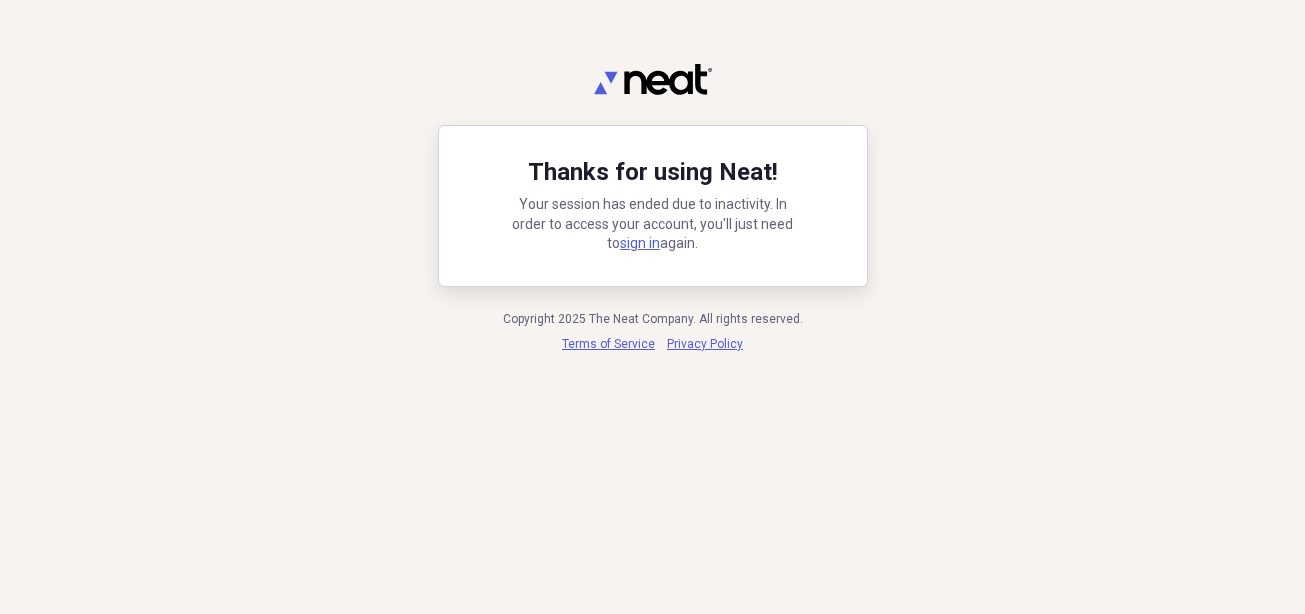 scroll, scrollTop: 0, scrollLeft: 0, axis: both 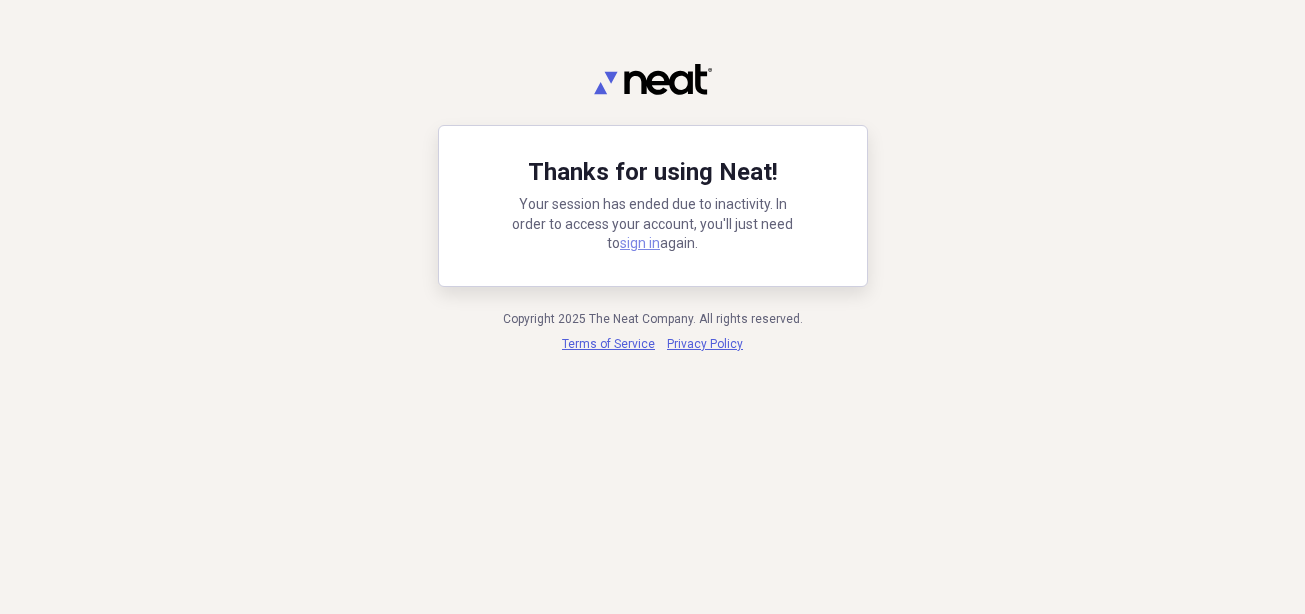 click on "Your session has ended due to inactivity. In order to access your account, you'll just need to  sign in  again." at bounding box center [653, 224] 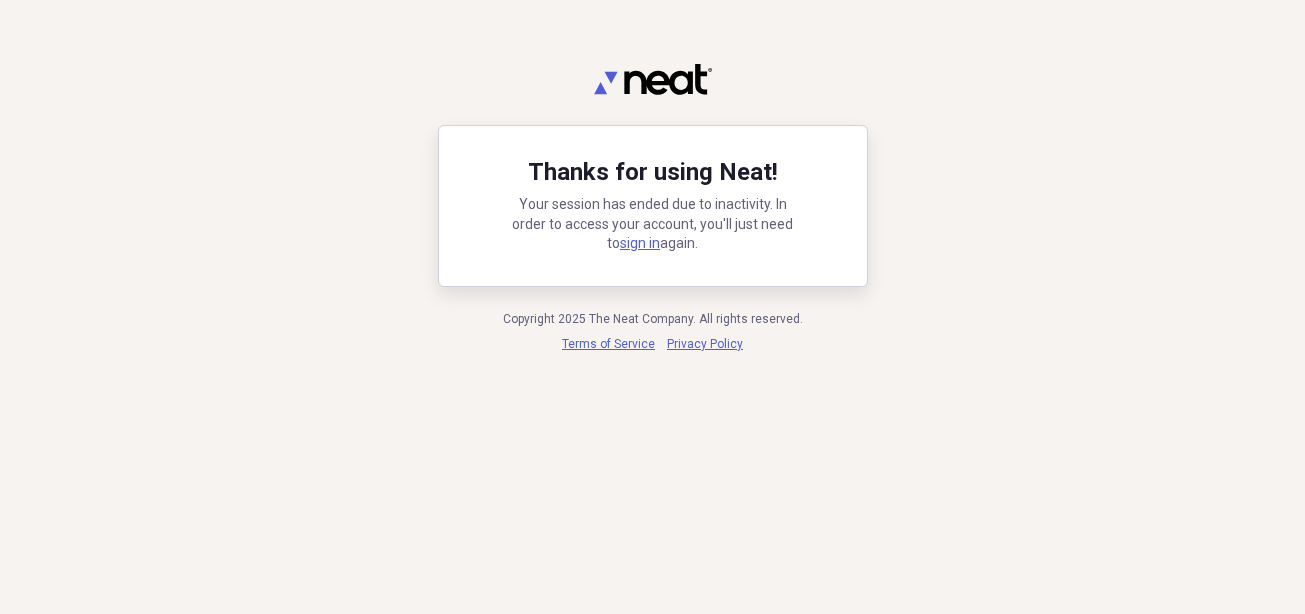 scroll, scrollTop: 0, scrollLeft: 0, axis: both 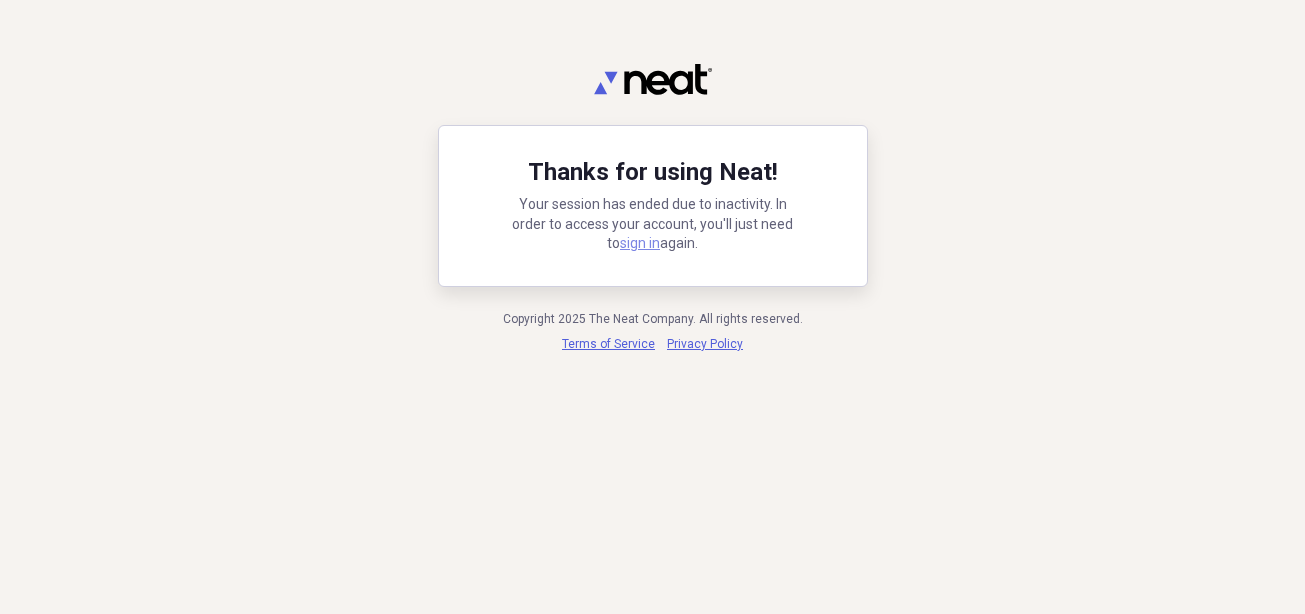 click on "sign in" at bounding box center (640, 243) 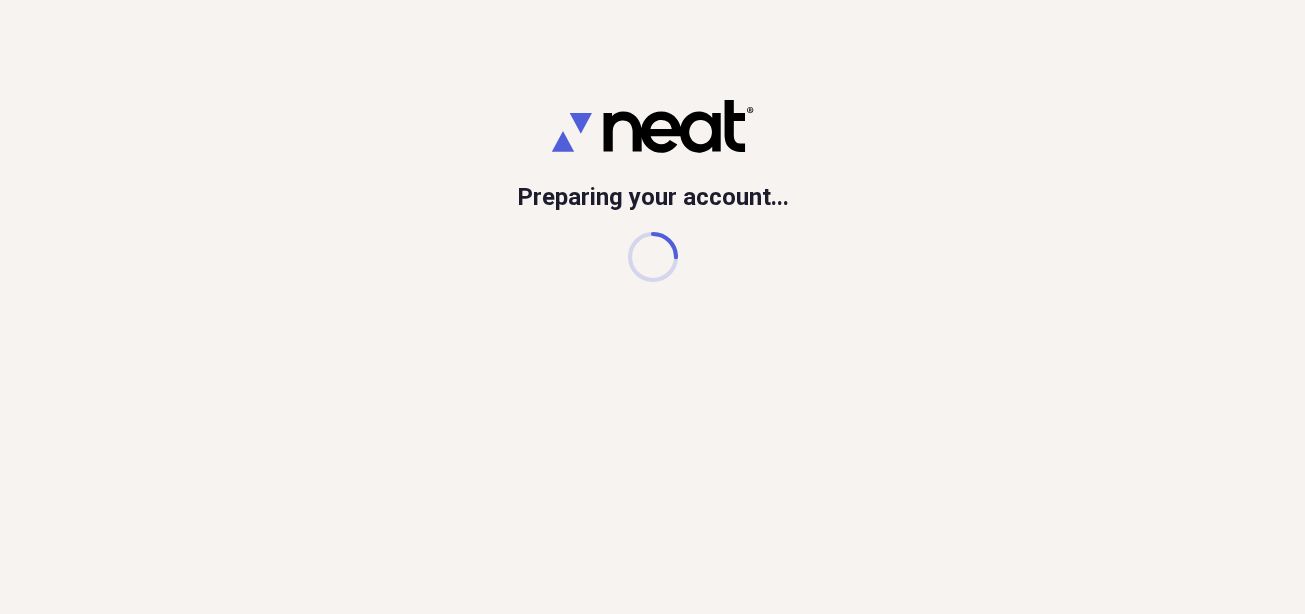 scroll, scrollTop: 0, scrollLeft: 0, axis: both 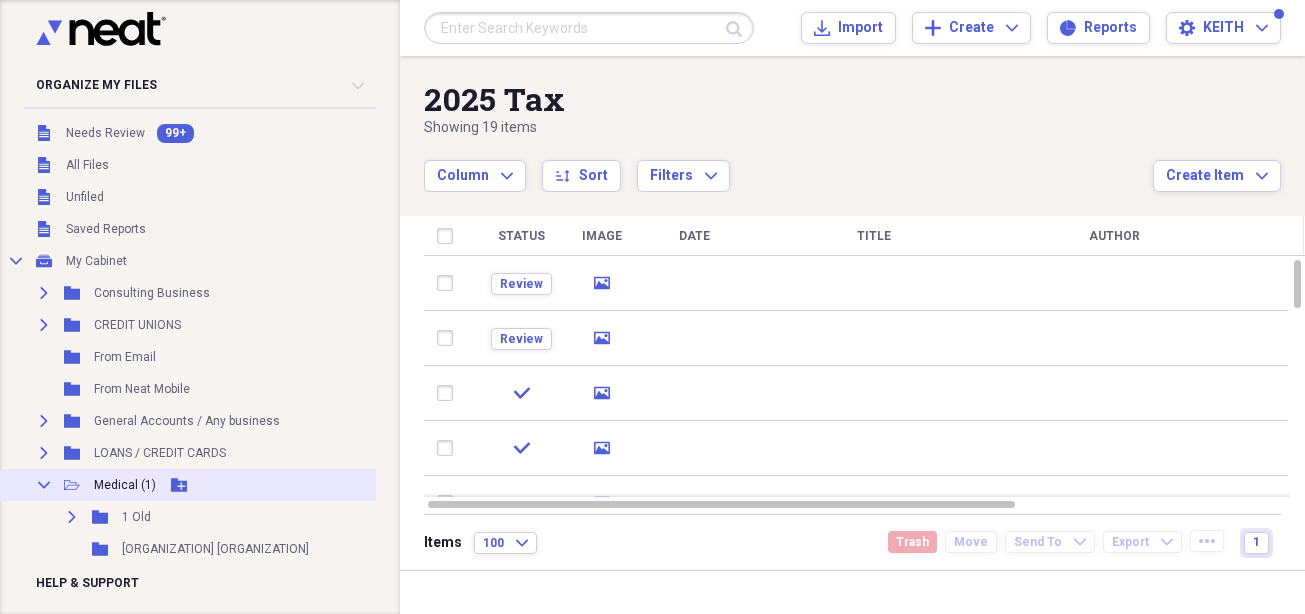 click on "Collapse" 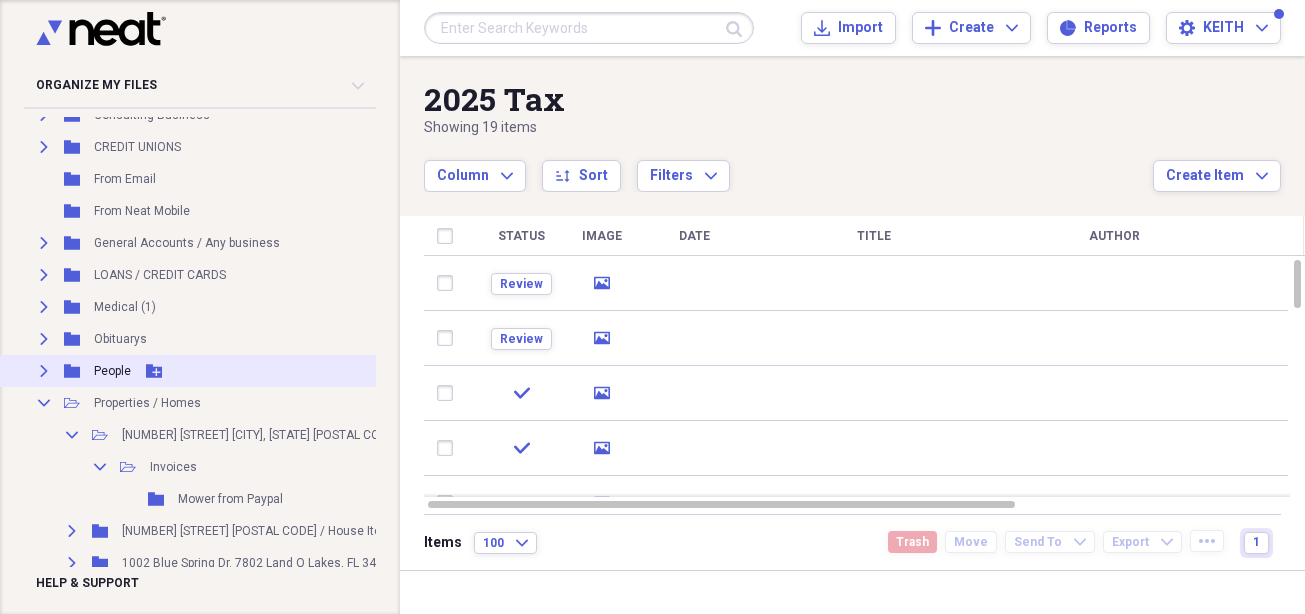 scroll, scrollTop: 200, scrollLeft: 0, axis: vertical 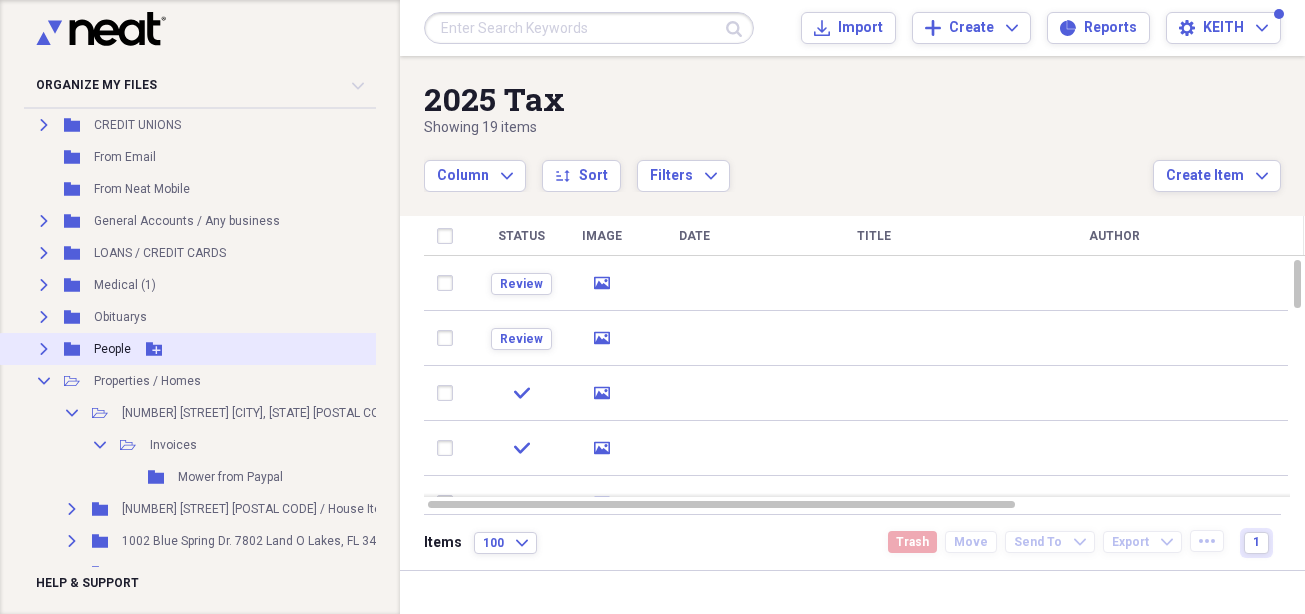 click on "Expand" 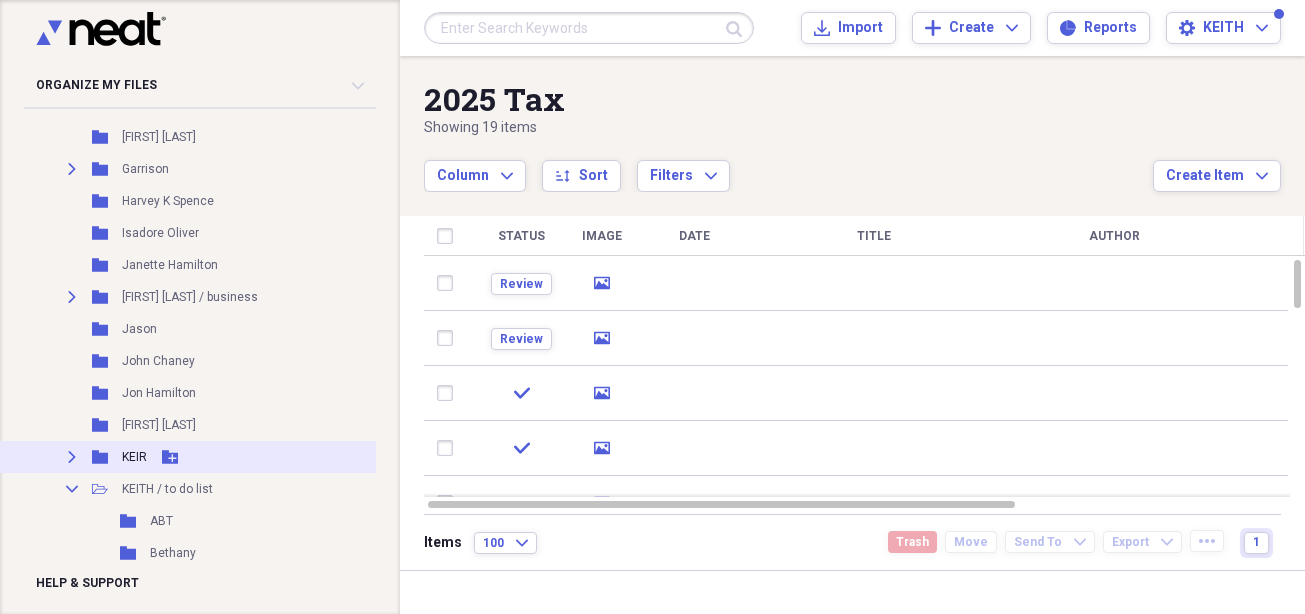 scroll, scrollTop: 900, scrollLeft: 0, axis: vertical 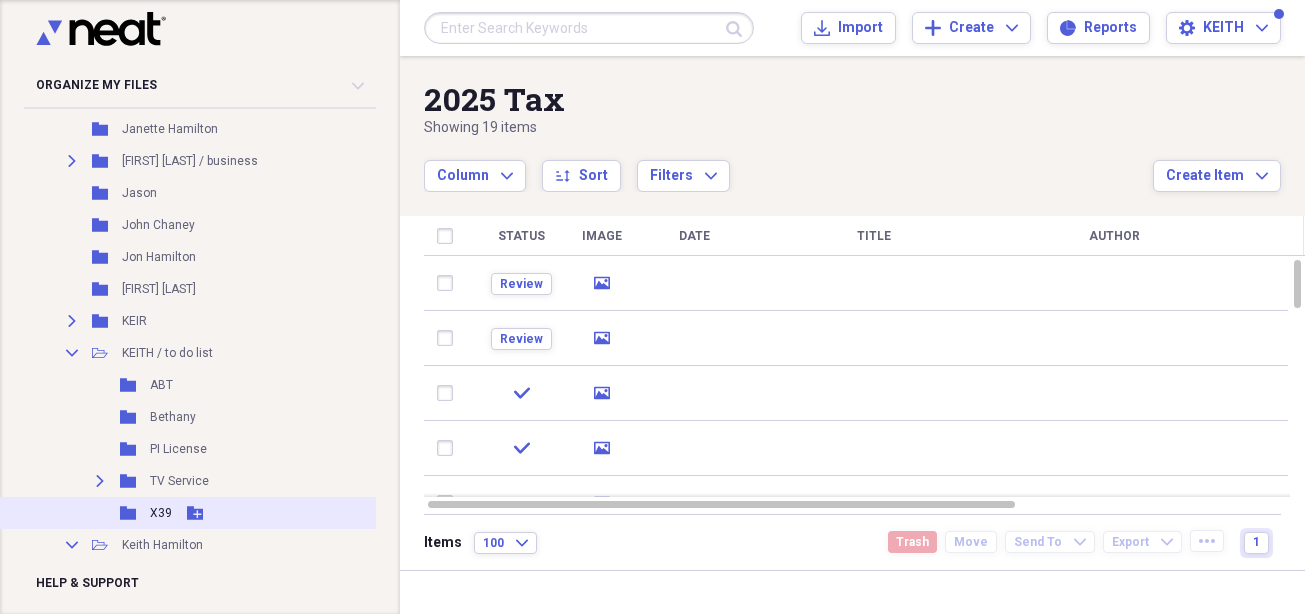 click 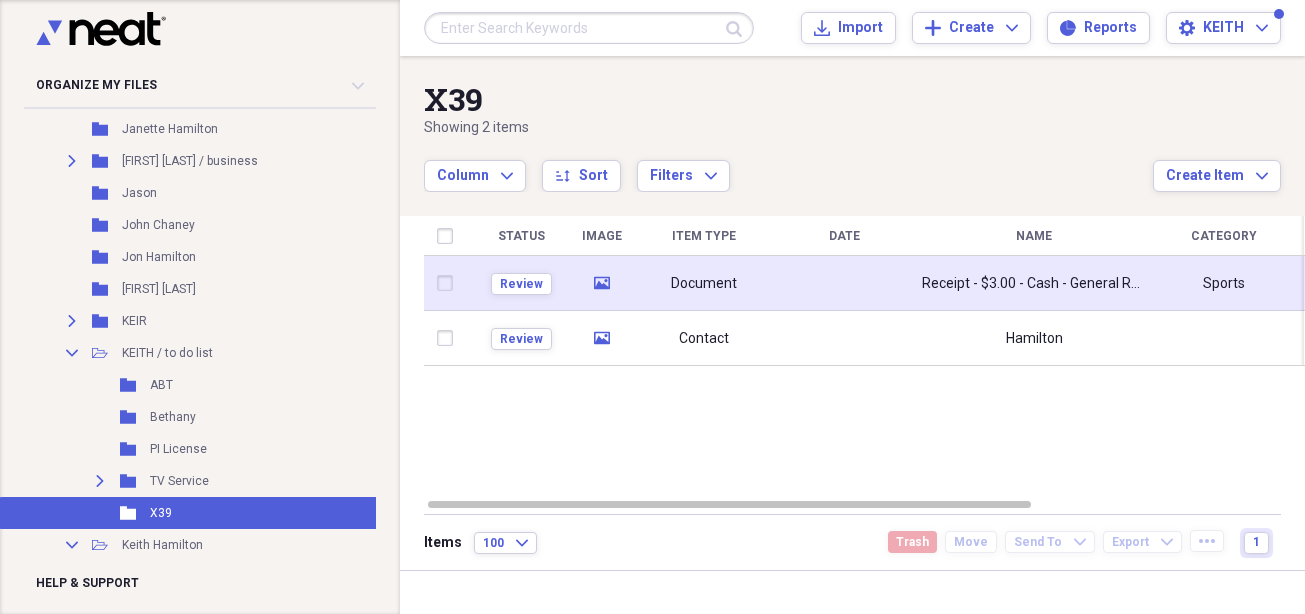 click on "Document" at bounding box center (704, 284) 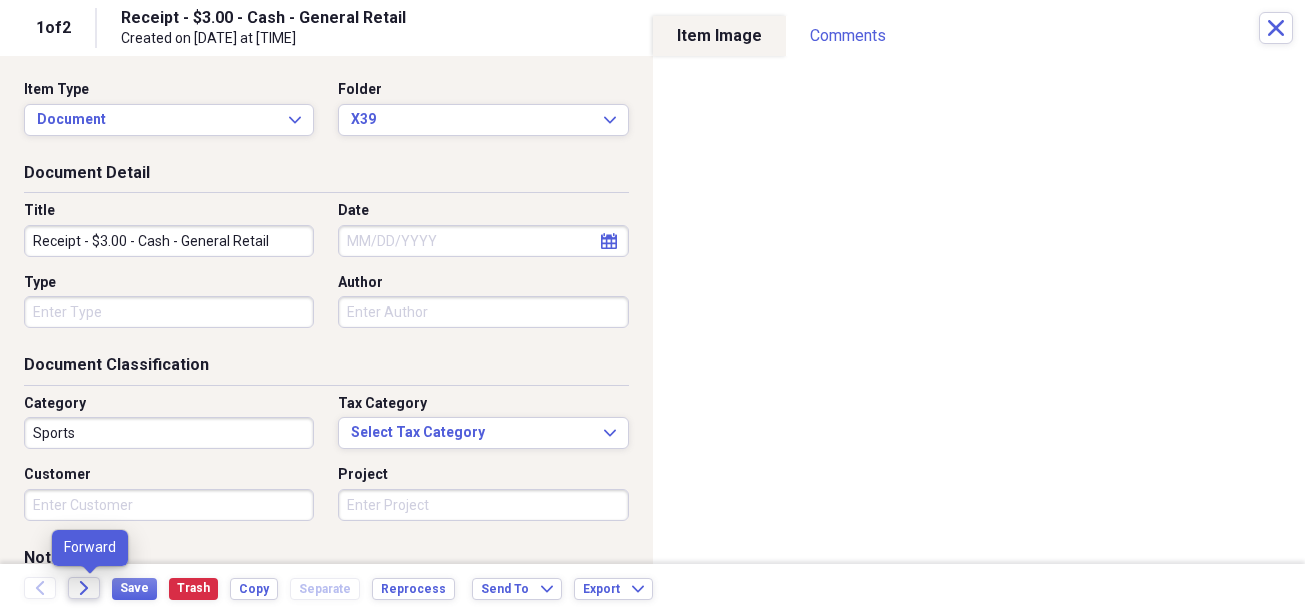click on "Forward" 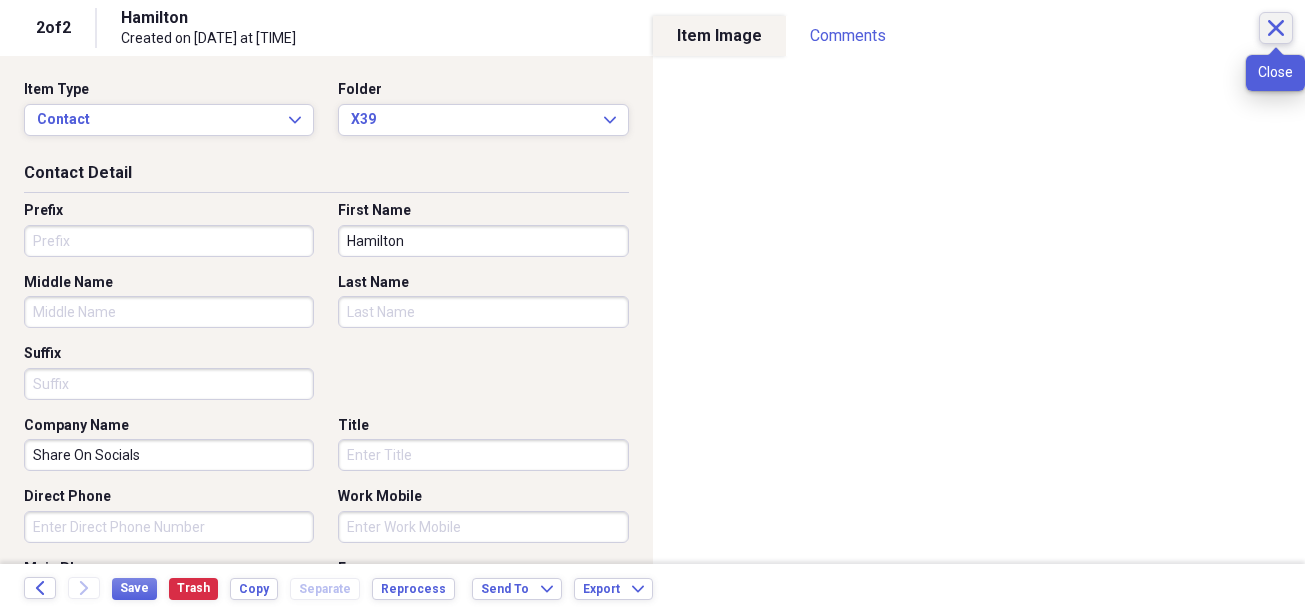 click 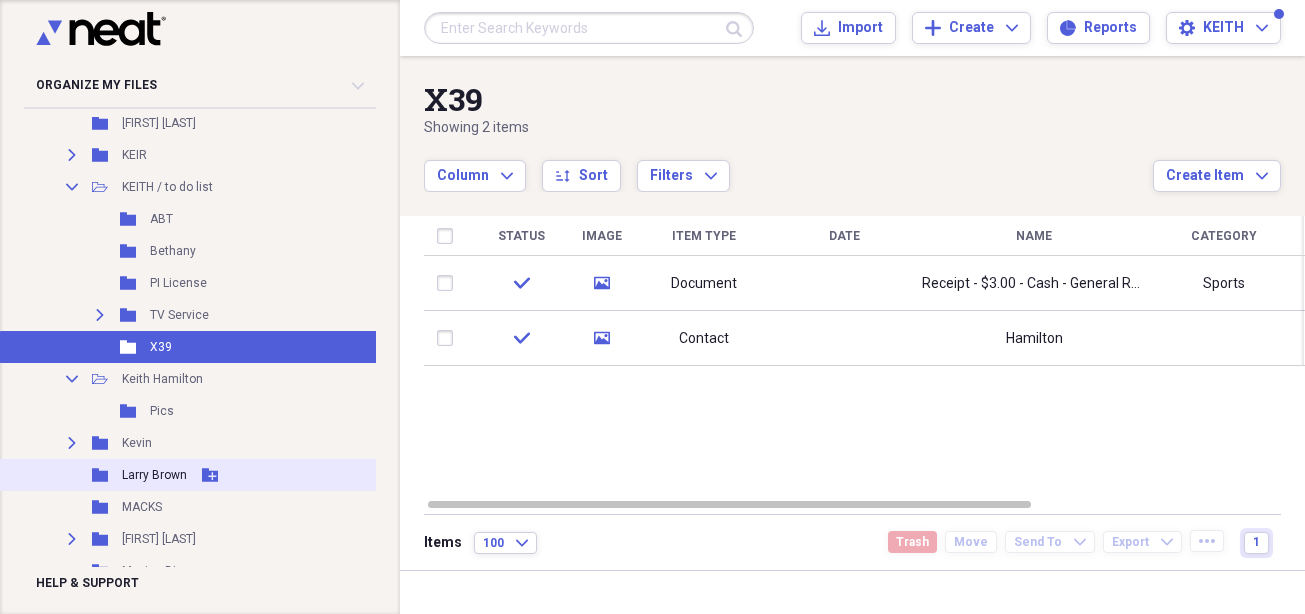 scroll, scrollTop: 1100, scrollLeft: 0, axis: vertical 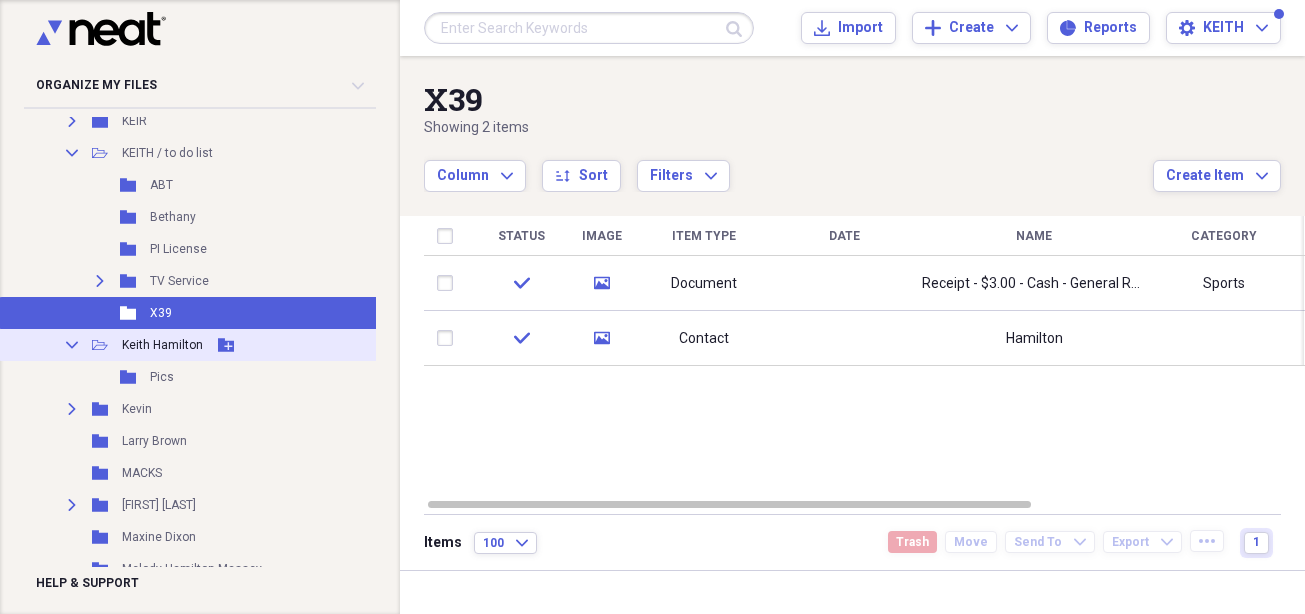 click on "Collapse" 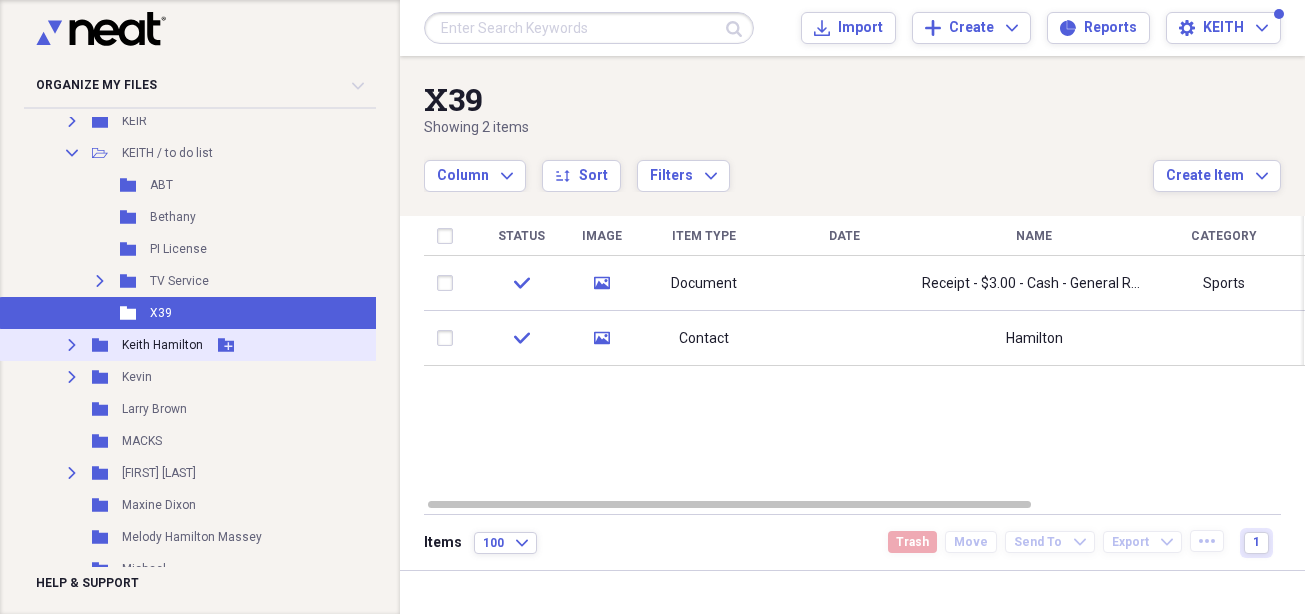 click 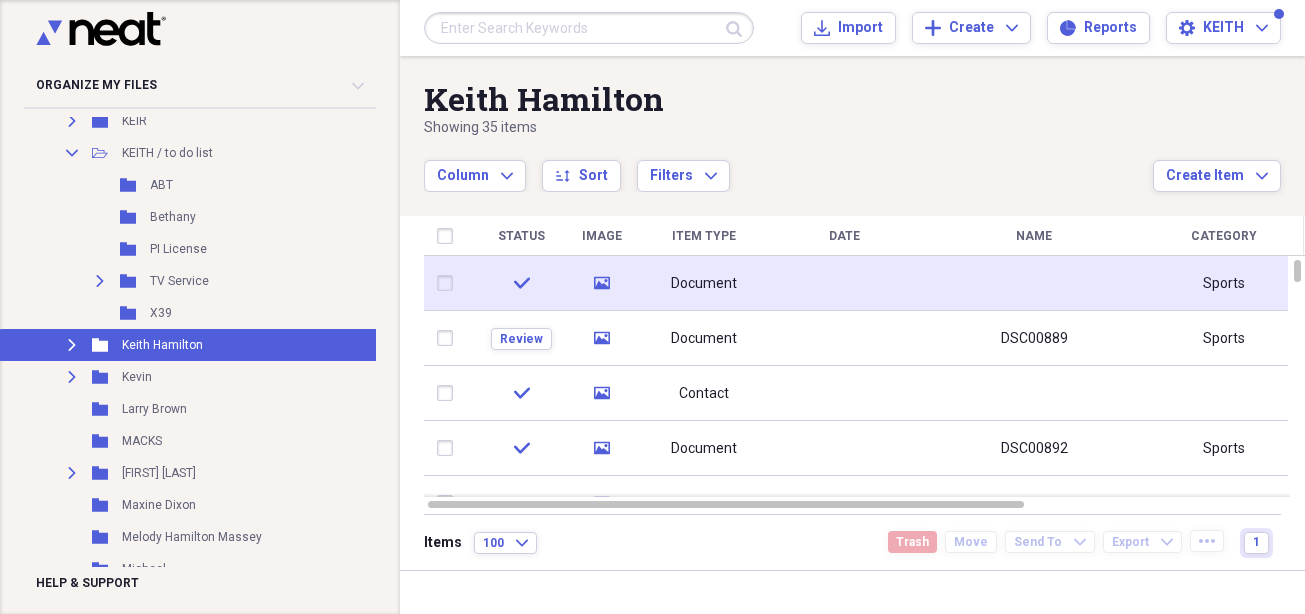 click on "Document" at bounding box center (704, 284) 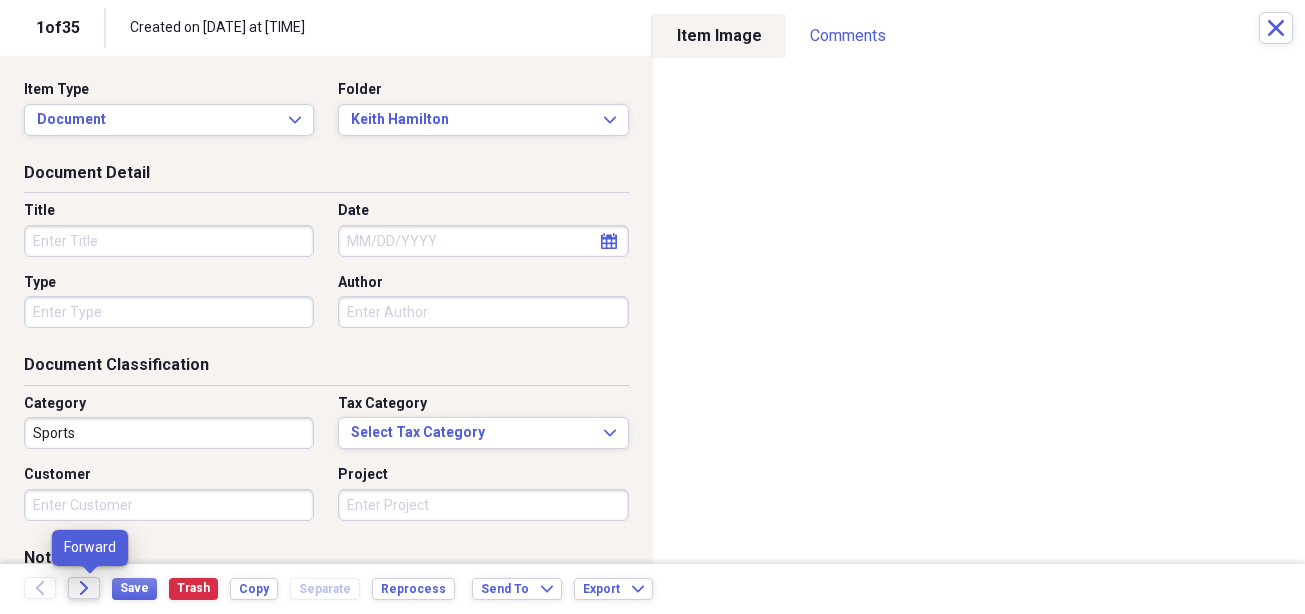 click on "Forward" at bounding box center [84, 588] 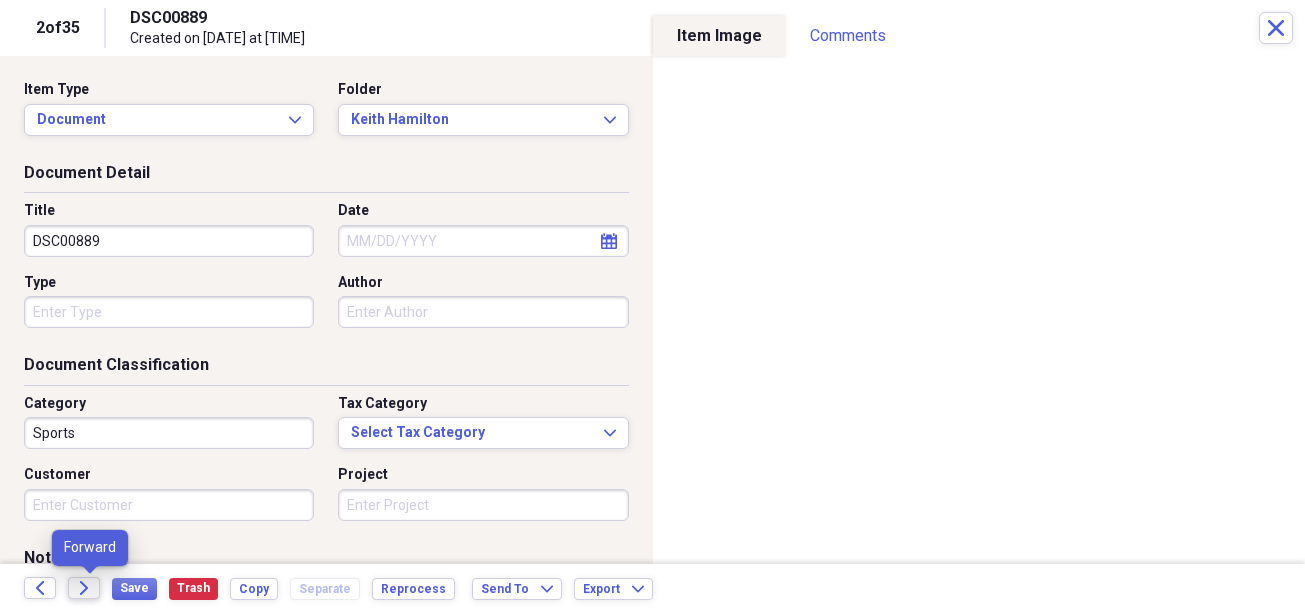 click on "Forward" at bounding box center (84, 588) 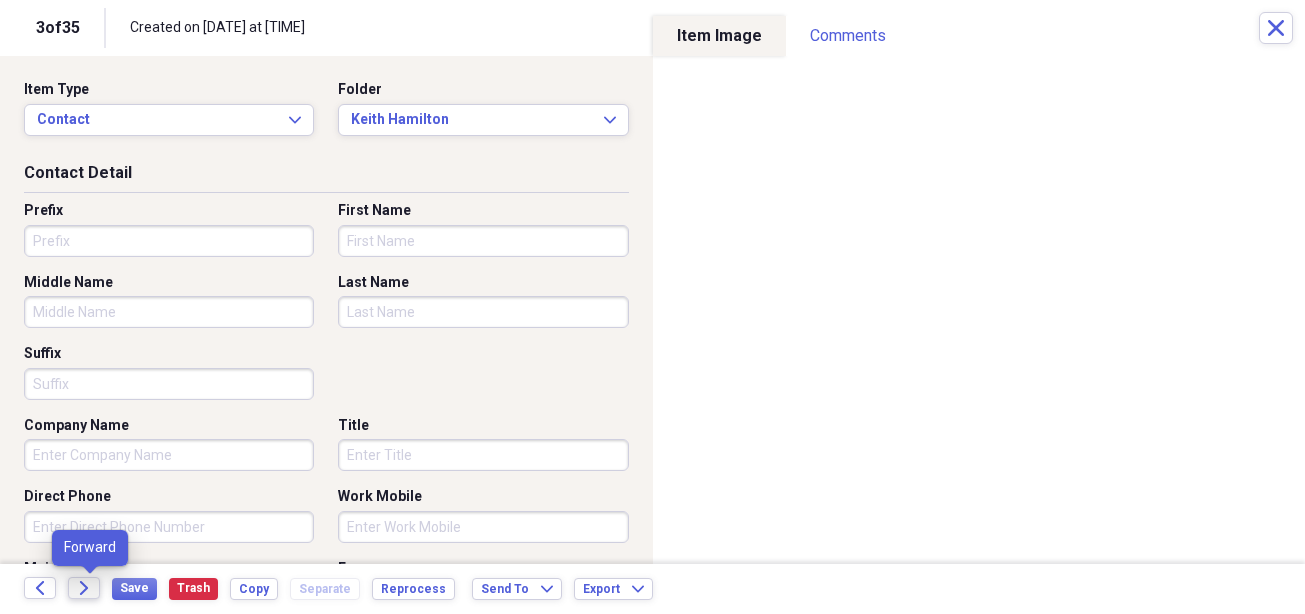 click on "Forward" at bounding box center (84, 588) 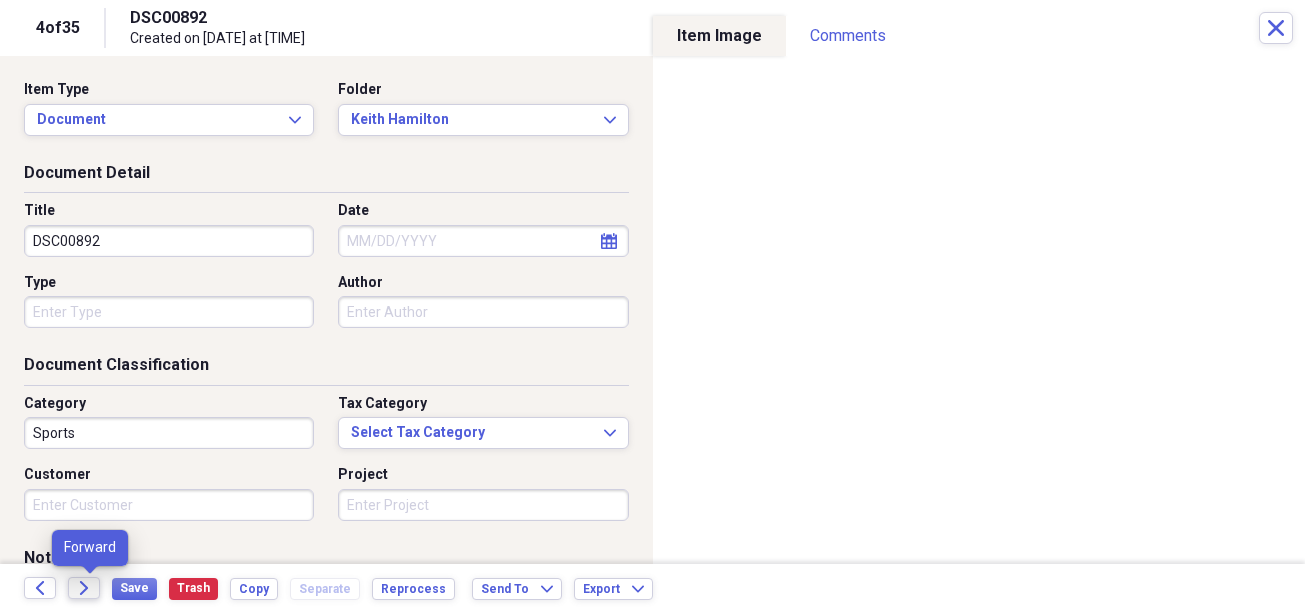 click on "Forward" at bounding box center (84, 588) 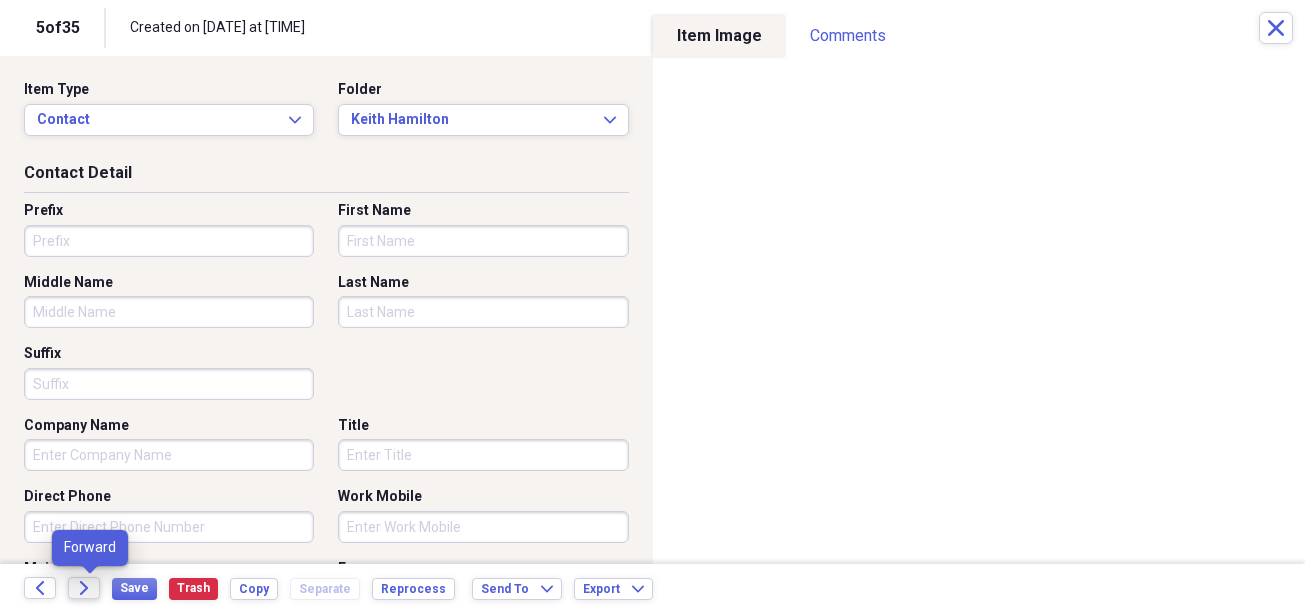 click on "Forward" 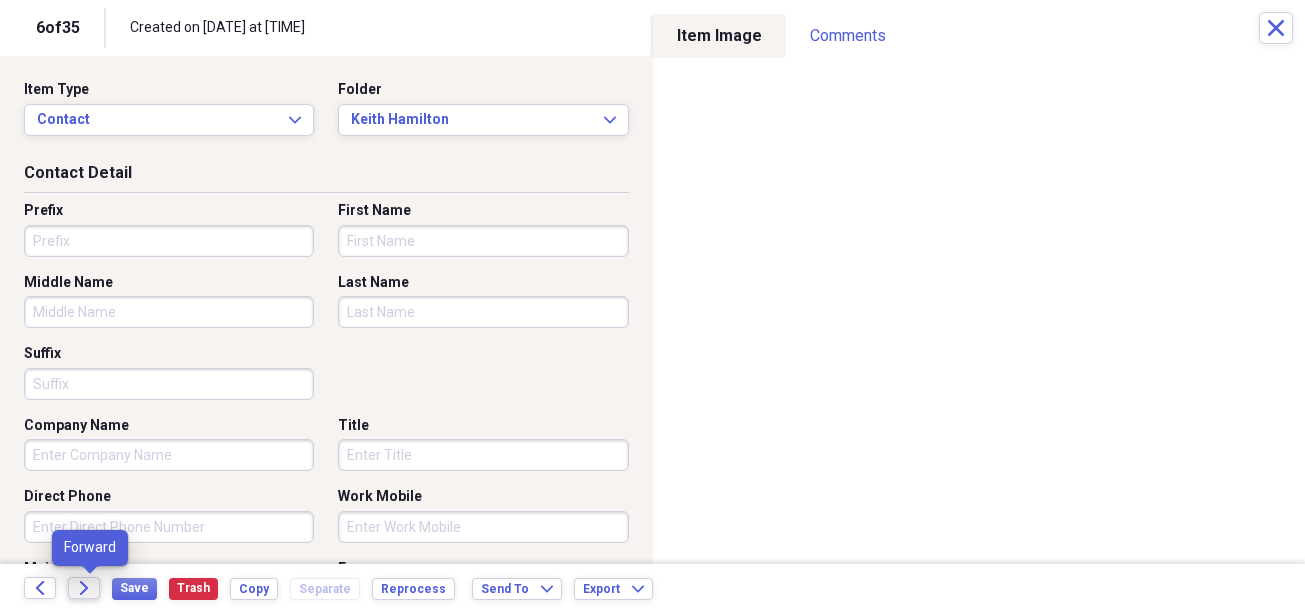 click on "Forward" 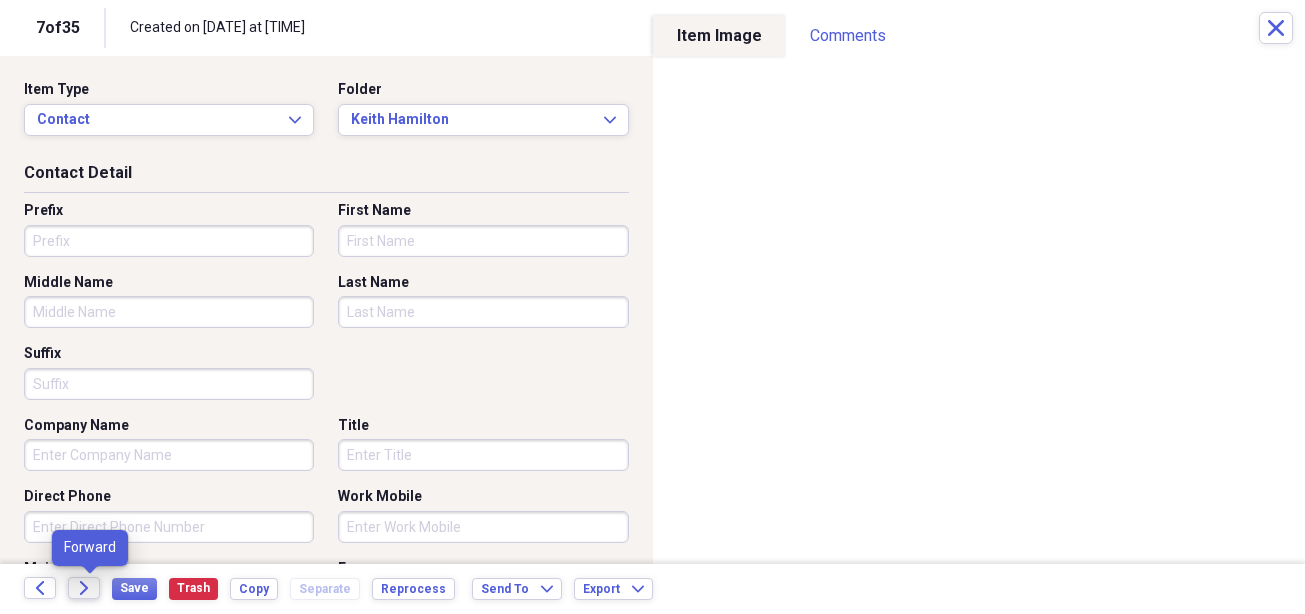 click on "Forward" 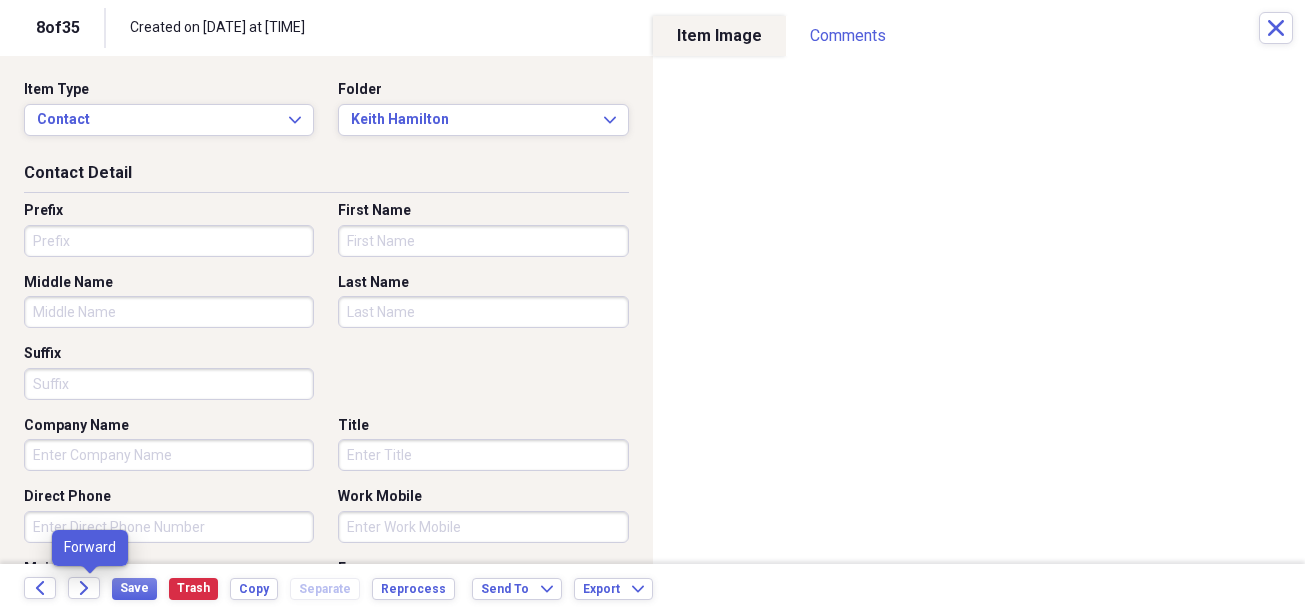 click on "Forward" at bounding box center [90, 589] 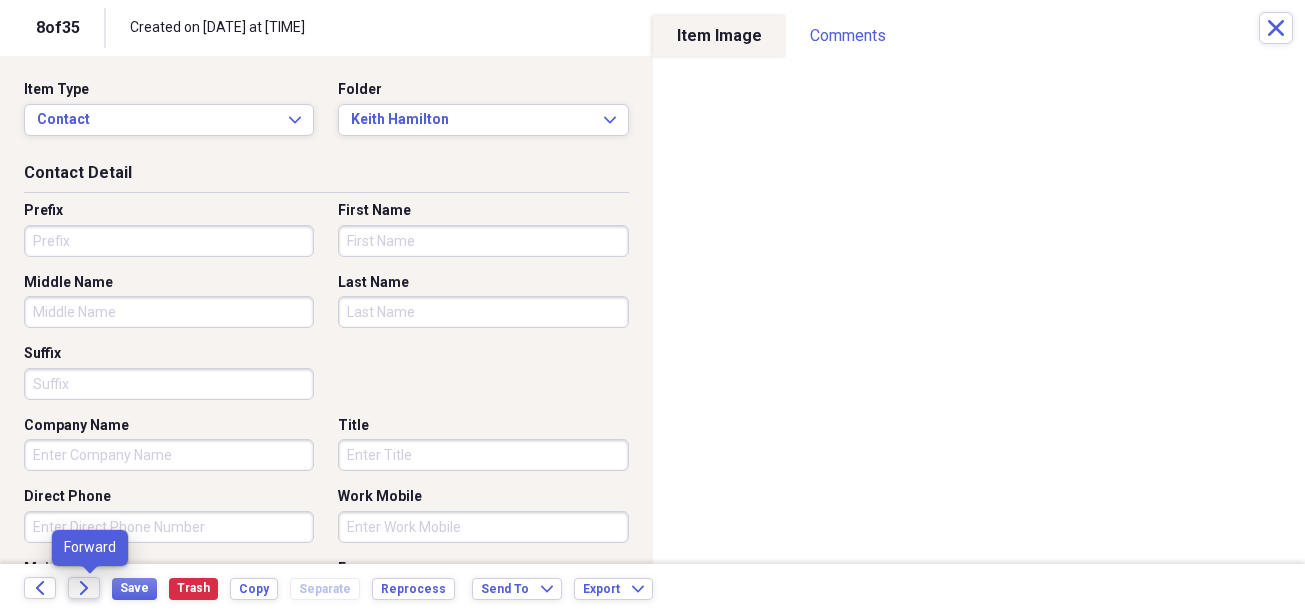 click on "Forward" 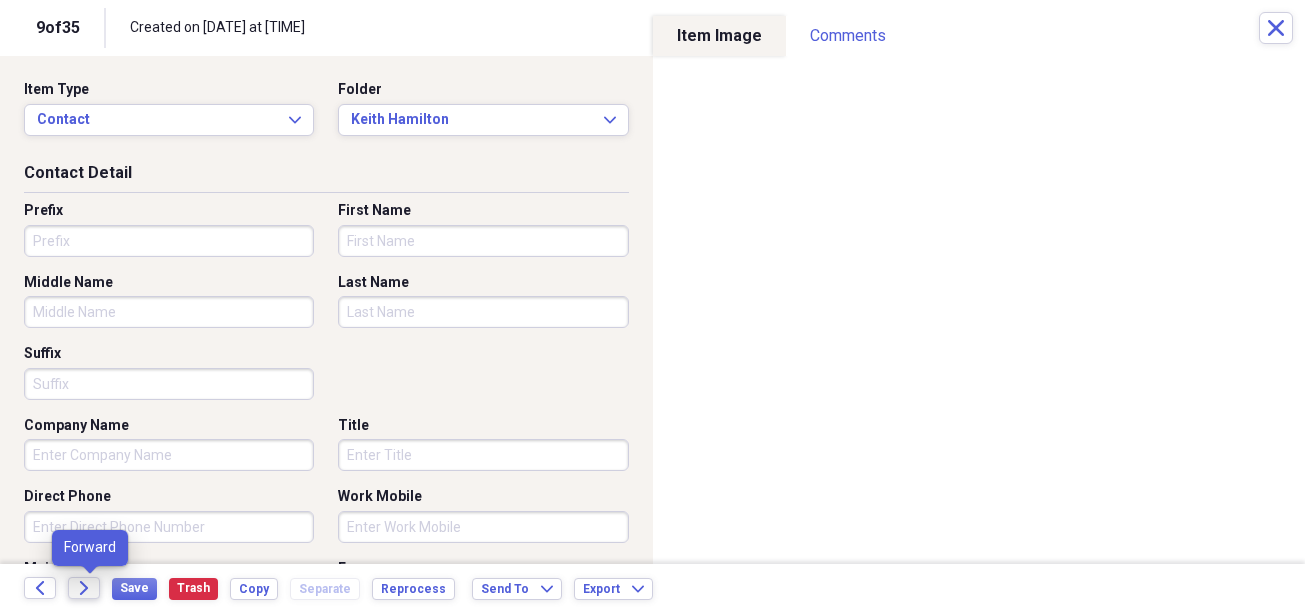 click on "Forward" 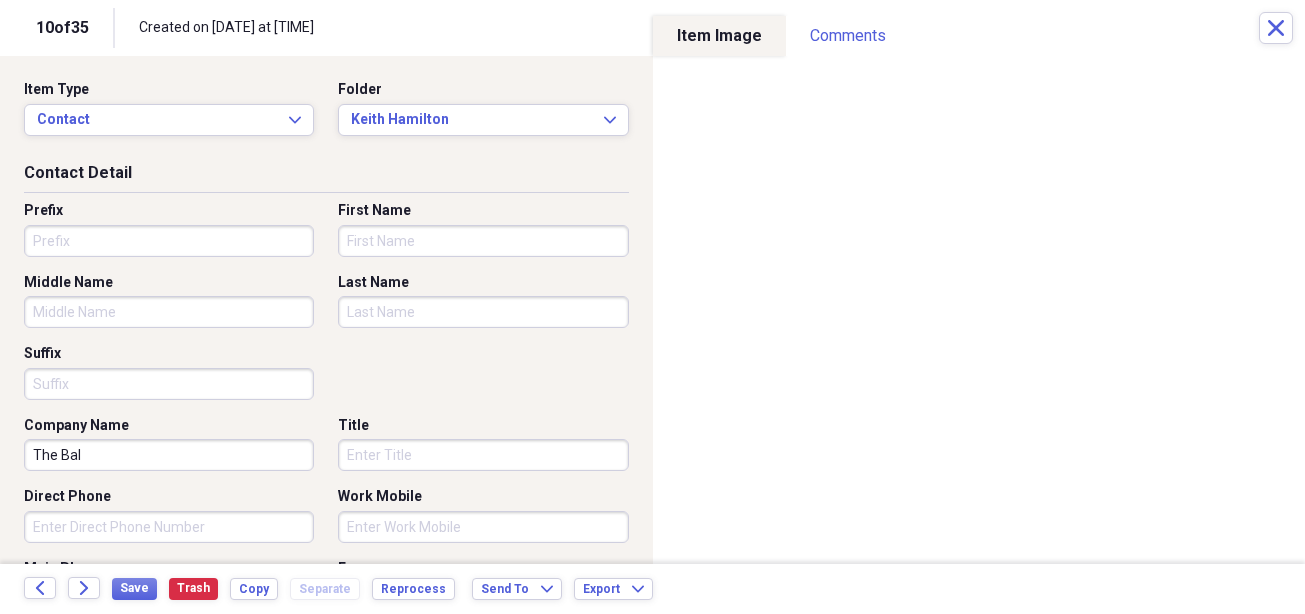click on "Title" at bounding box center [483, 455] 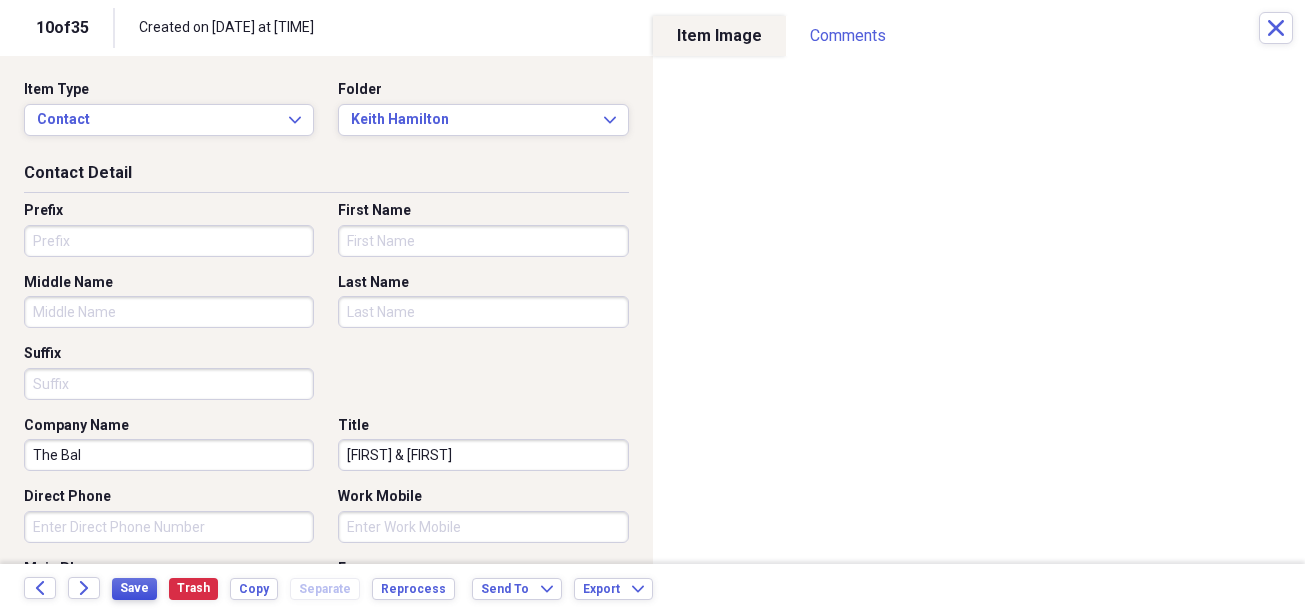 type on "[FIRST] & [FIRST]" 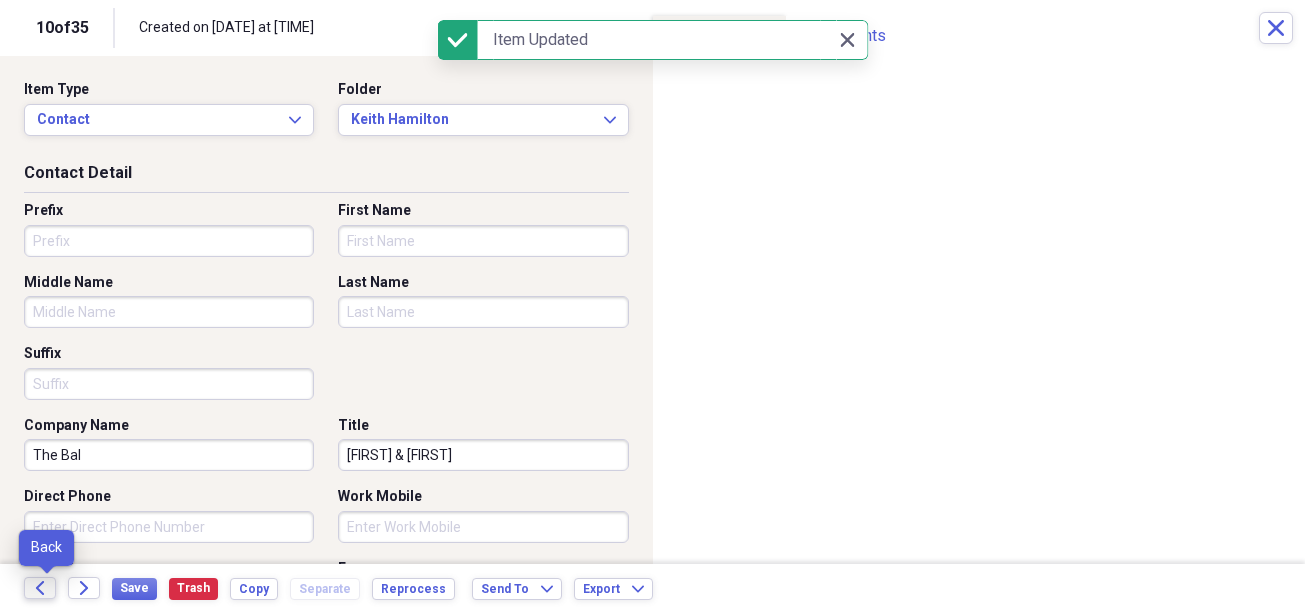 click on "Back" 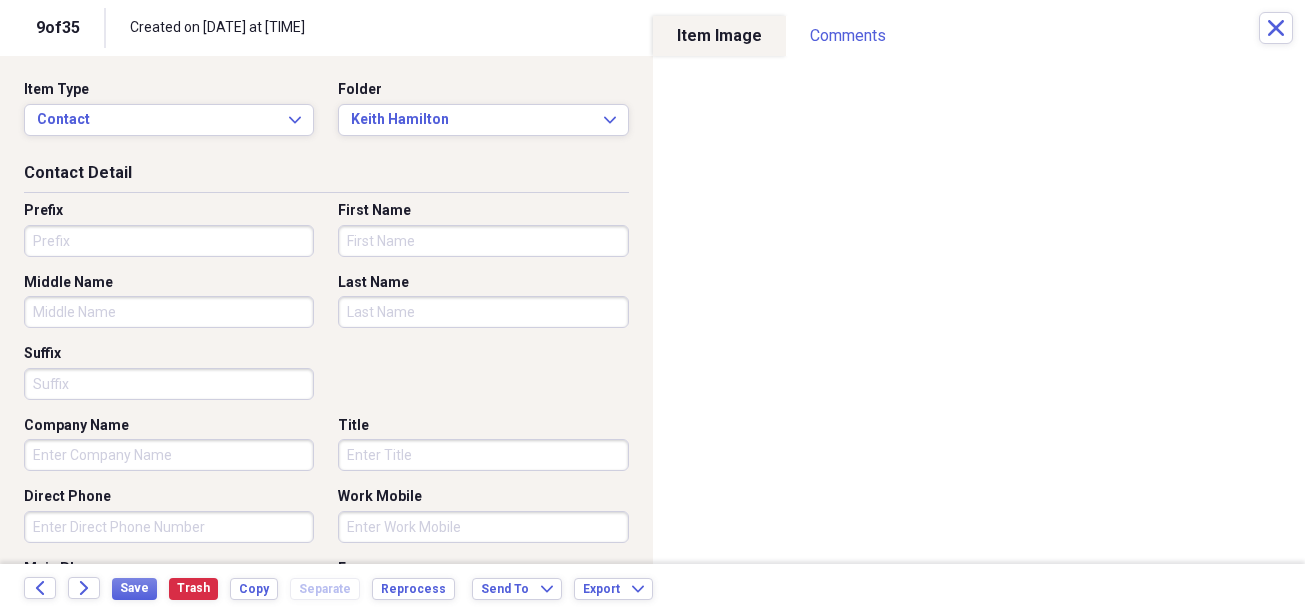 click on "Title" at bounding box center (483, 455) 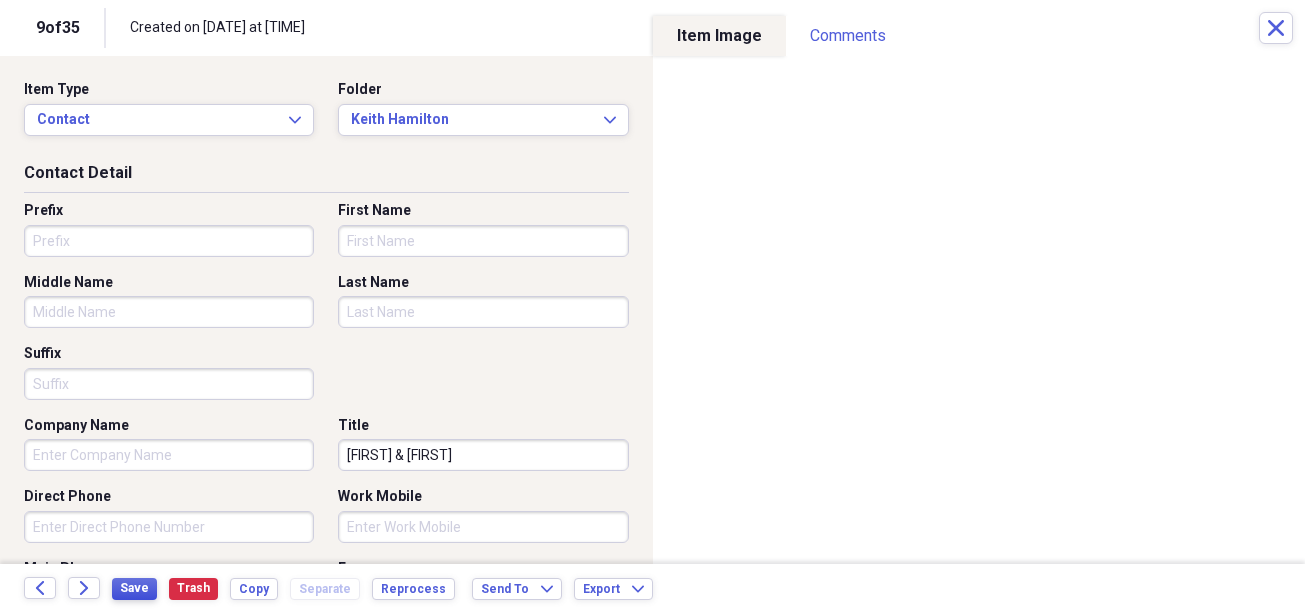 type on "[FIRST] & [FIRST]" 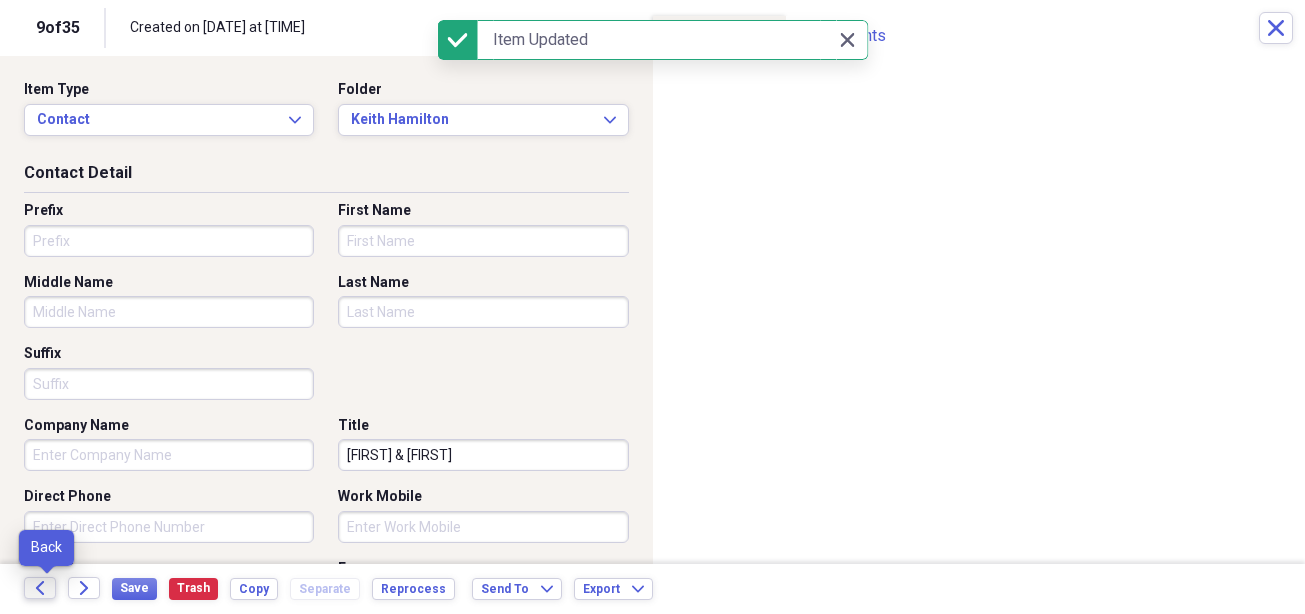 click on "Back" at bounding box center (40, 588) 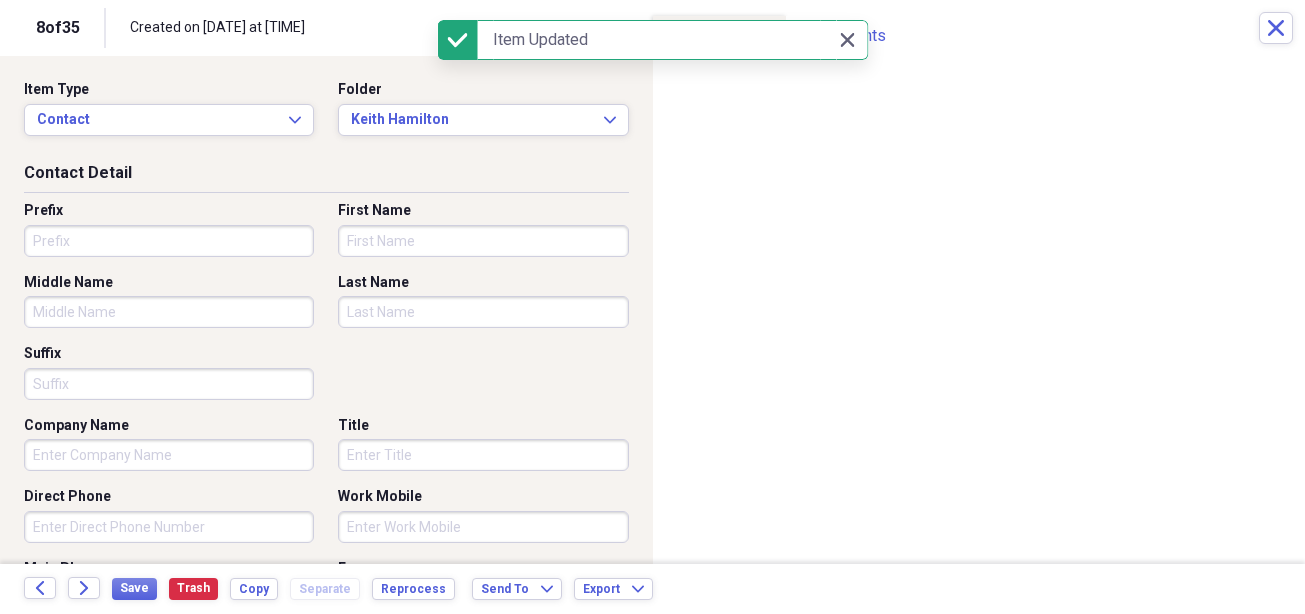 click on "Title" at bounding box center (483, 455) 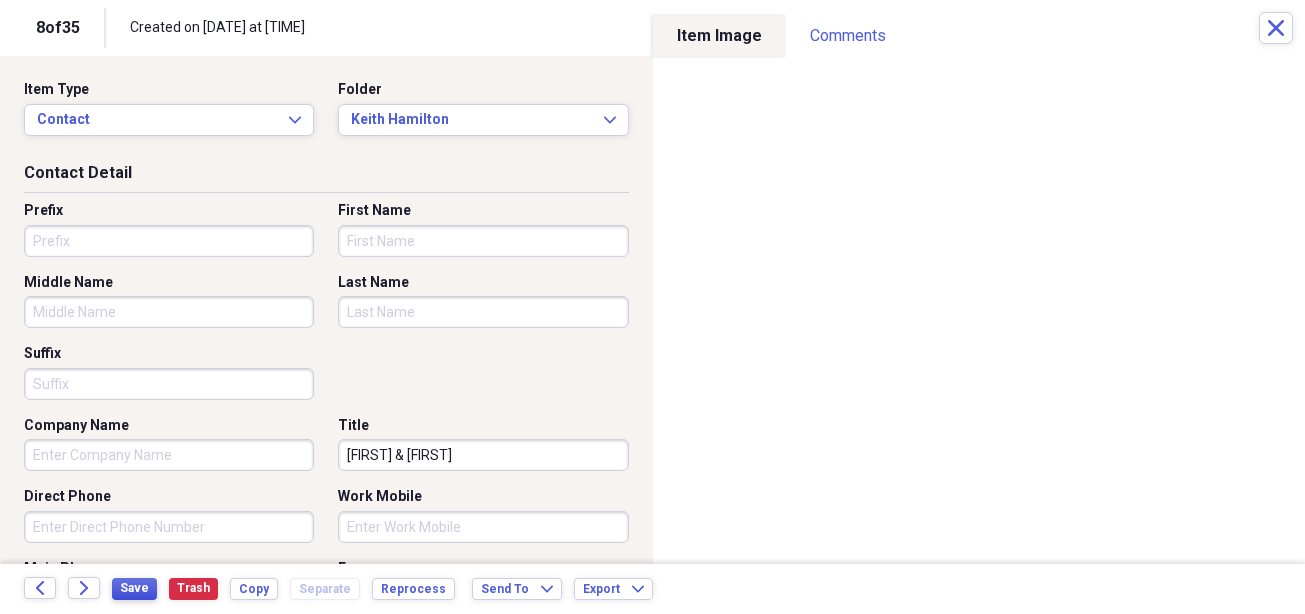 type on "[FIRST] & [FIRST]" 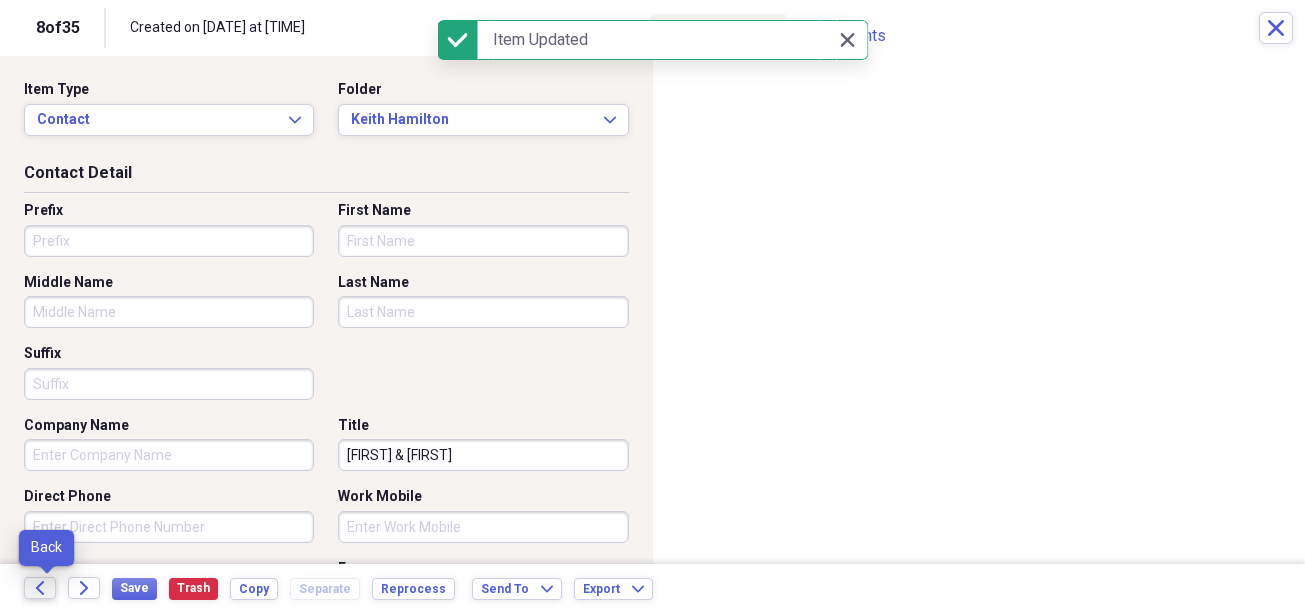 click on "Back" 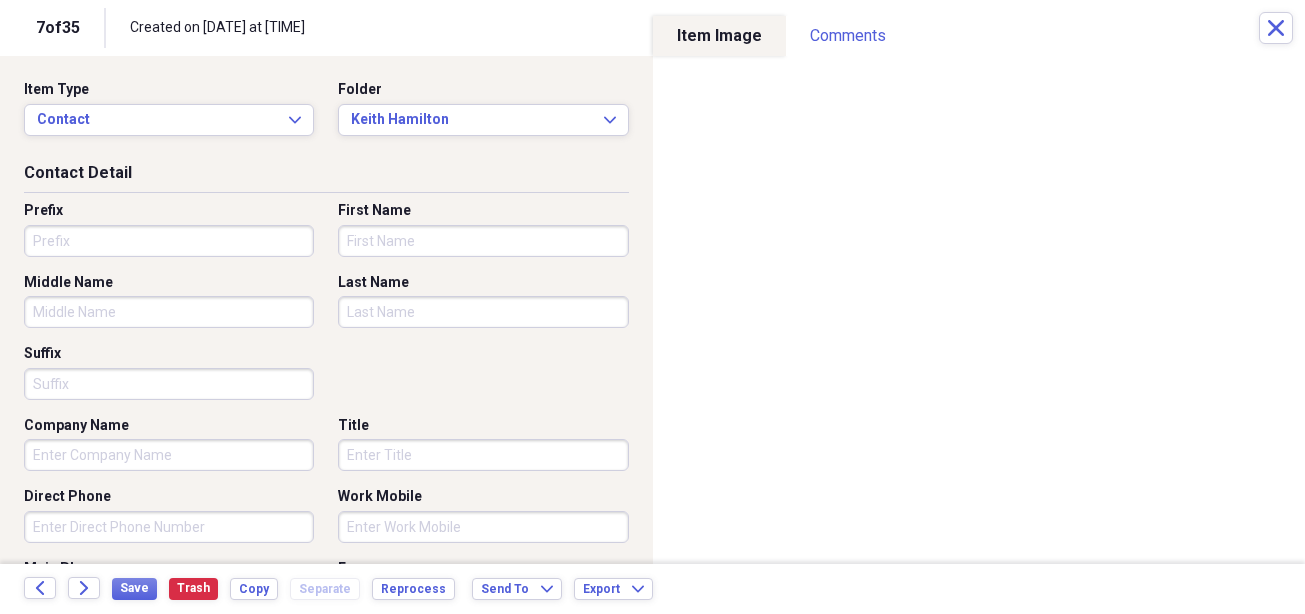 click on "Title" at bounding box center [483, 455] 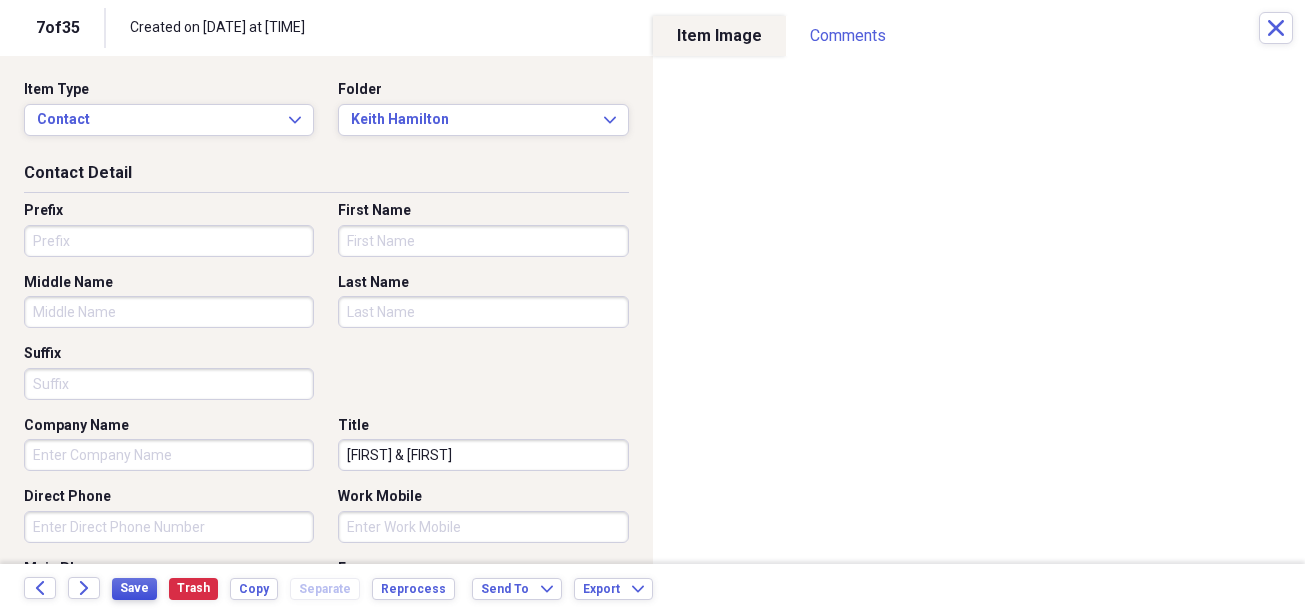 type on "[FIRST] & [FIRST]" 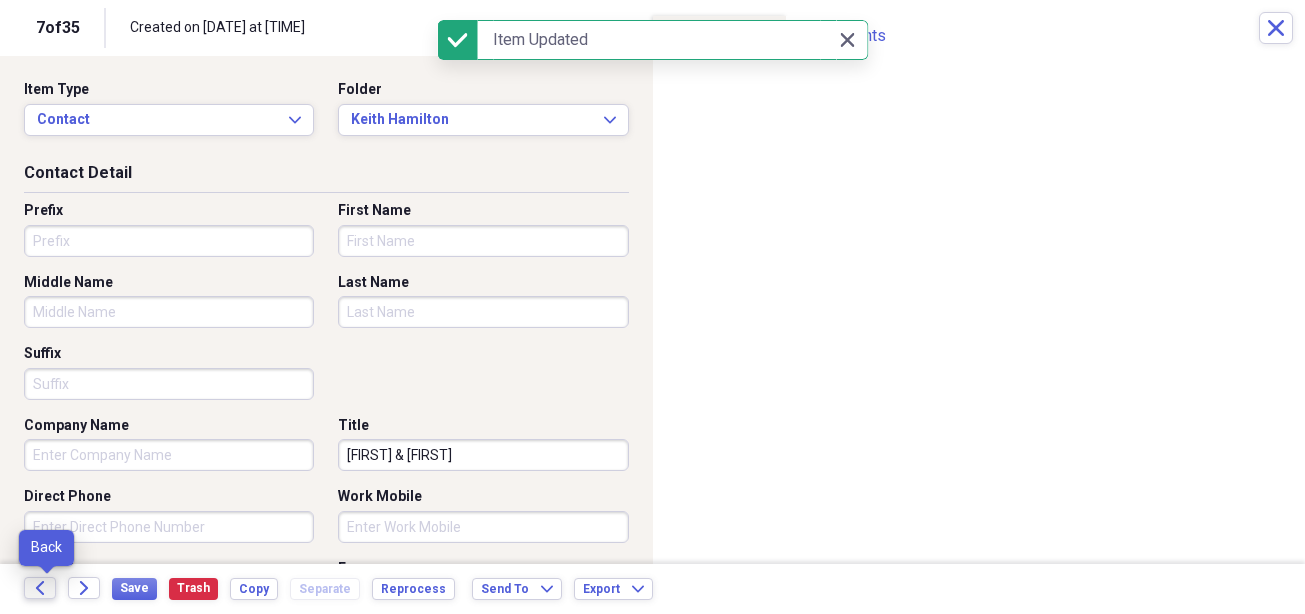 click on "Back" 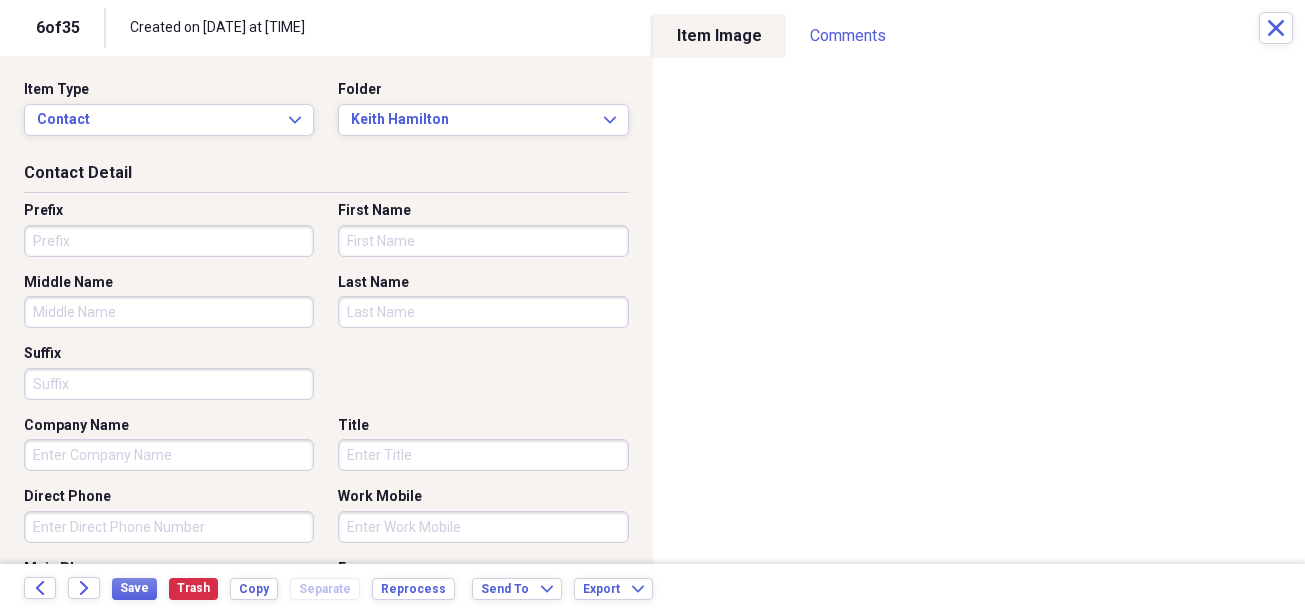 click on "Title" at bounding box center (483, 455) 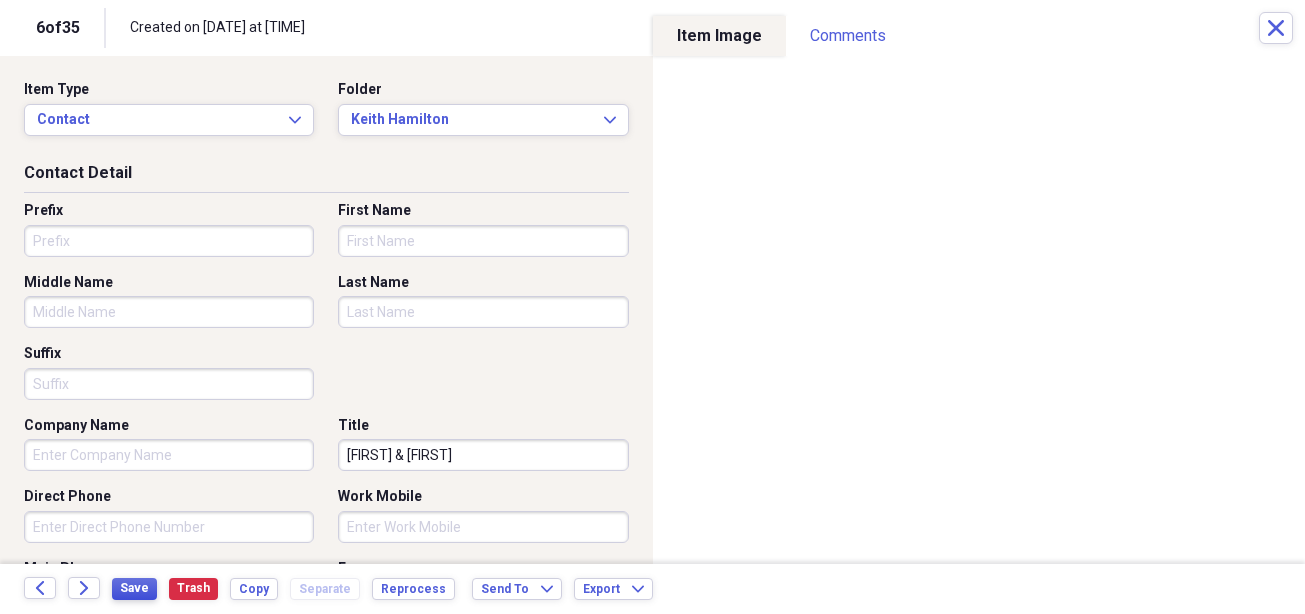 type on "[FIRST] & [FIRST]" 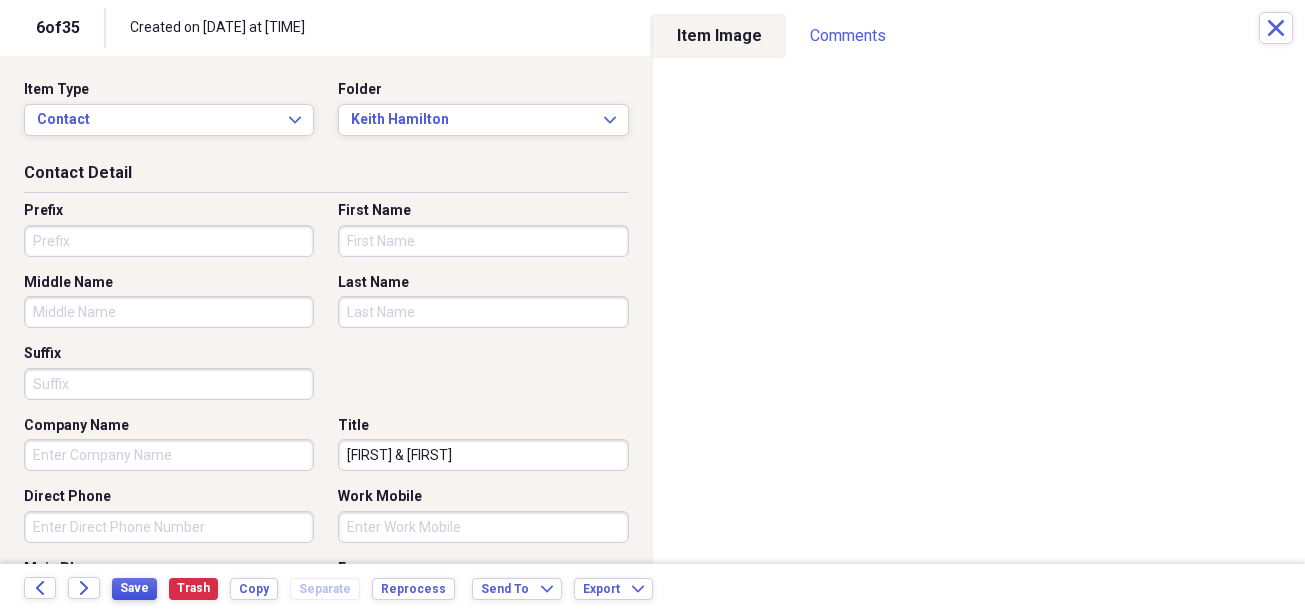 click on "Save" at bounding box center (134, 588) 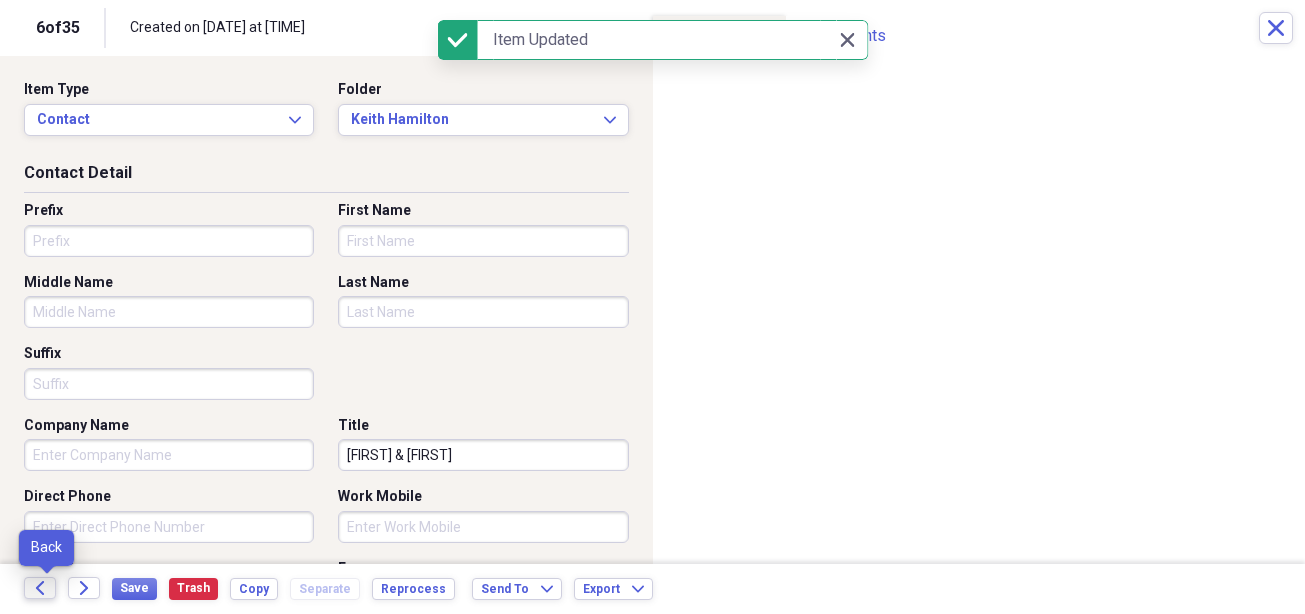 click on "Back" at bounding box center (40, 588) 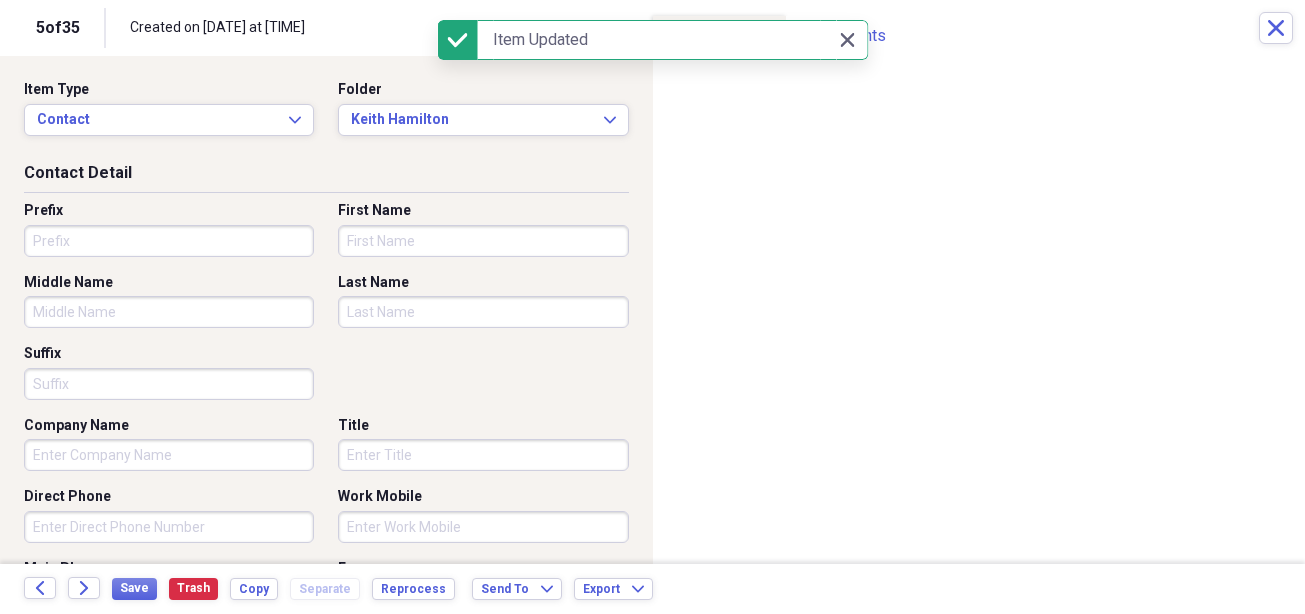 click on "Title" at bounding box center [483, 455] 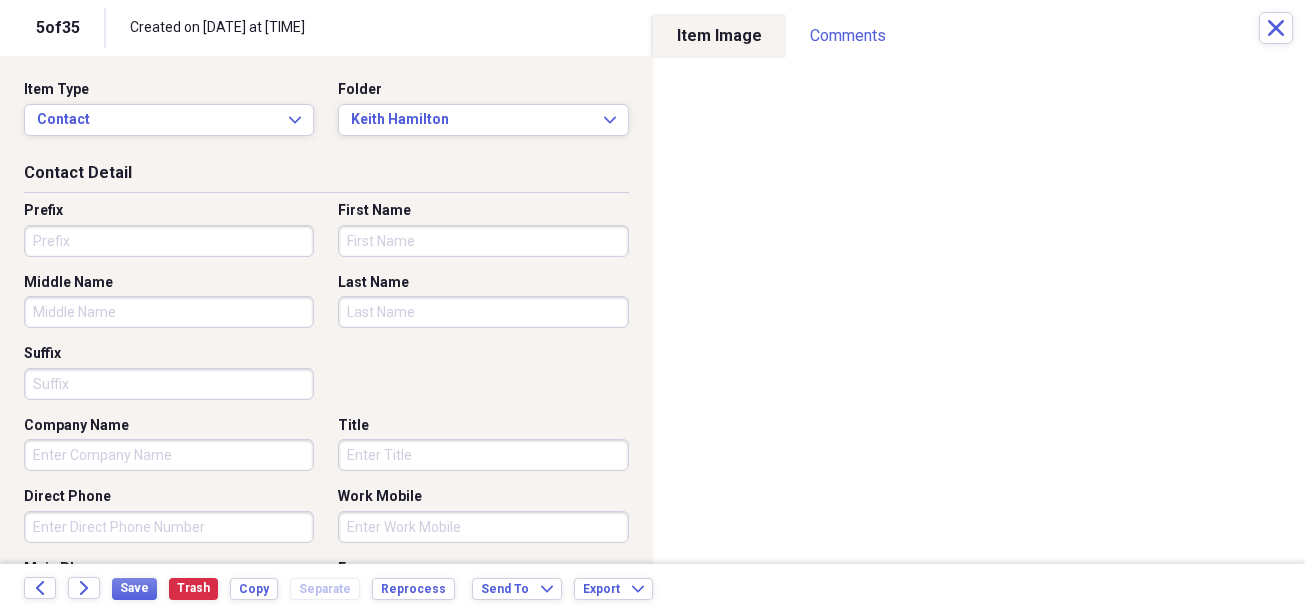 paste on "[FIRST] & [FIRST]" 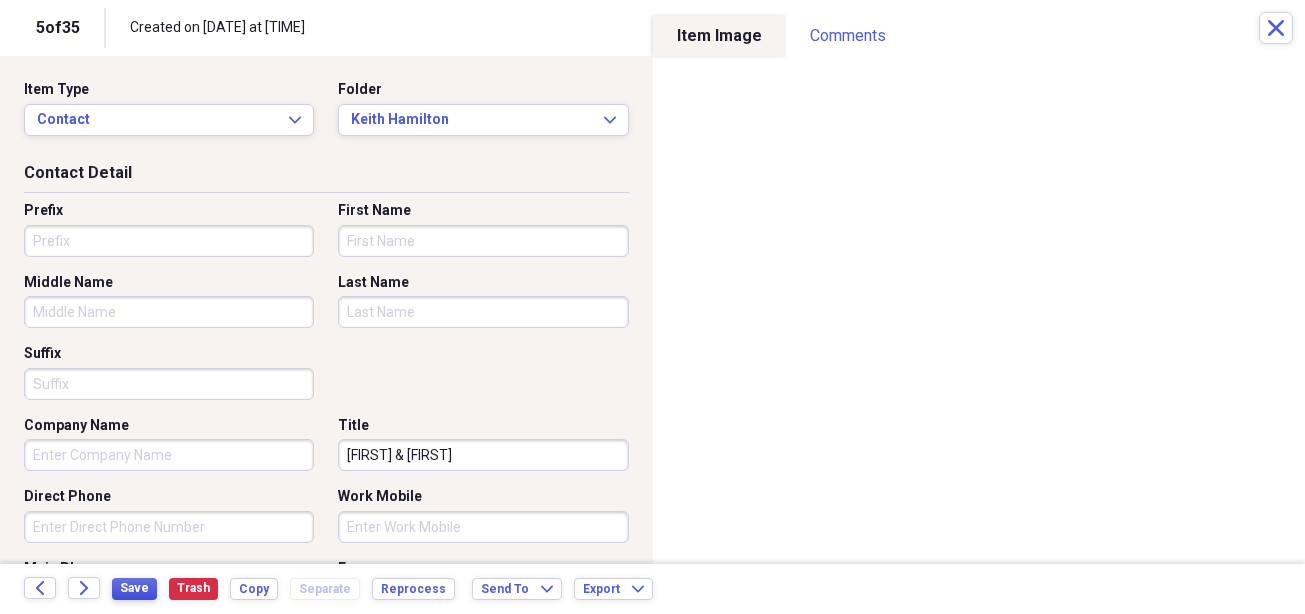 type on "[FIRST] & [FIRST]" 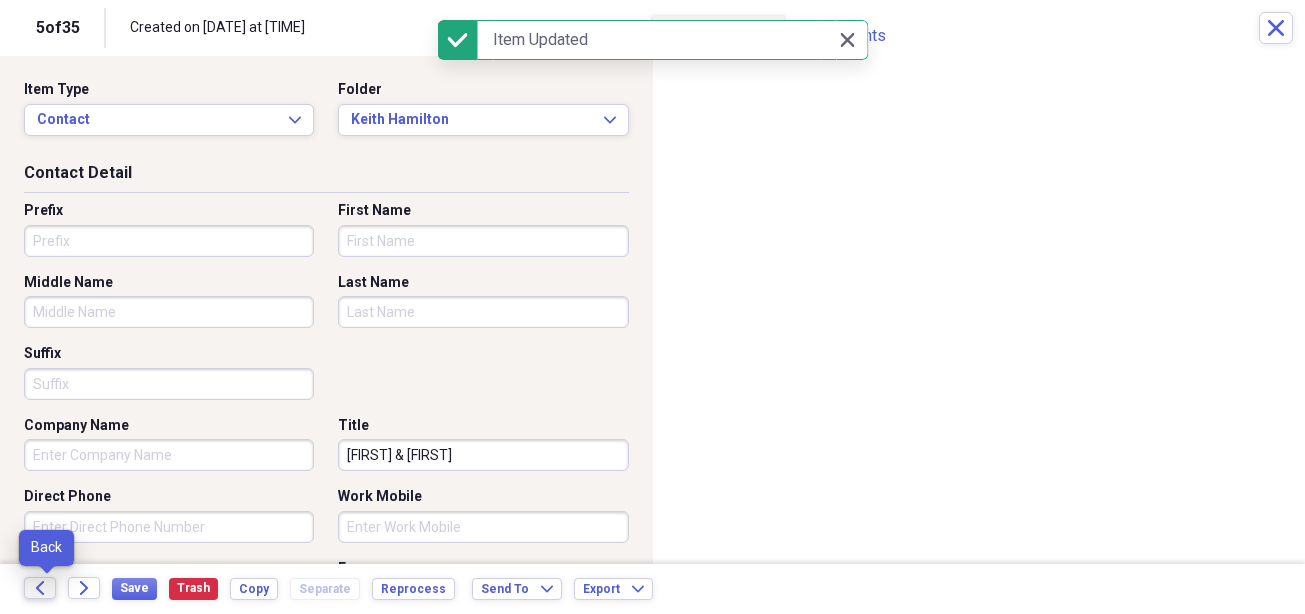 click on "Back" 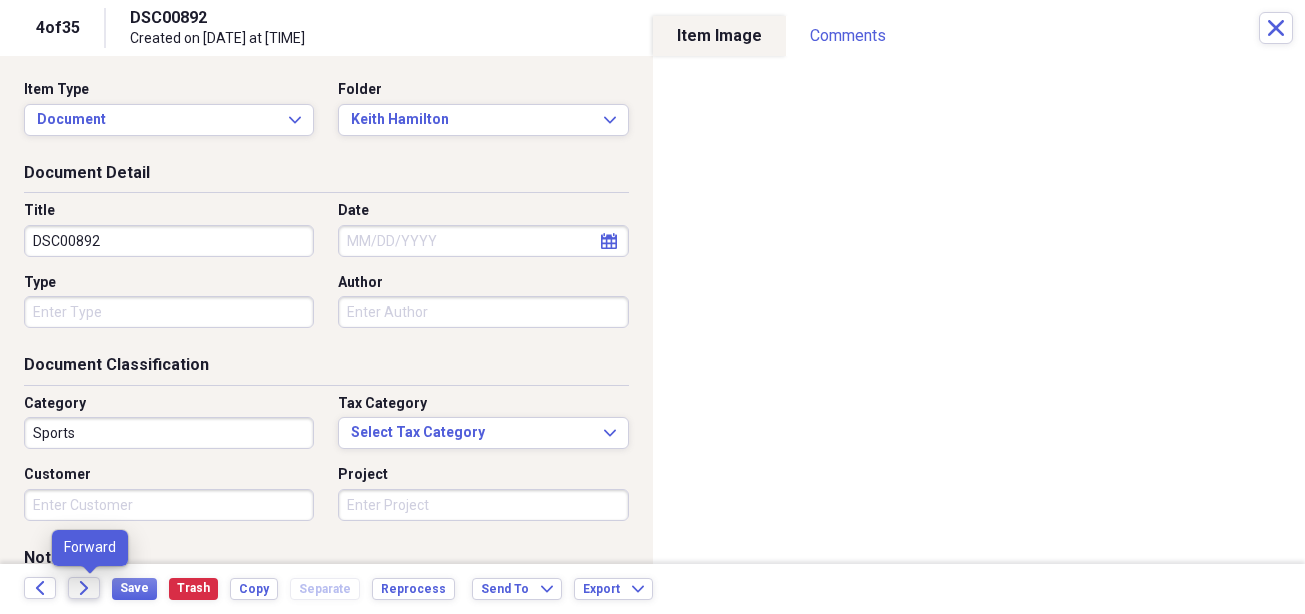 click on "Forward" 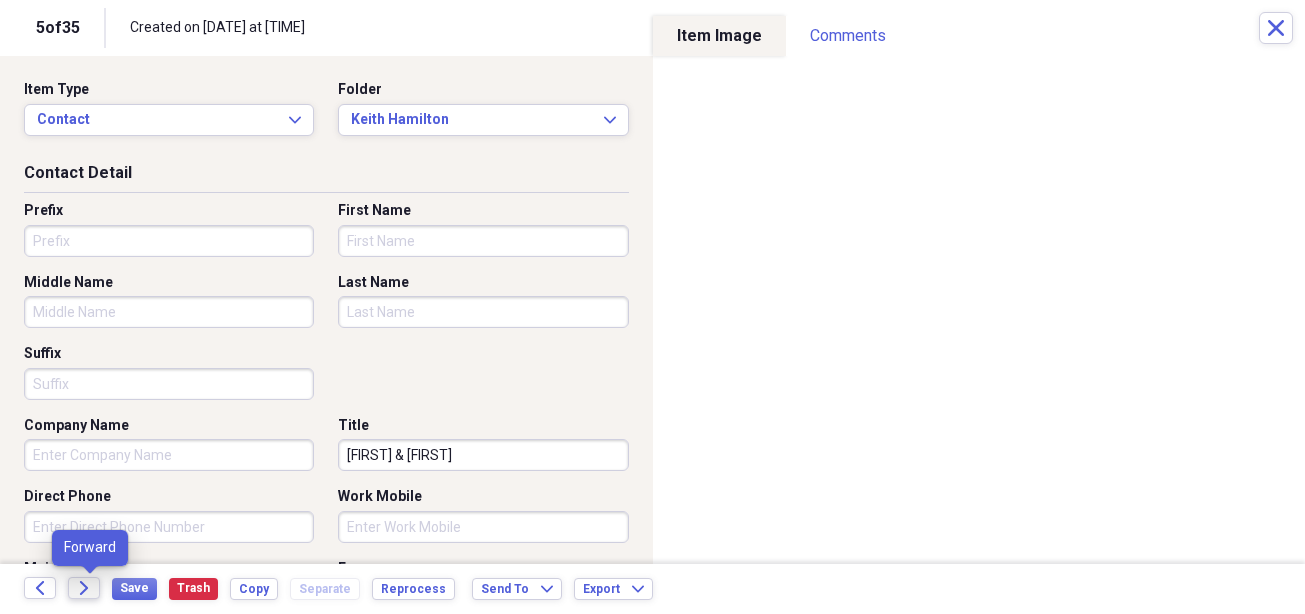 click on "Forward" 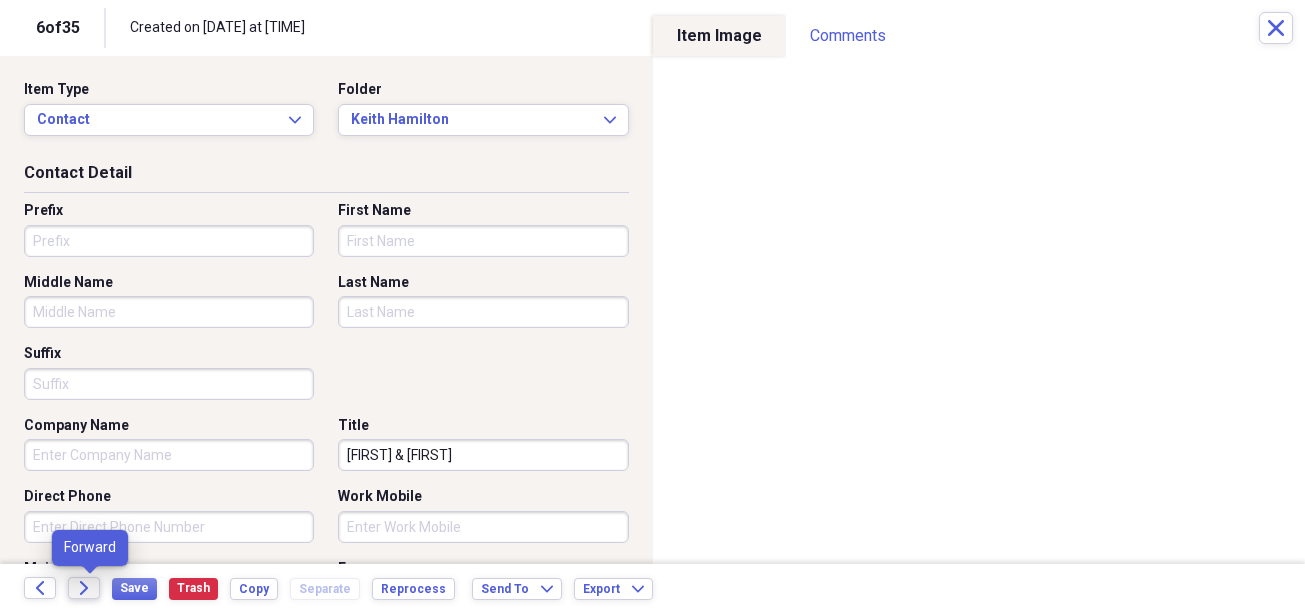 click on "Forward" 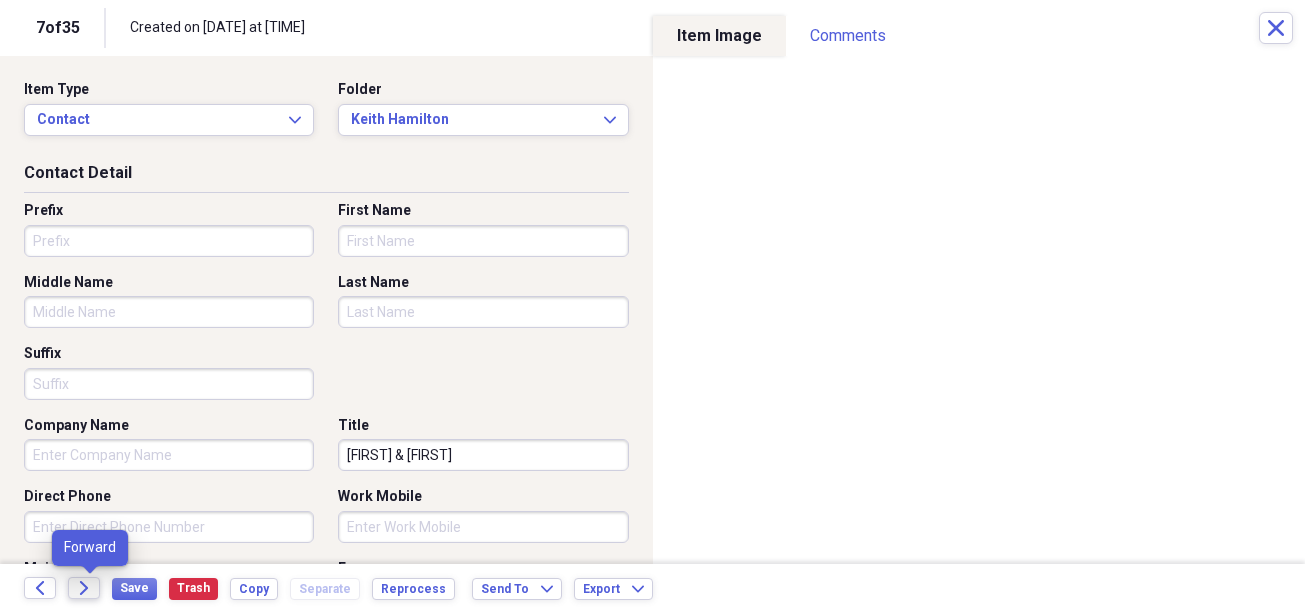 click on "Forward" 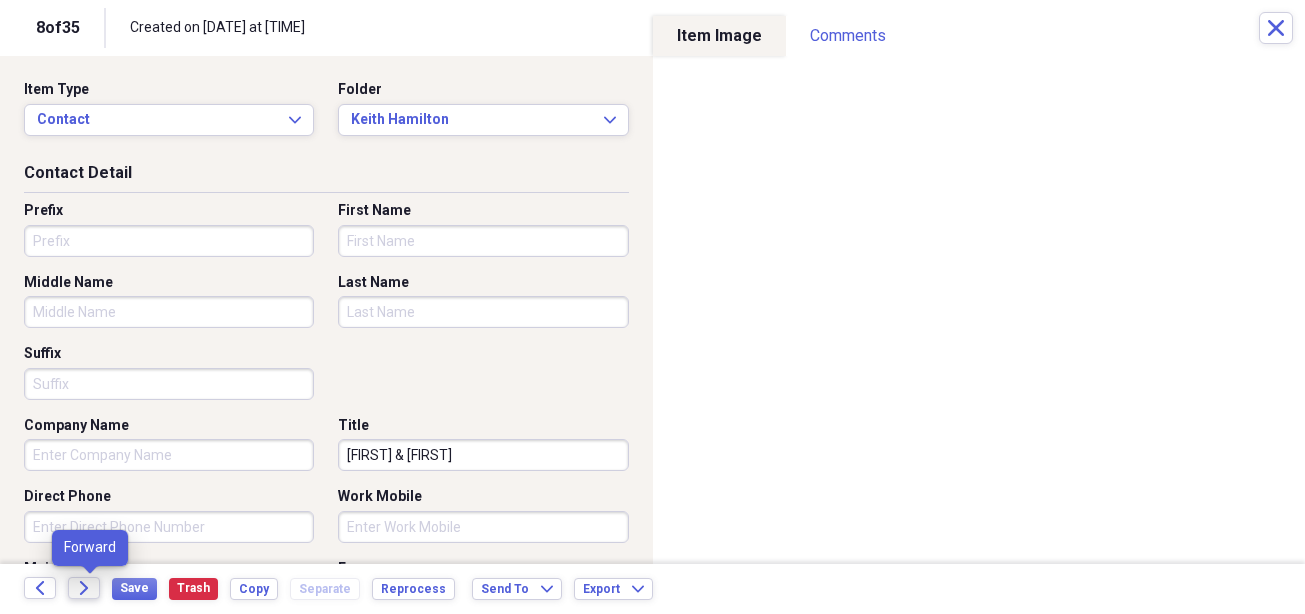 click on "Forward" 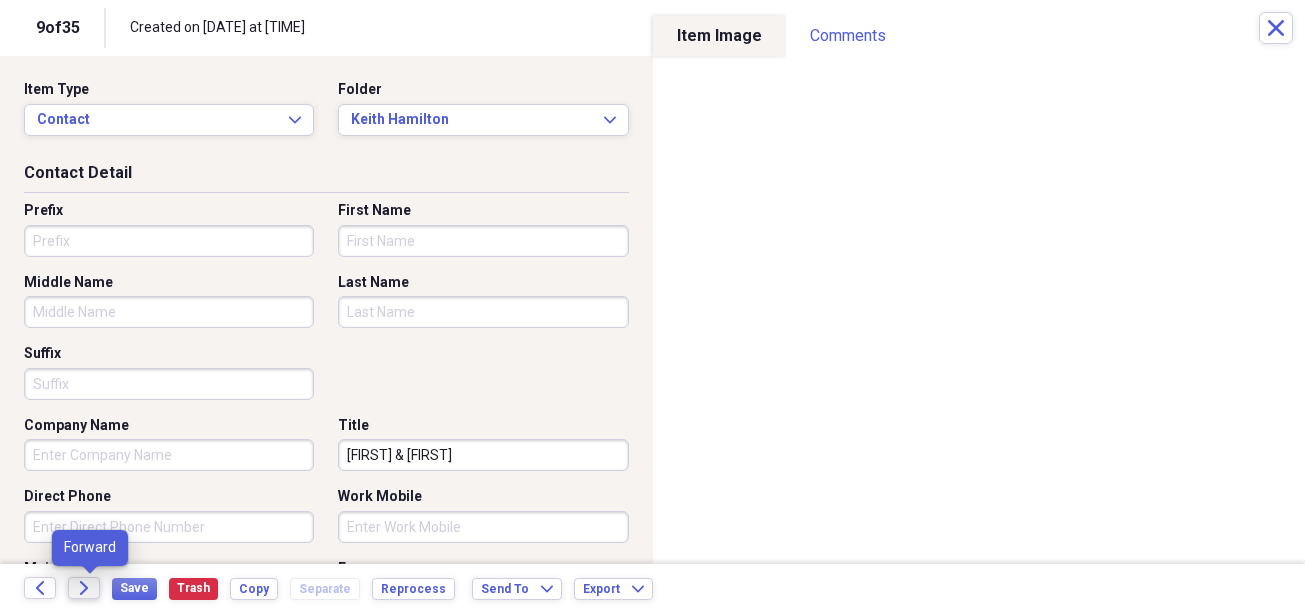 click on "Forward" 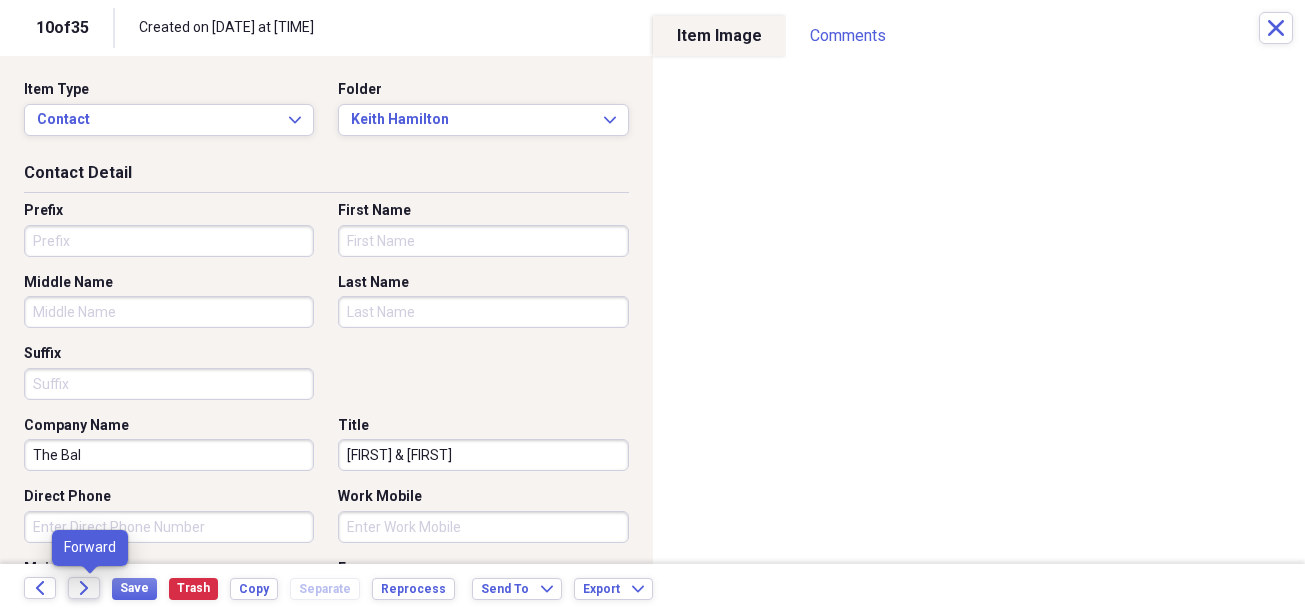 click on "Forward" 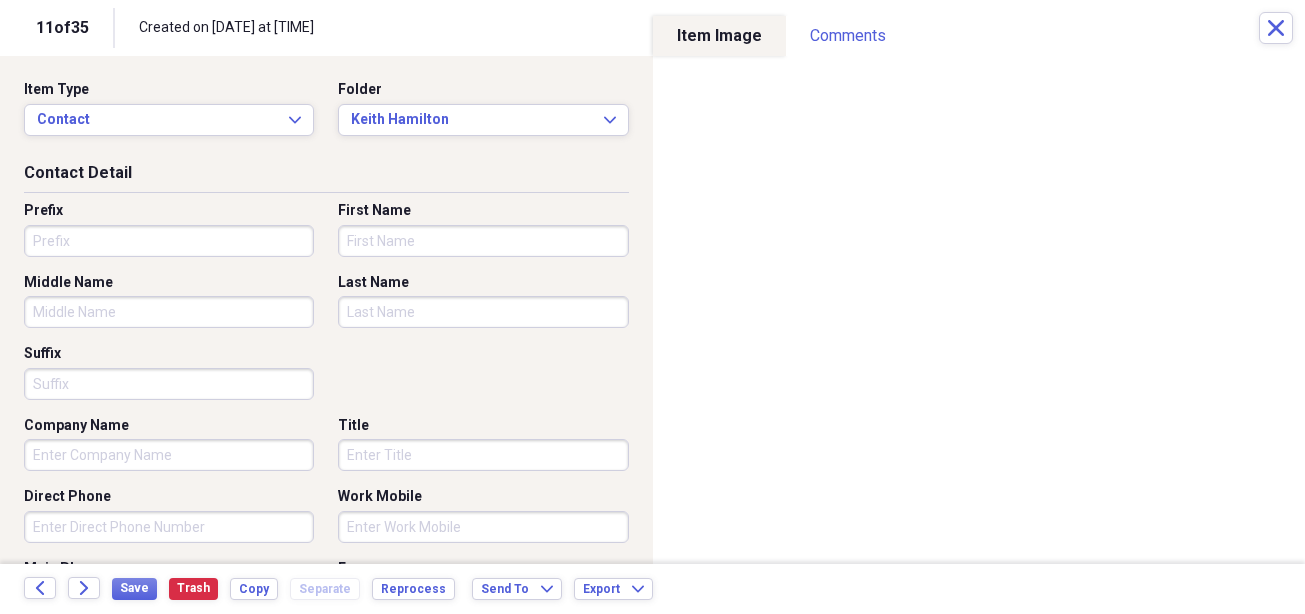 click on "Title" at bounding box center (483, 455) 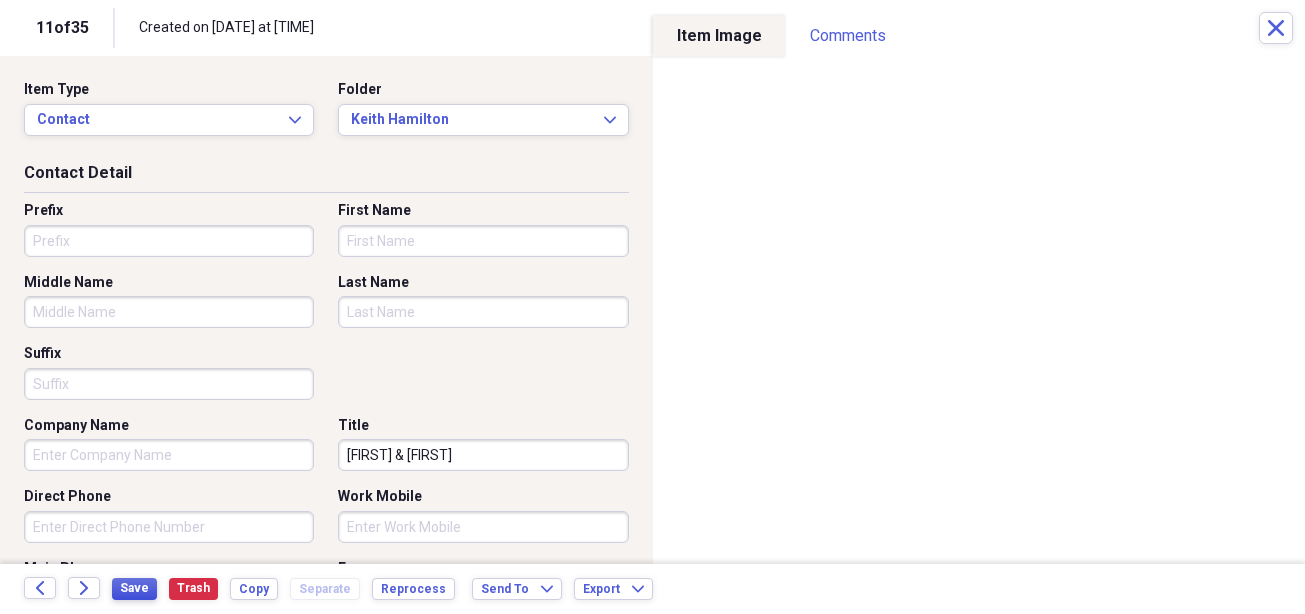 type on "[FIRST] & [FIRST]" 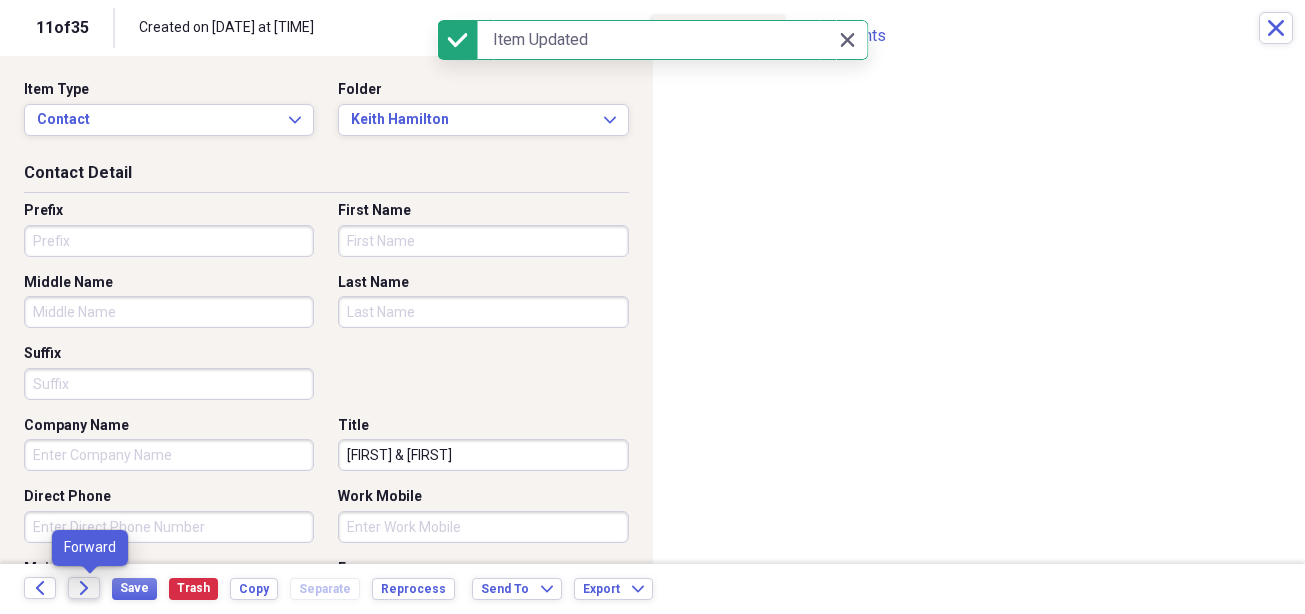 click 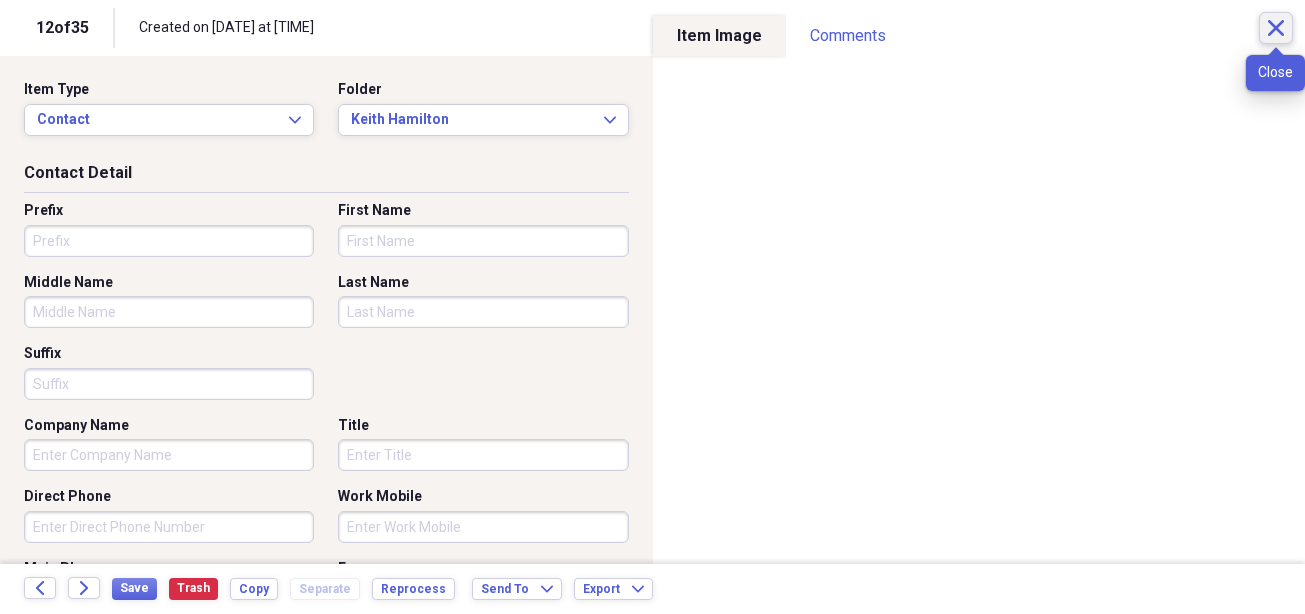 click on "Close" at bounding box center [1276, 28] 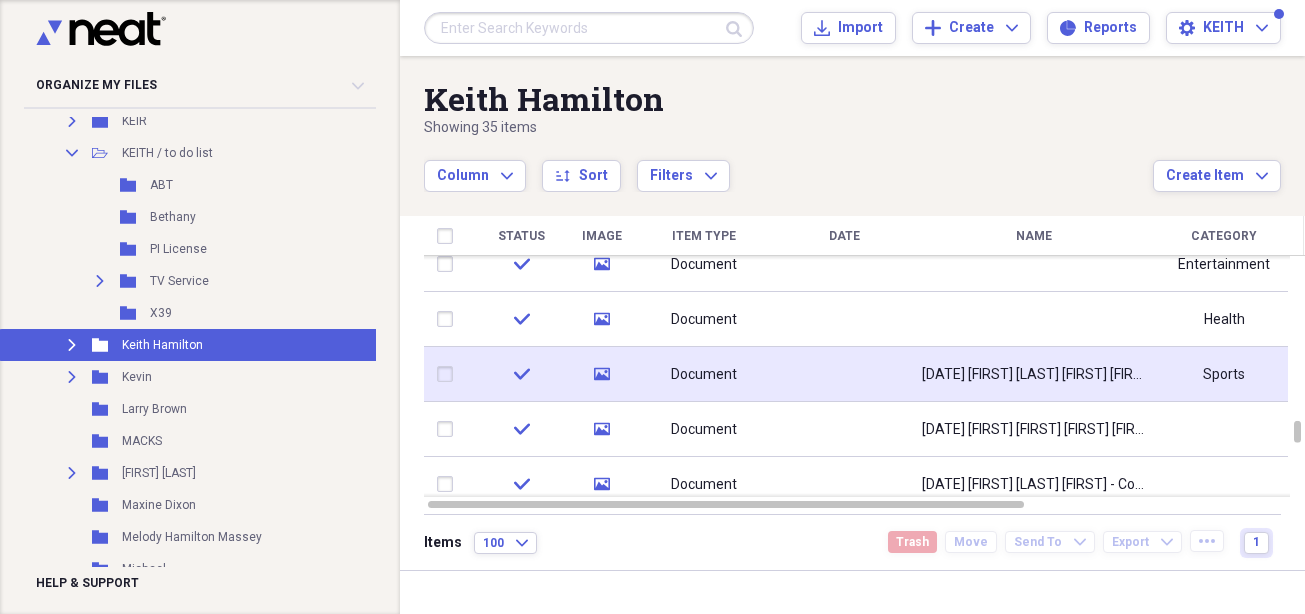 click at bounding box center [844, 374] 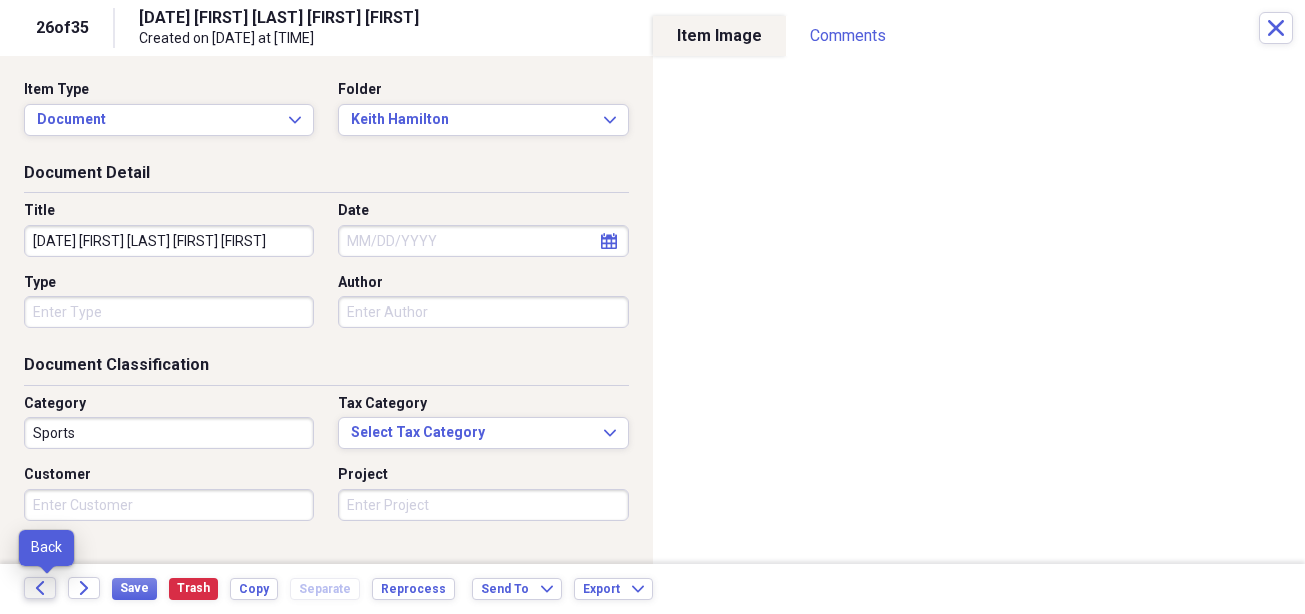 click on "Back" at bounding box center (40, 588) 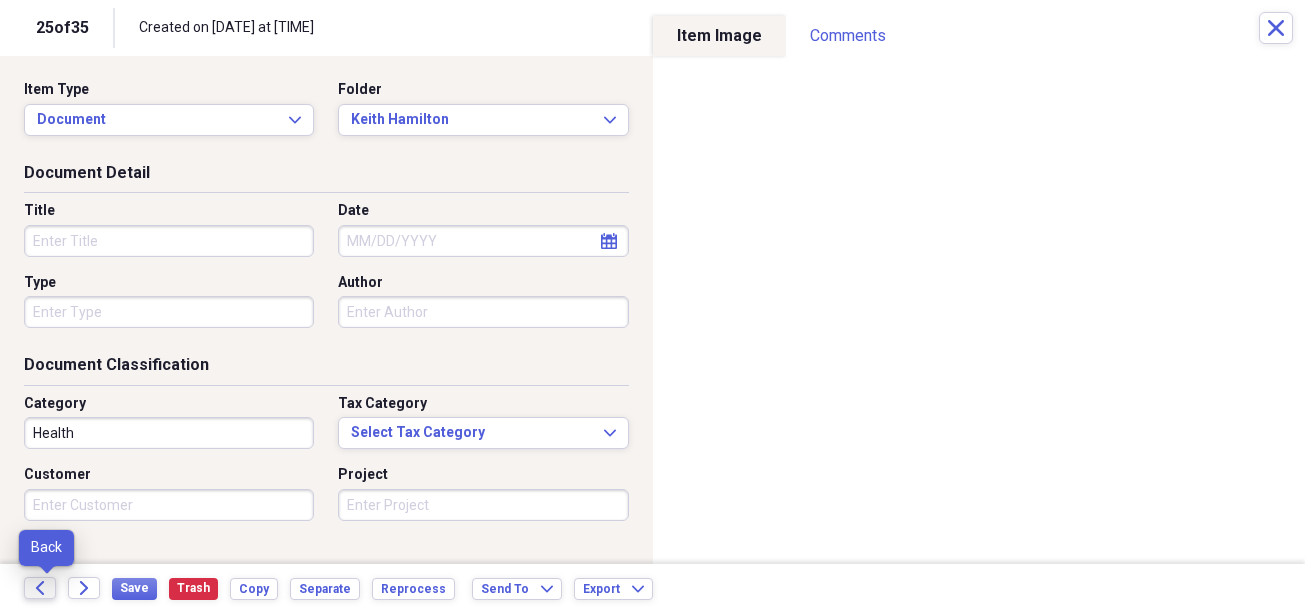 click on "Back" at bounding box center (40, 588) 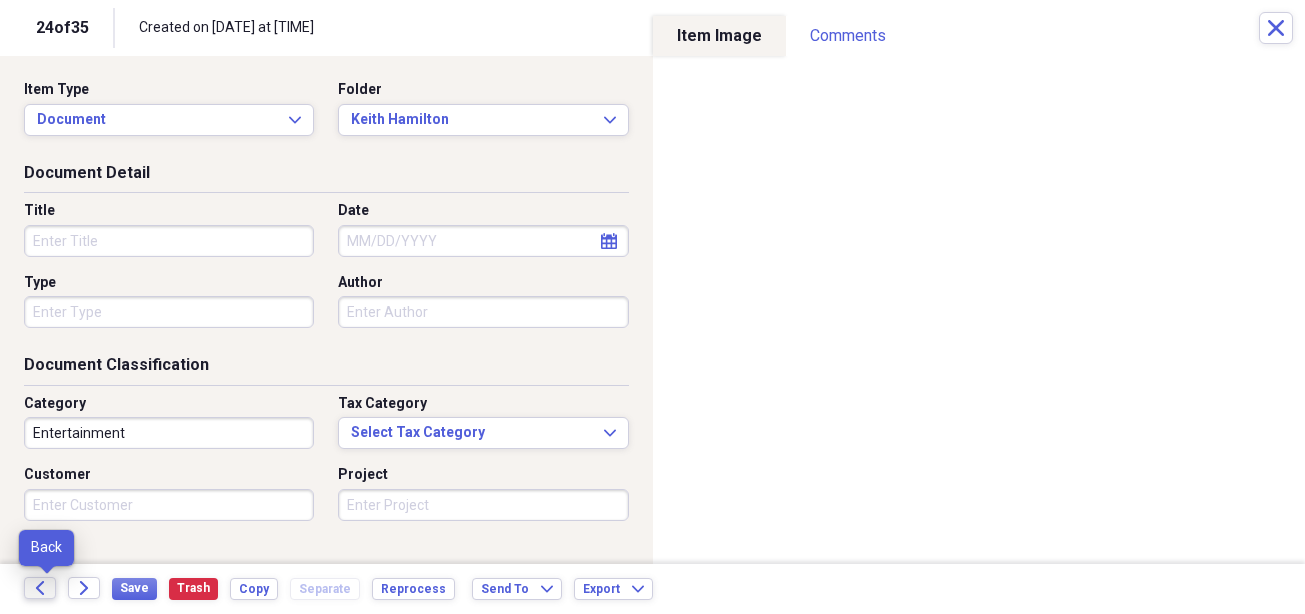 click on "Back" at bounding box center [40, 588] 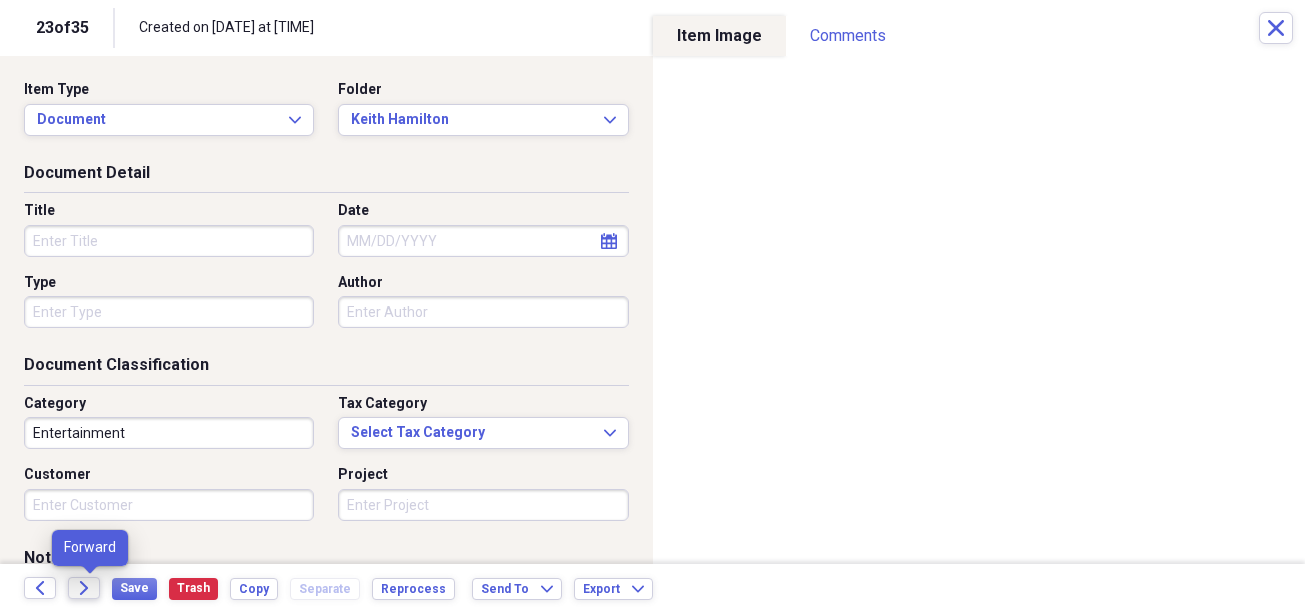 click on "Forward" 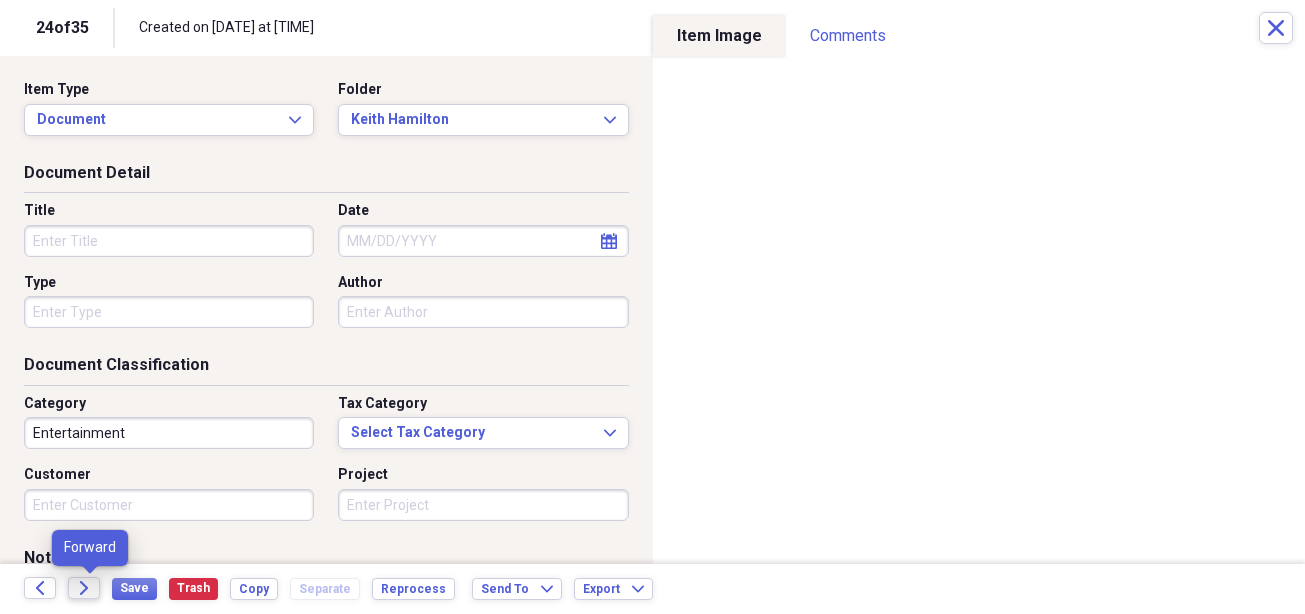 click on "Forward" 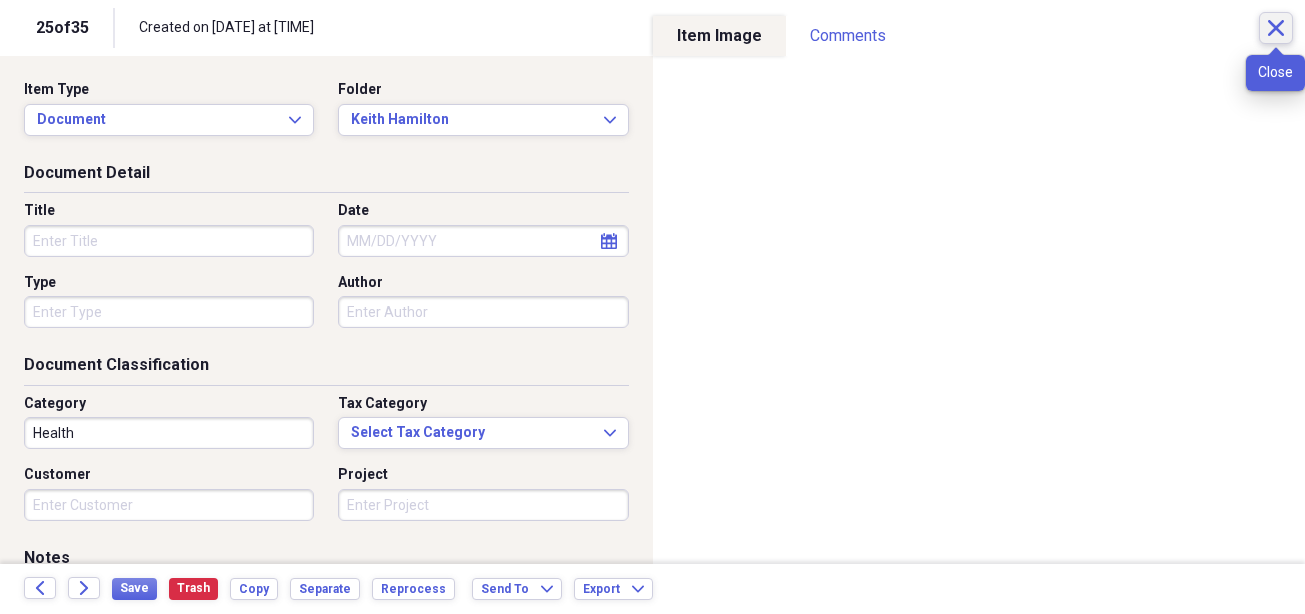 click on "Close" at bounding box center (1276, 28) 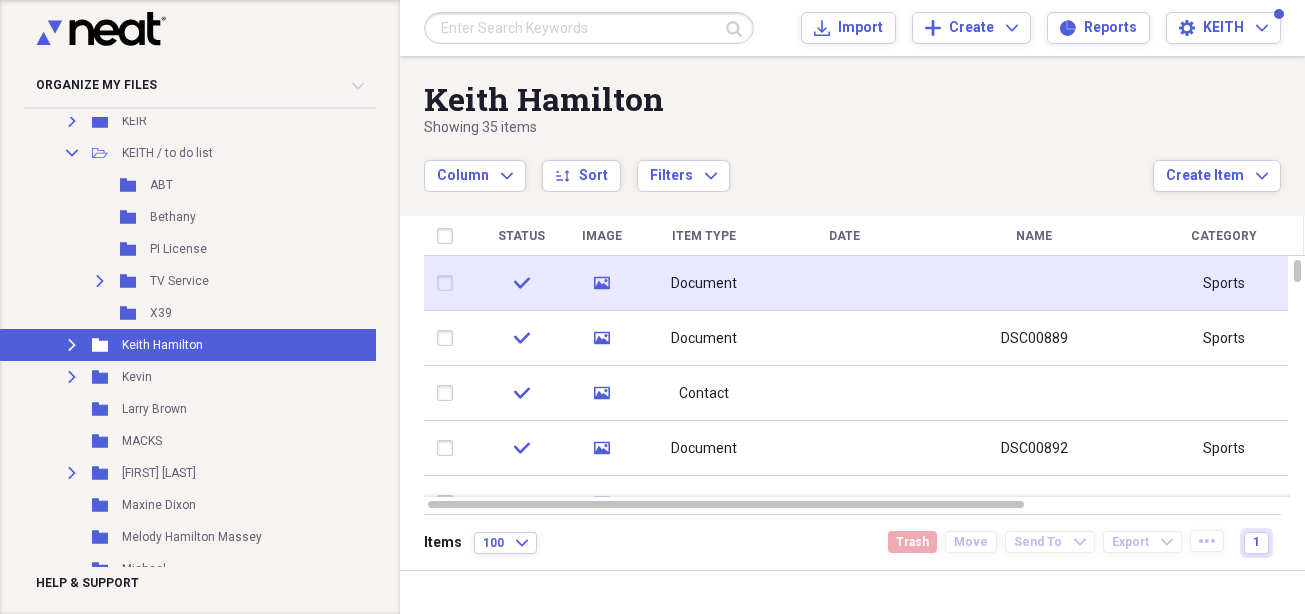 click at bounding box center [1034, 283] 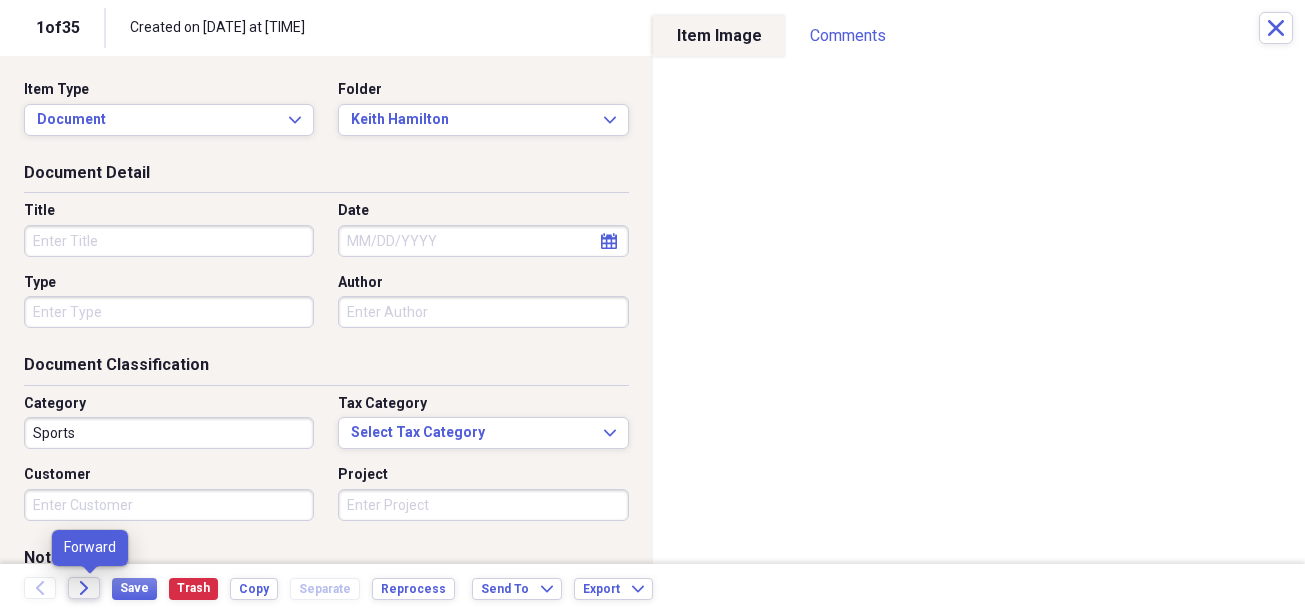 click on "Forward" 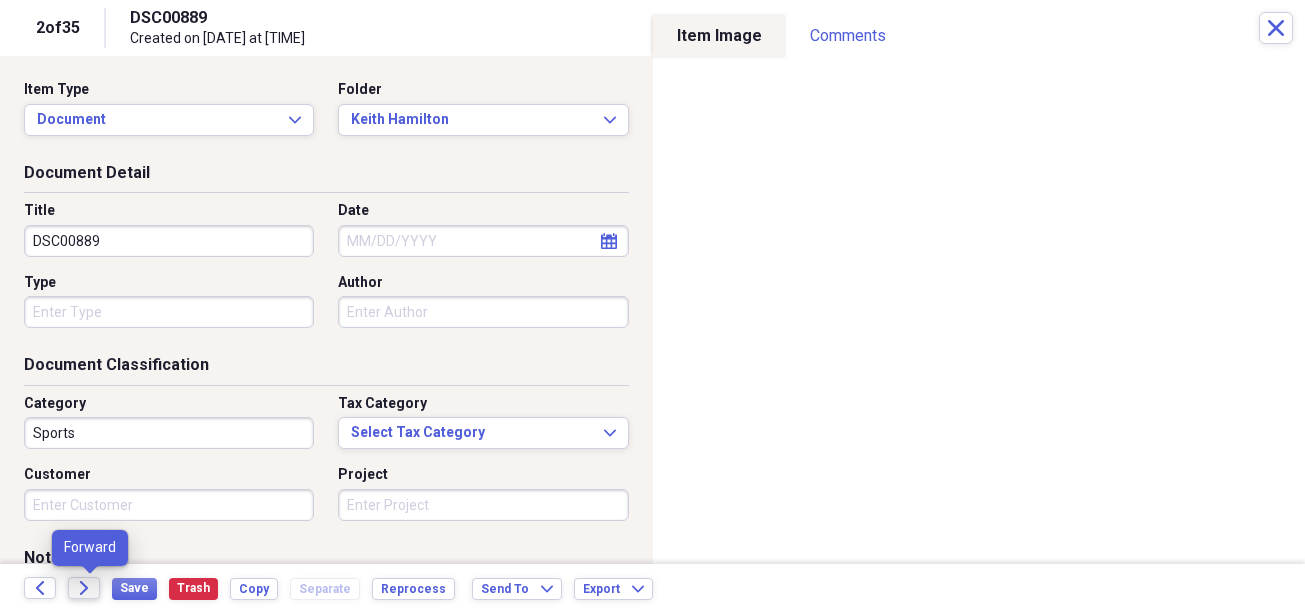 click on "Forward" 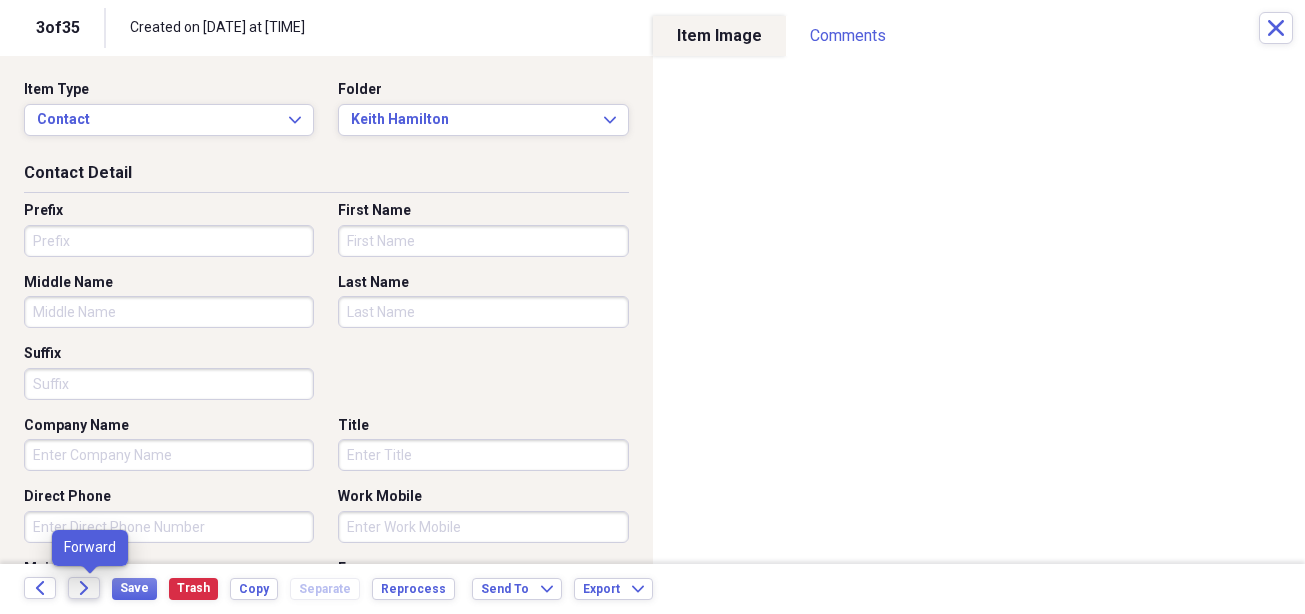 click on "Forward" 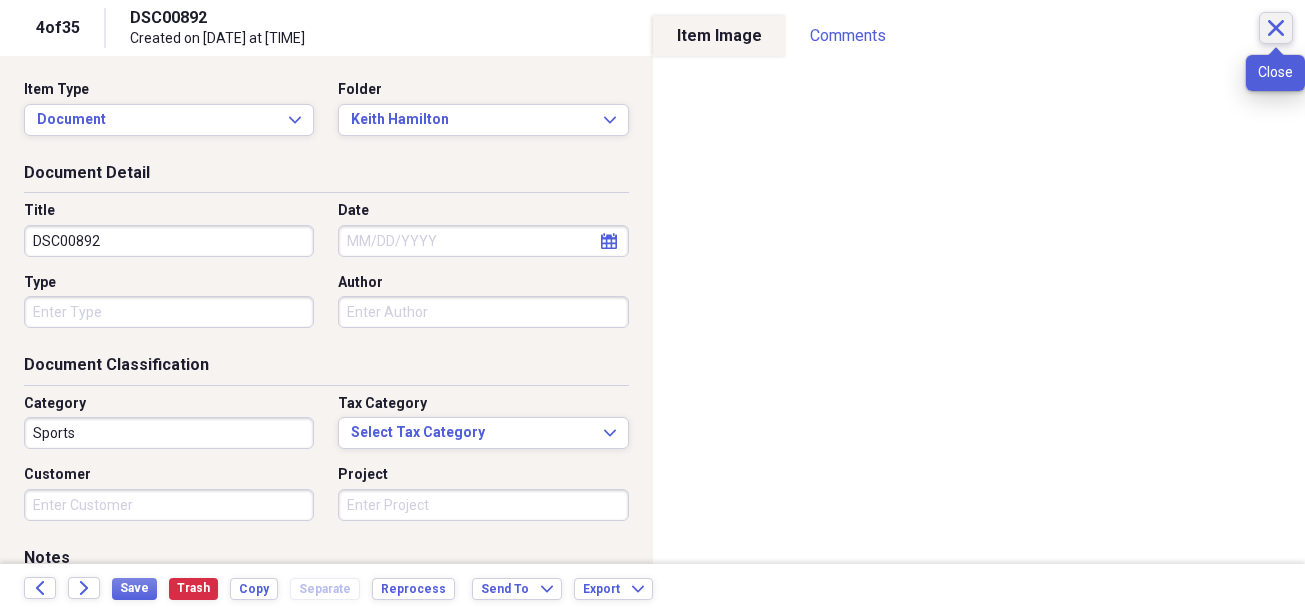 click on "Close" 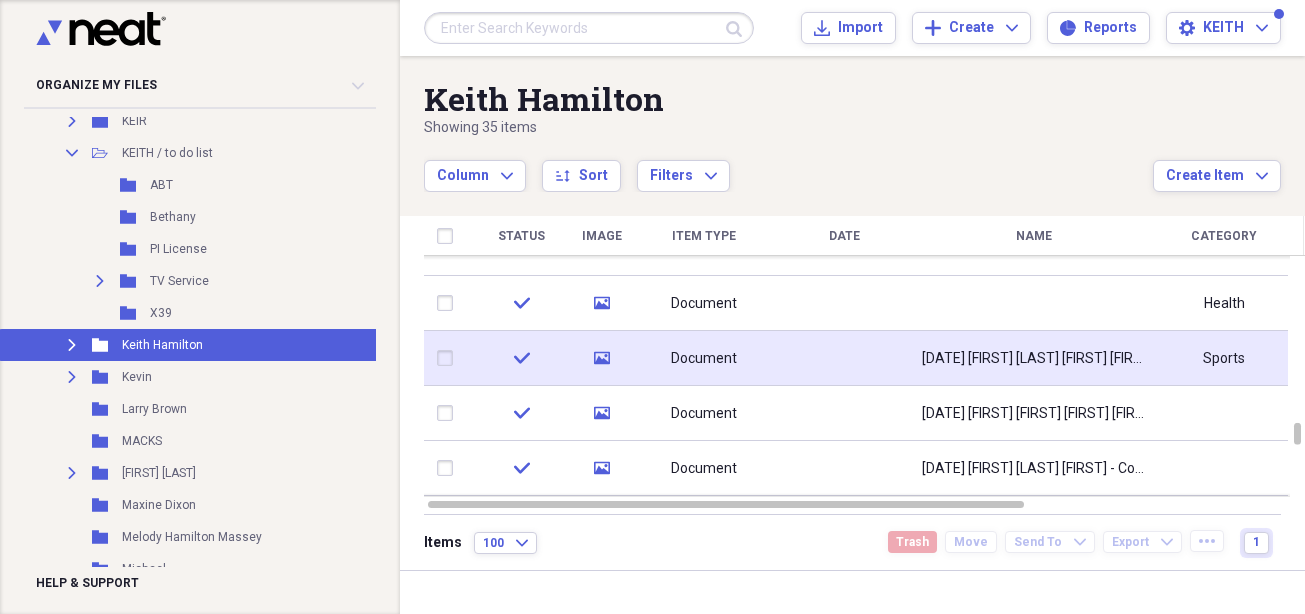 click on "[DATE] [FIRST] [LAST] [FIRST] [FIRST]" at bounding box center [1034, 359] 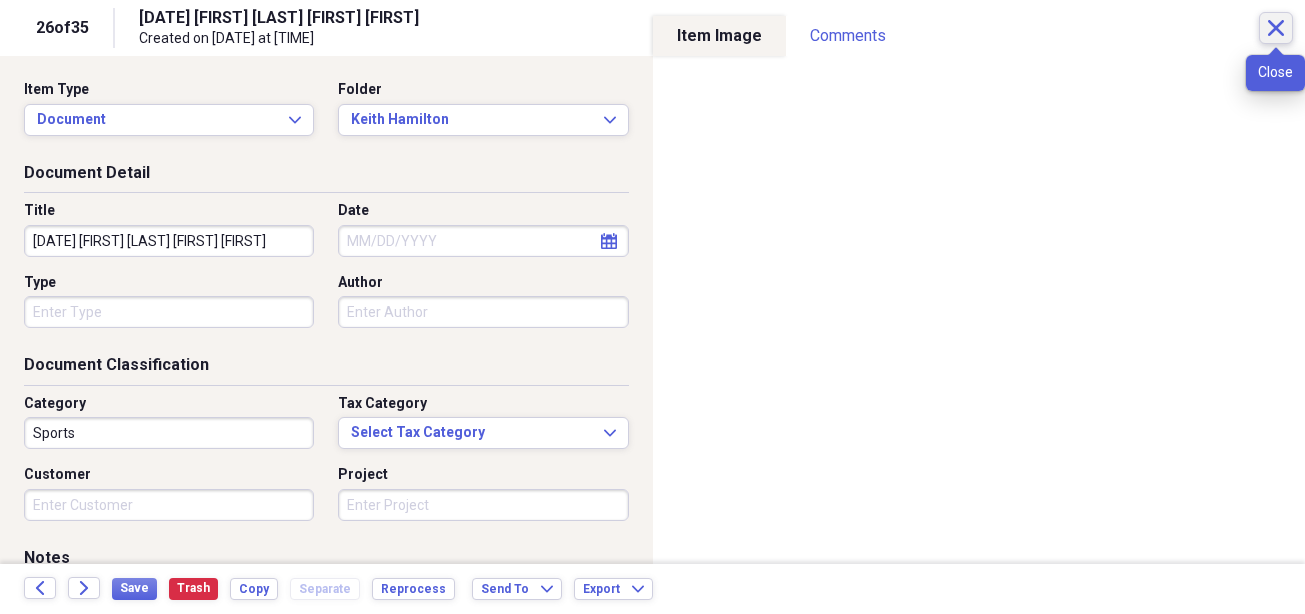 click 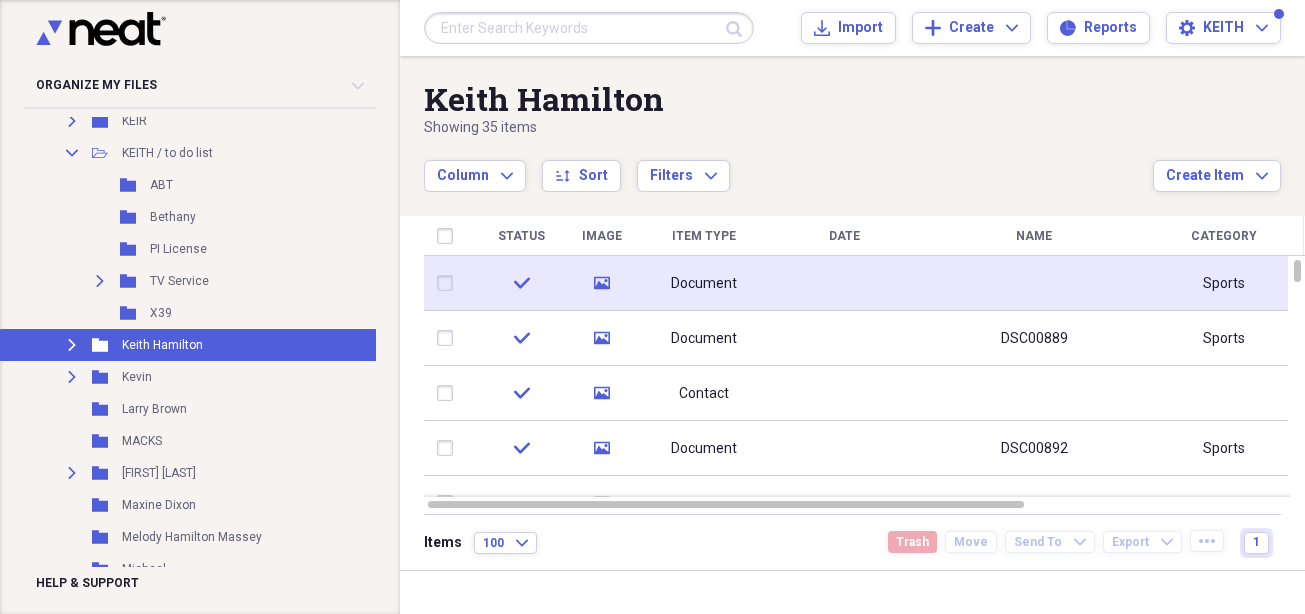 click on "Document" at bounding box center [704, 284] 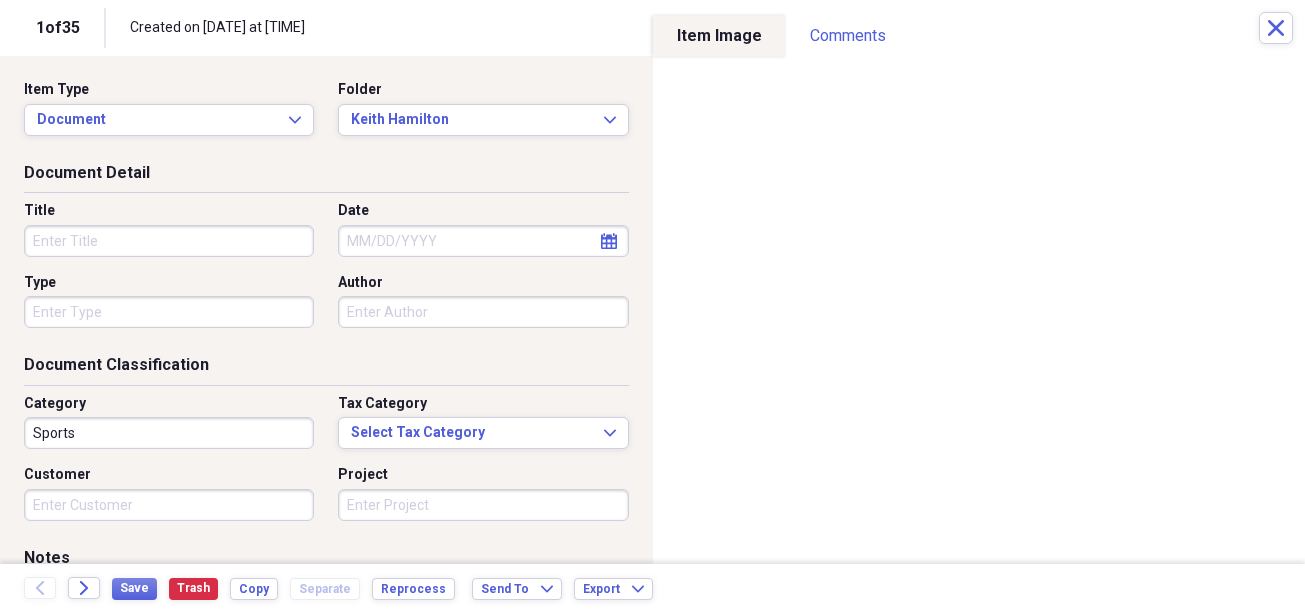click on "Title" at bounding box center (169, 241) 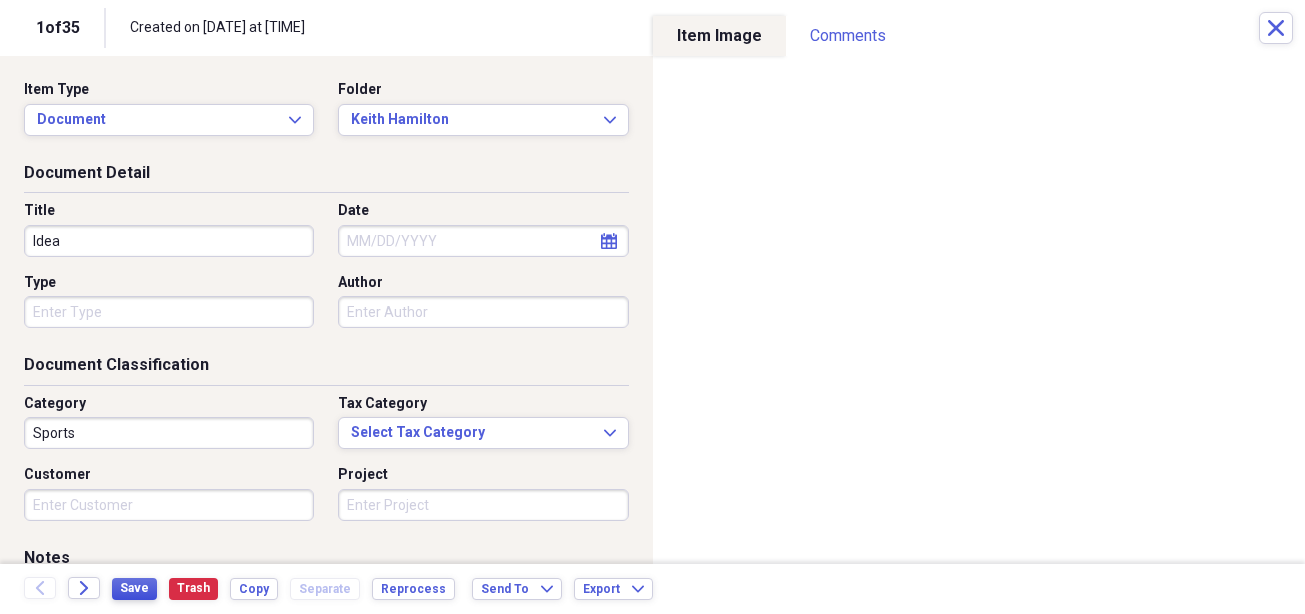 type on "Idea" 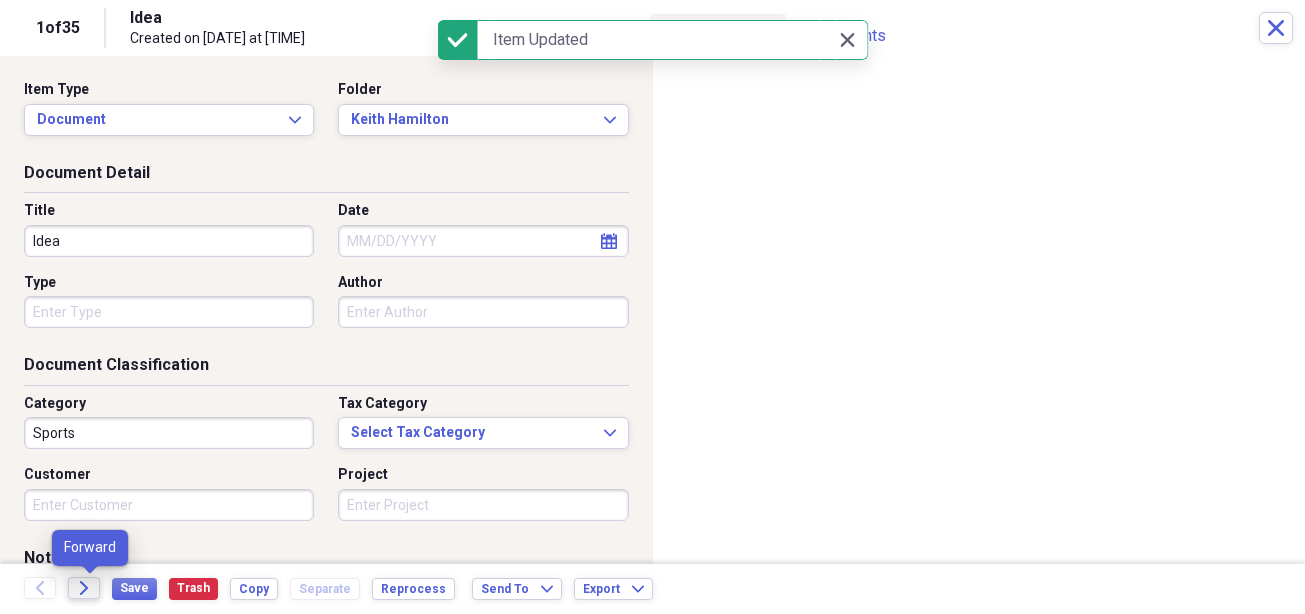 click on "Forward" 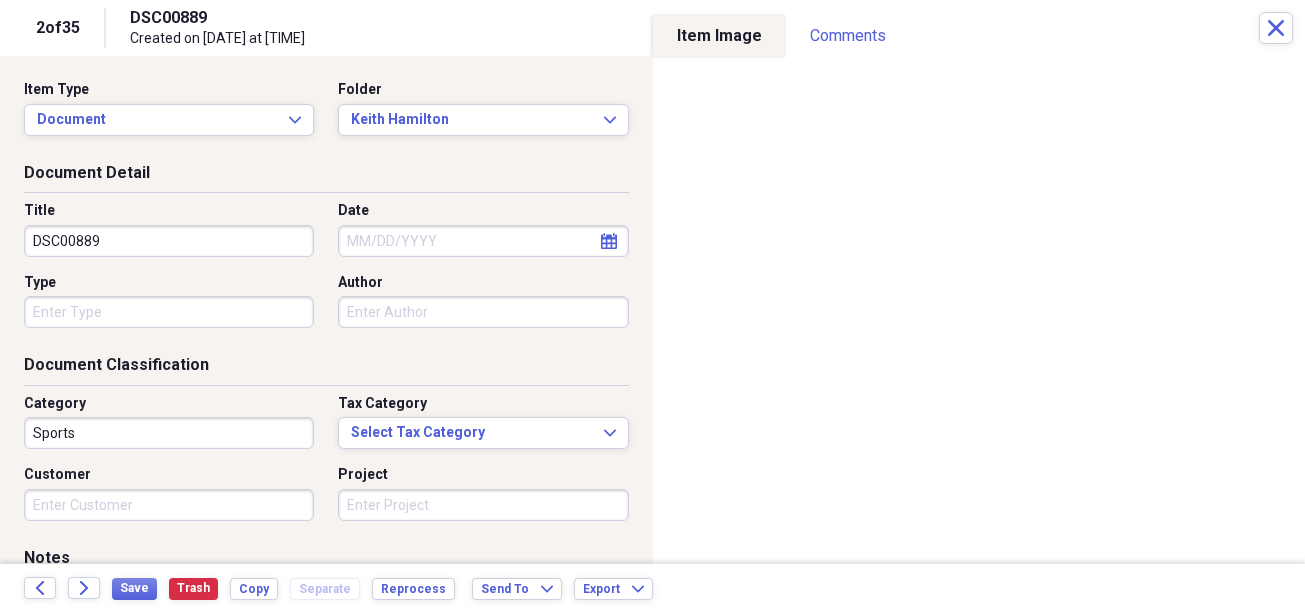 drag, startPoint x: 129, startPoint y: 242, endPoint x: 26, endPoint y: 243, distance: 103.00485 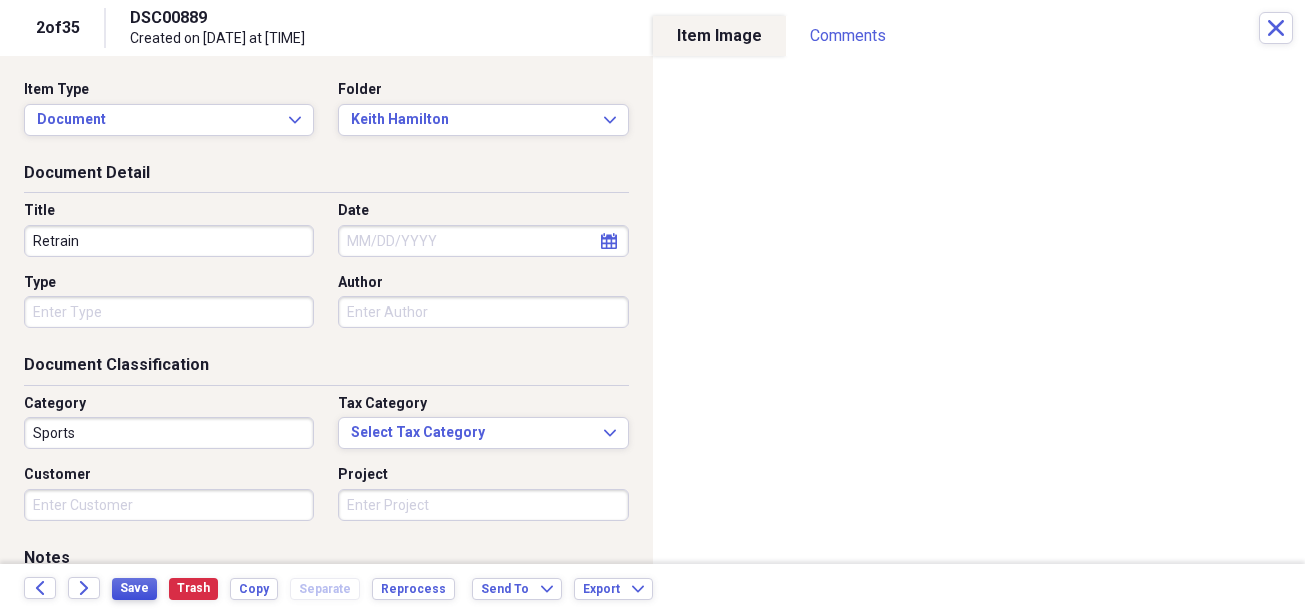 type on "Retrain" 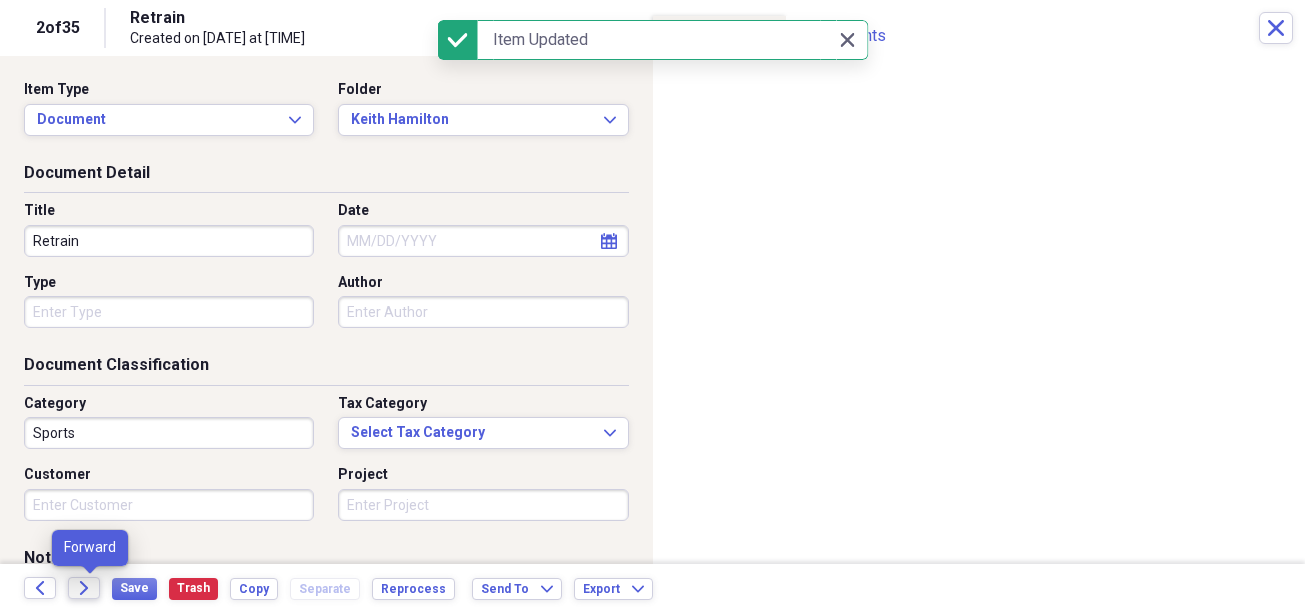 click on "Forward" 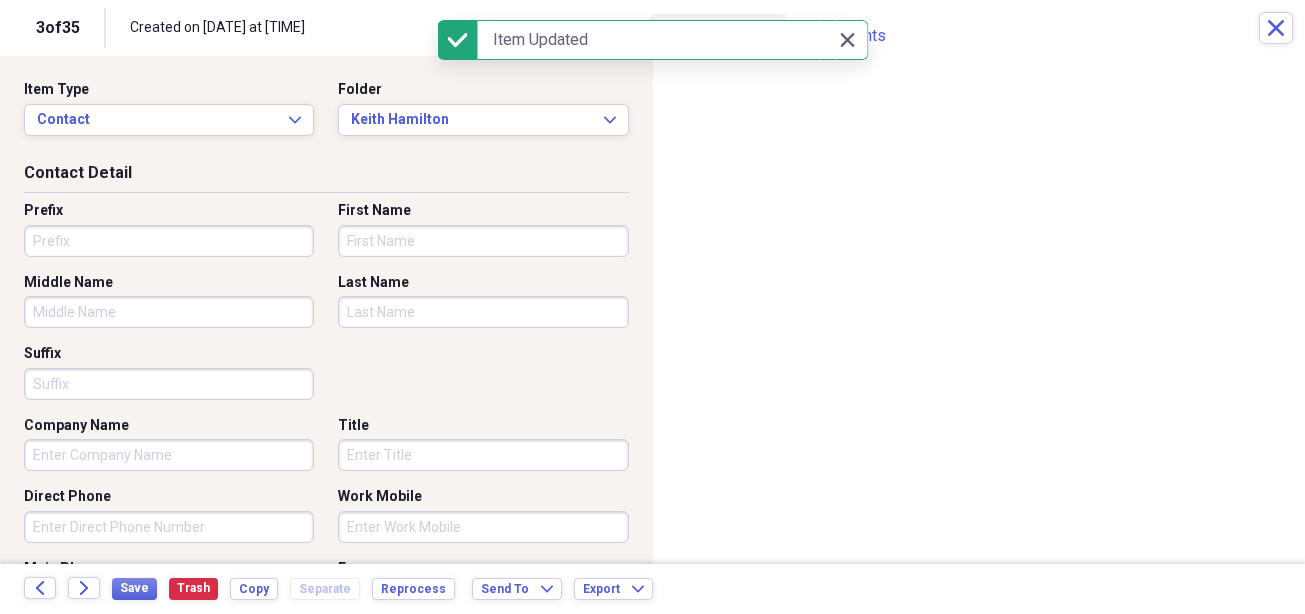 click on "Prefix" at bounding box center (169, 241) 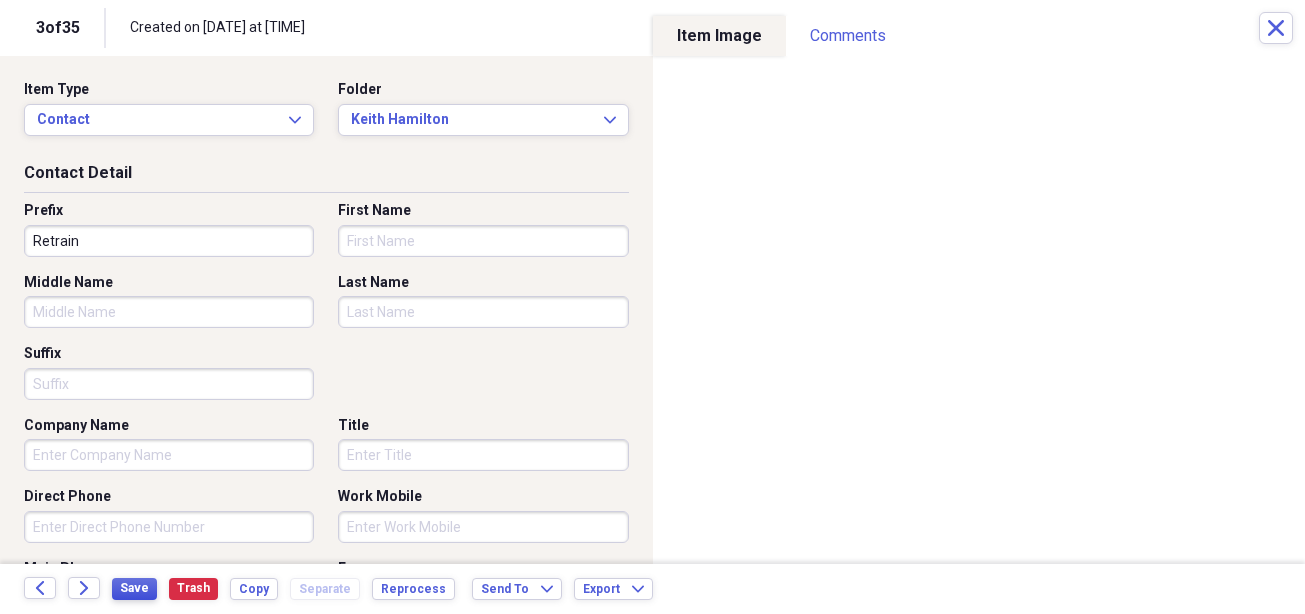 type on "Retrain" 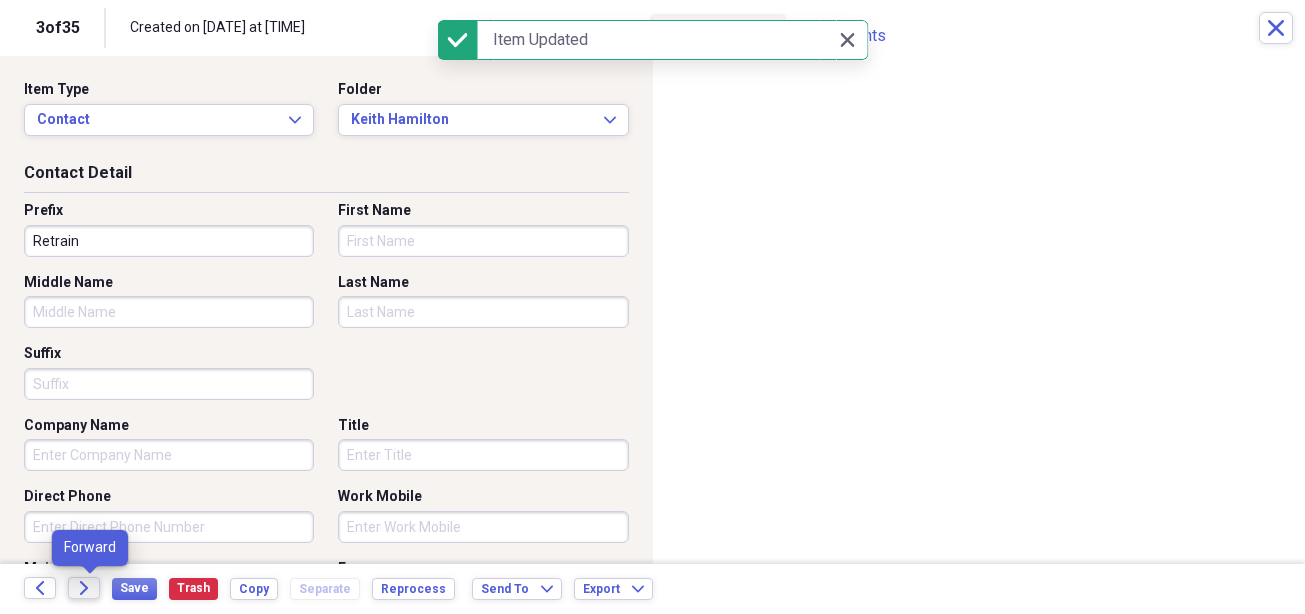 click on "Forward" 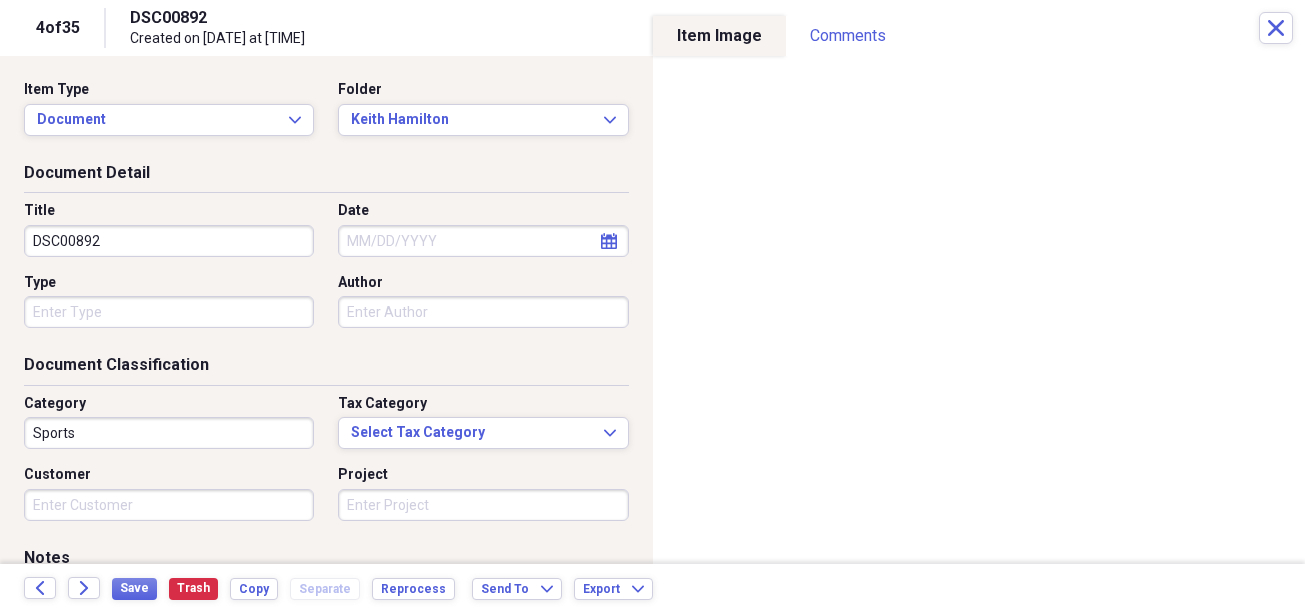 drag, startPoint x: 134, startPoint y: 243, endPoint x: -45, endPoint y: 247, distance: 179.0447 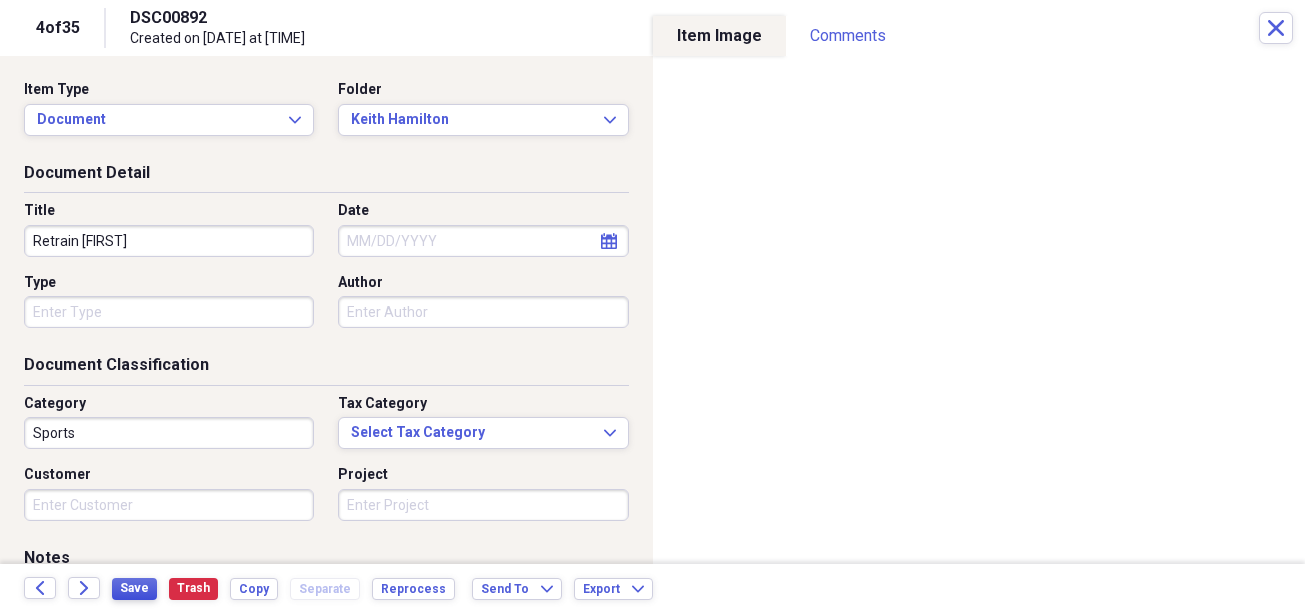 type on "Retrain [FIRST]" 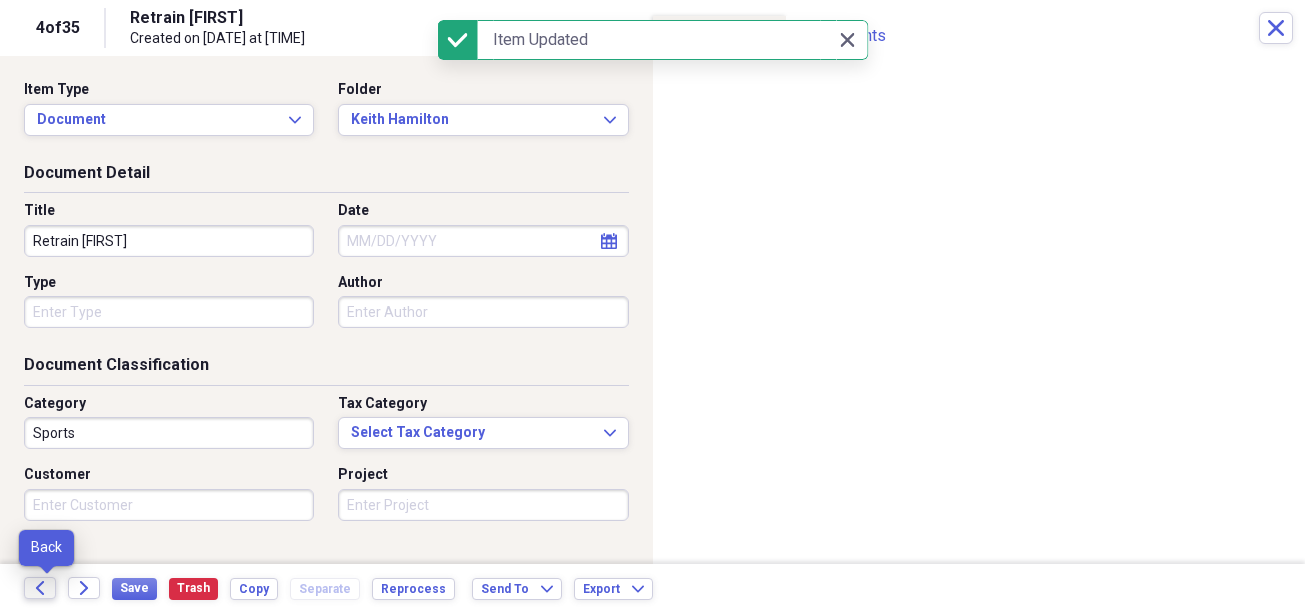 click on "Back" 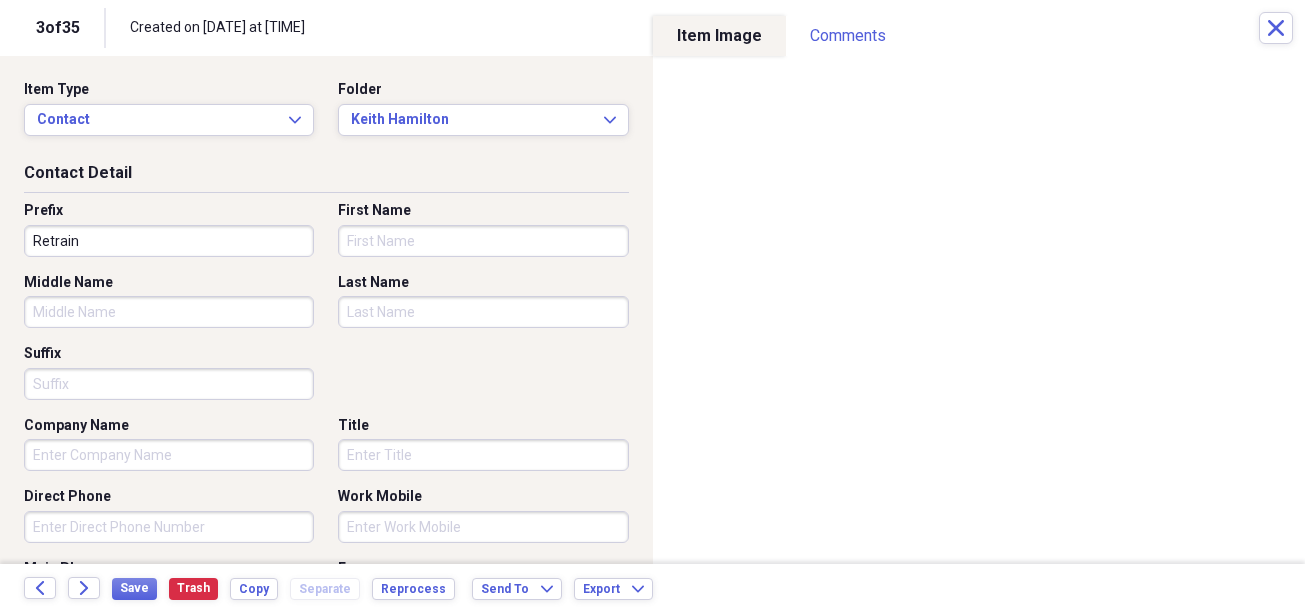 click on "Retrain" at bounding box center [169, 241] 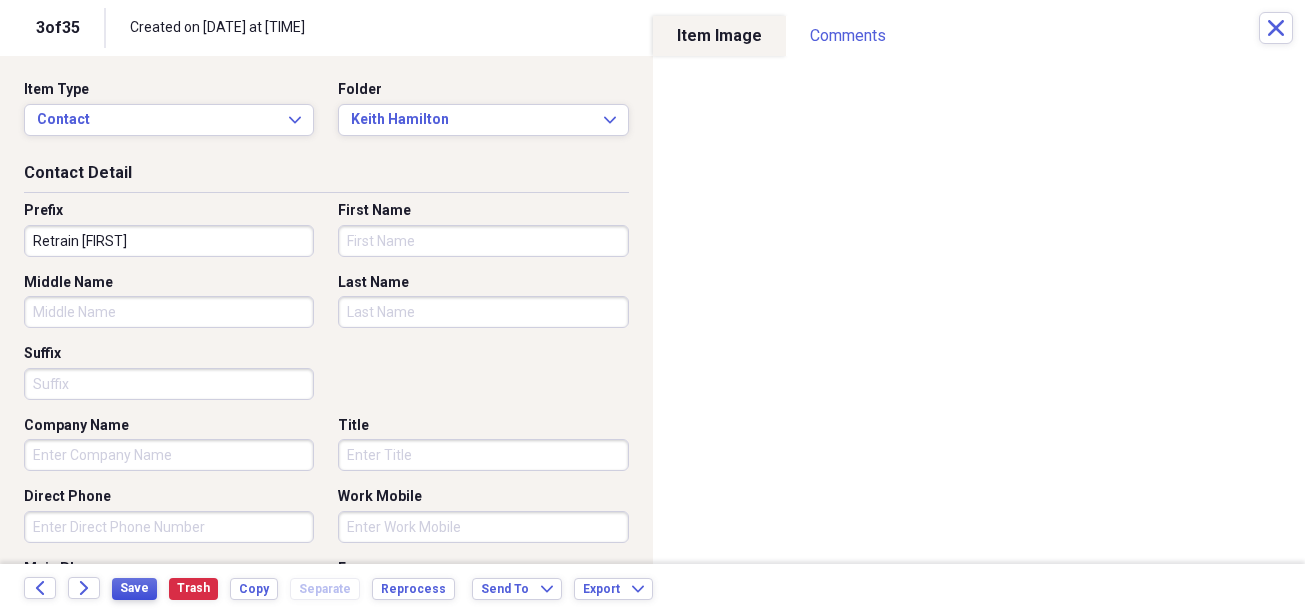 click on "Save" at bounding box center (134, 588) 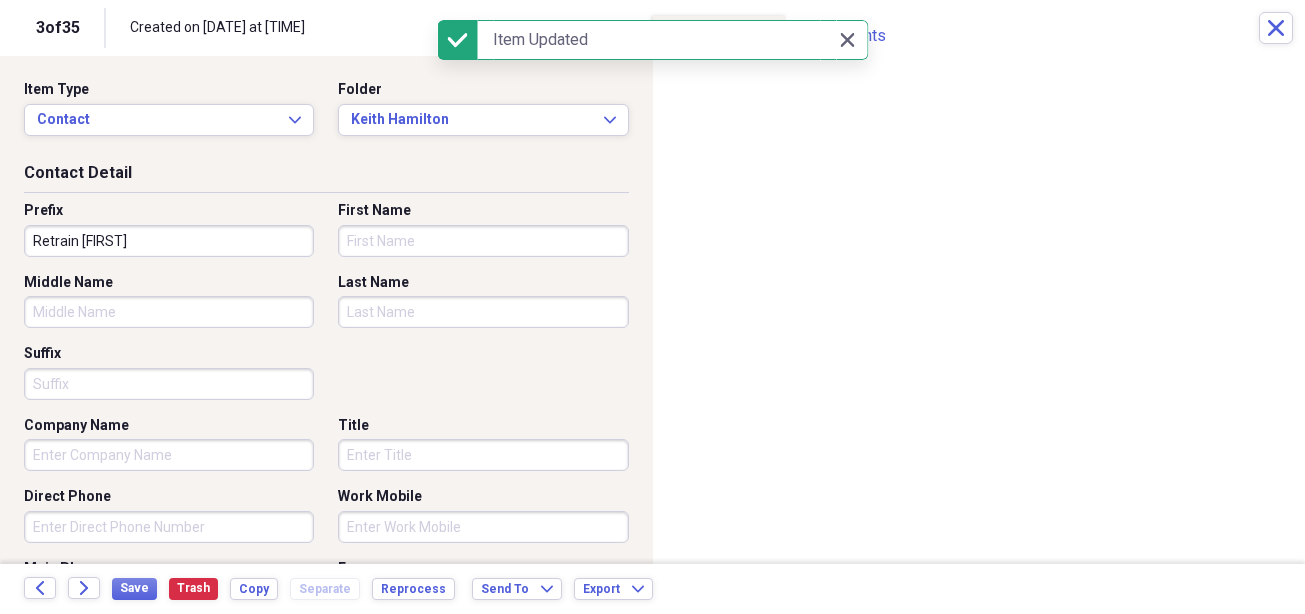 click on "Retrain [FIRST]" at bounding box center [169, 241] 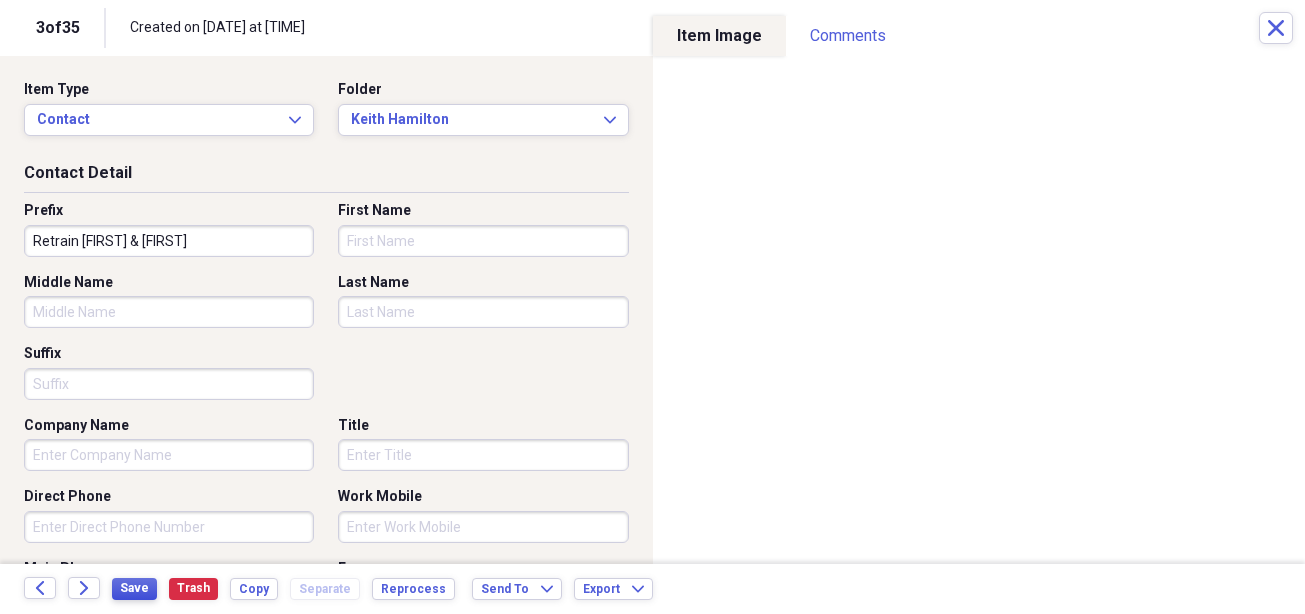type on "Retrain [FIRST] & [FIRST]" 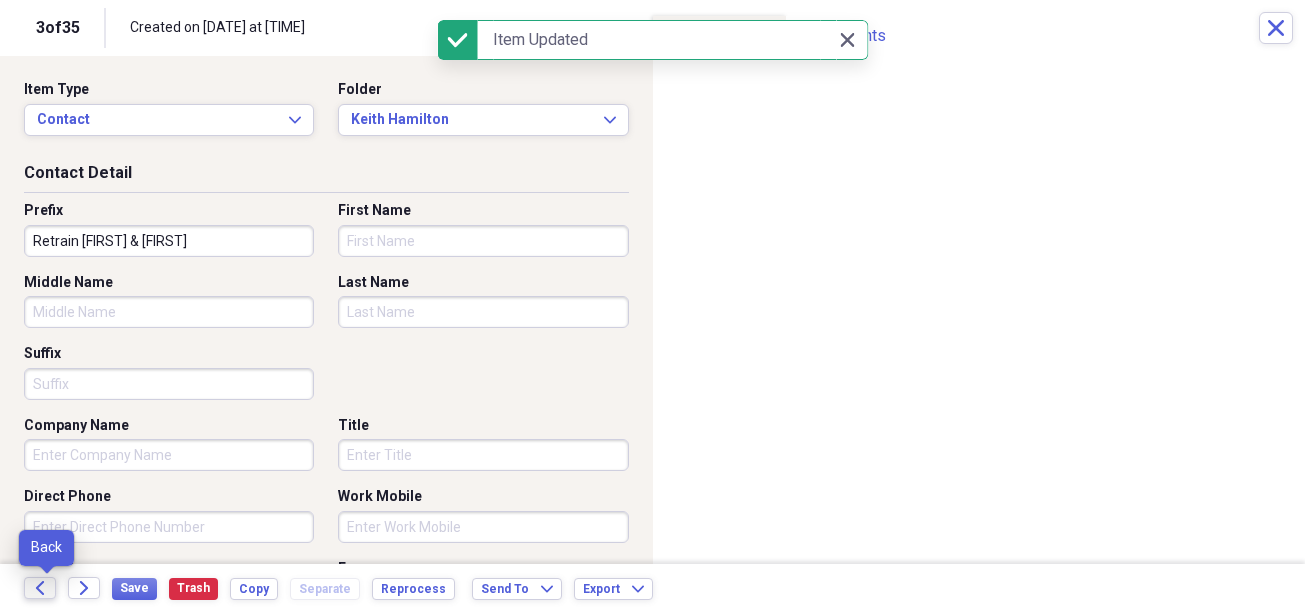 click on "Back" 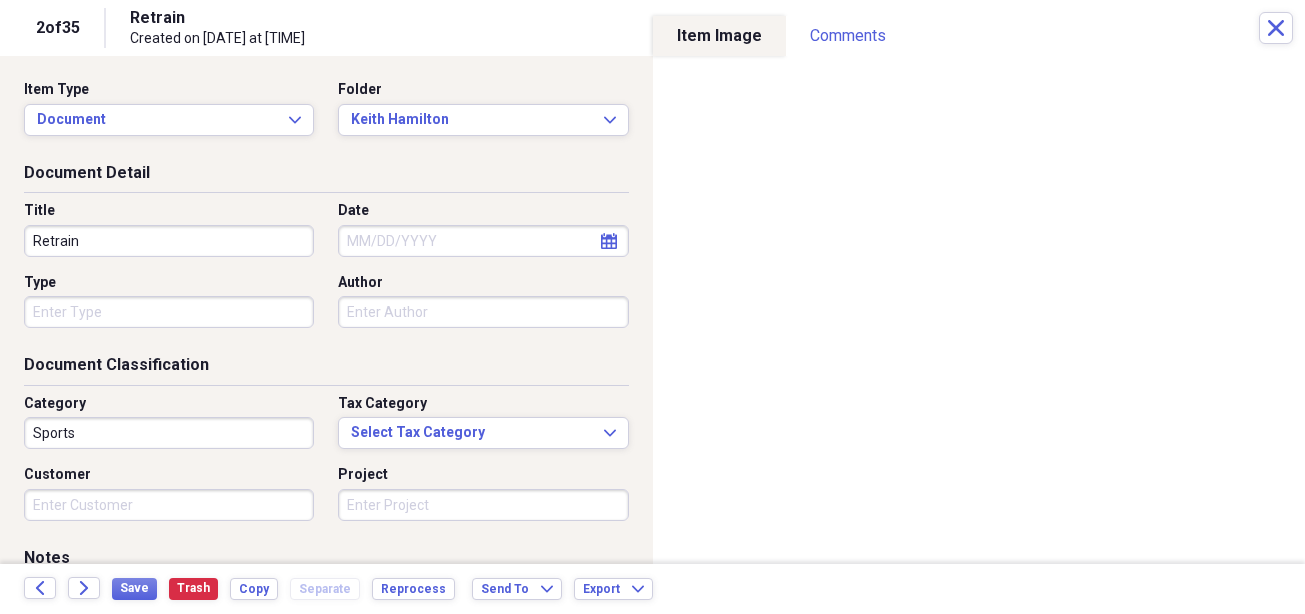 click on "Retrain" at bounding box center [169, 241] 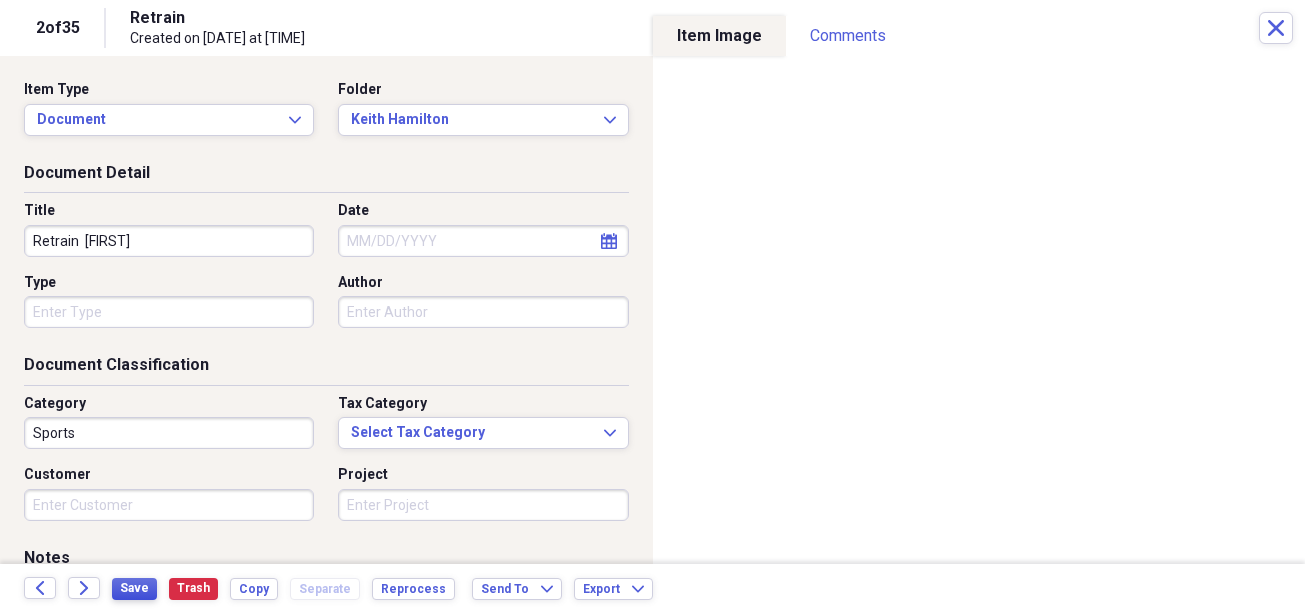 type on "Retrain  [FIRST]" 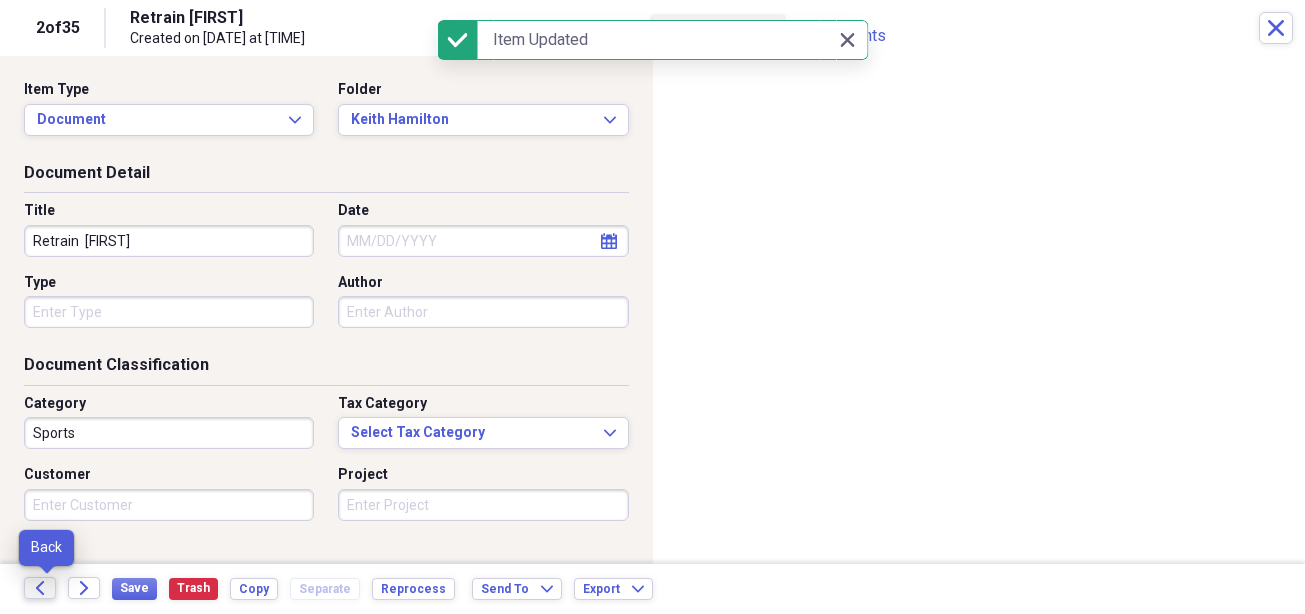 click on "Back" 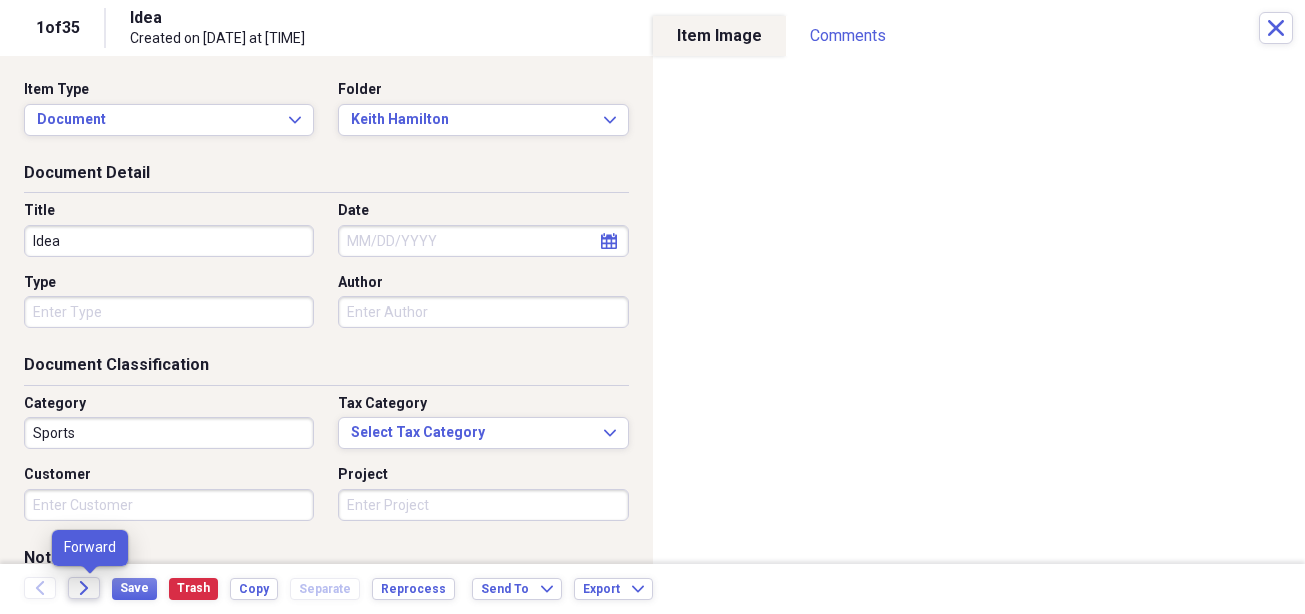 click on "Forward" at bounding box center [84, 588] 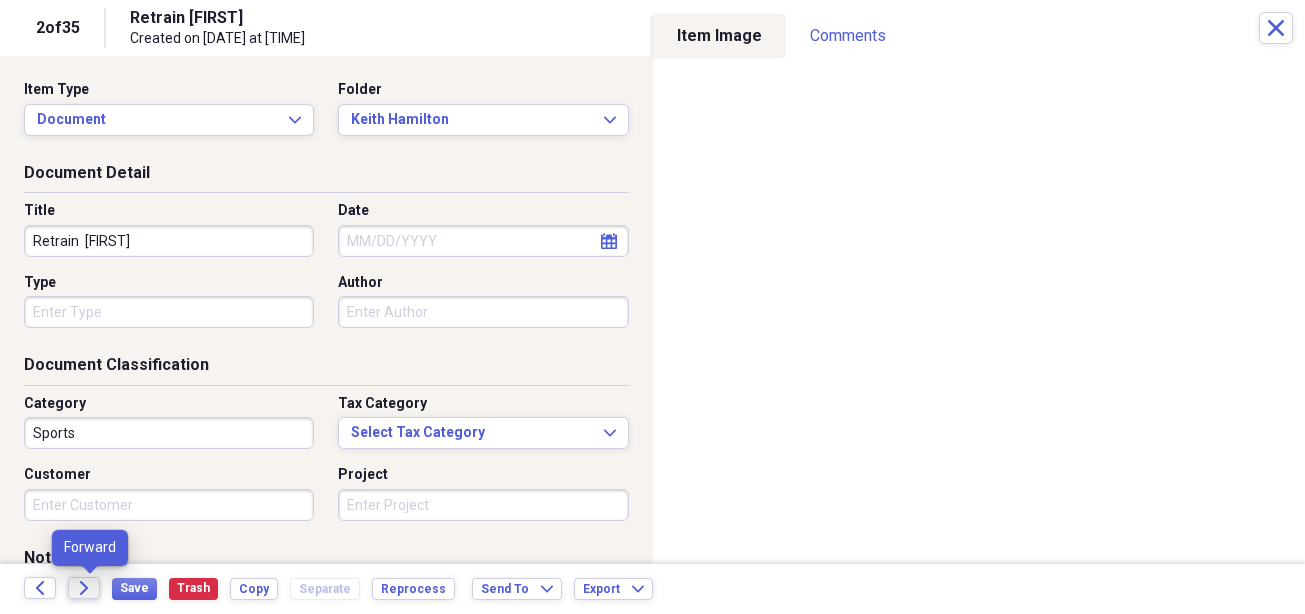 click on "Forward" 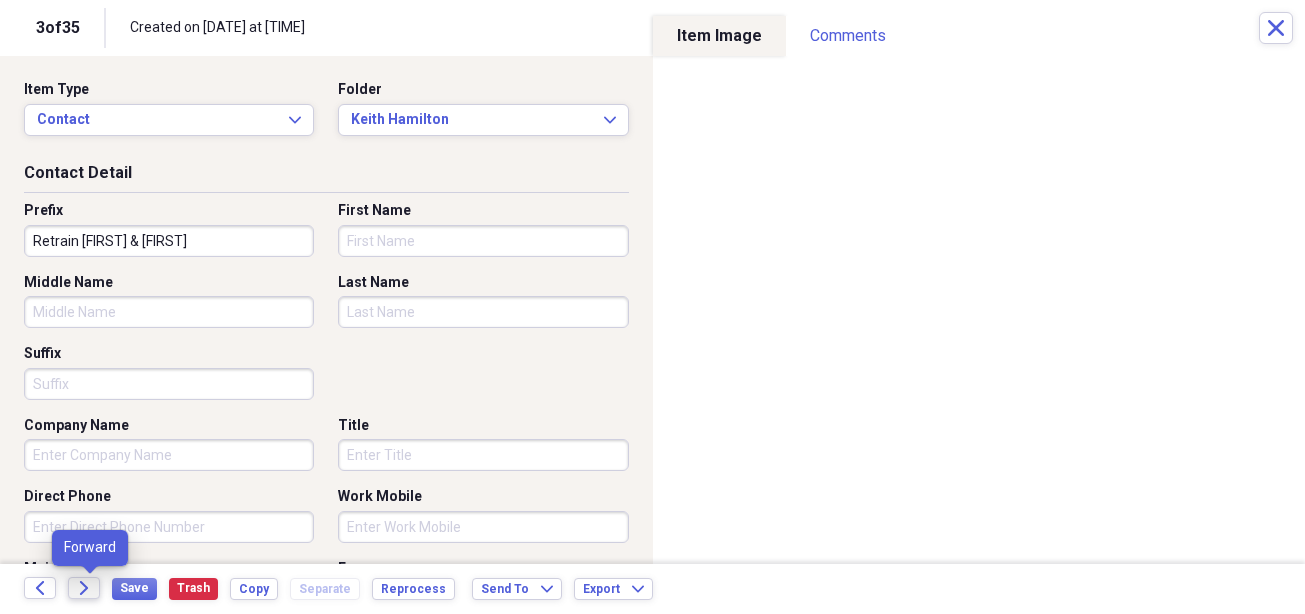 click on "Forward" 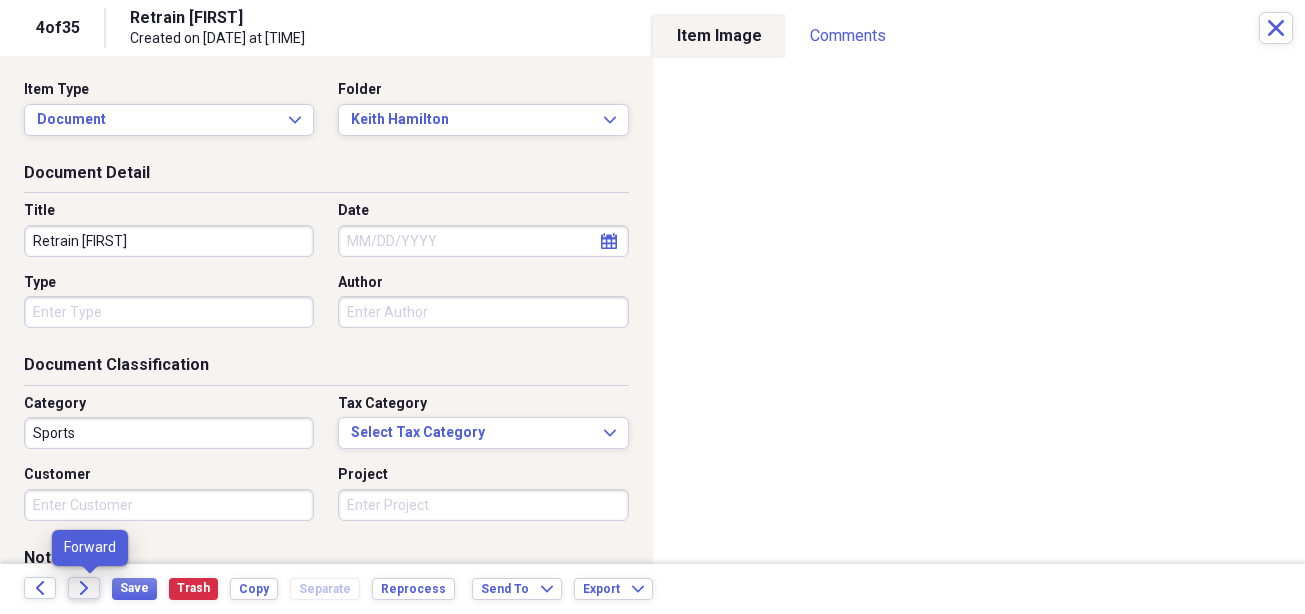 click on "Forward" 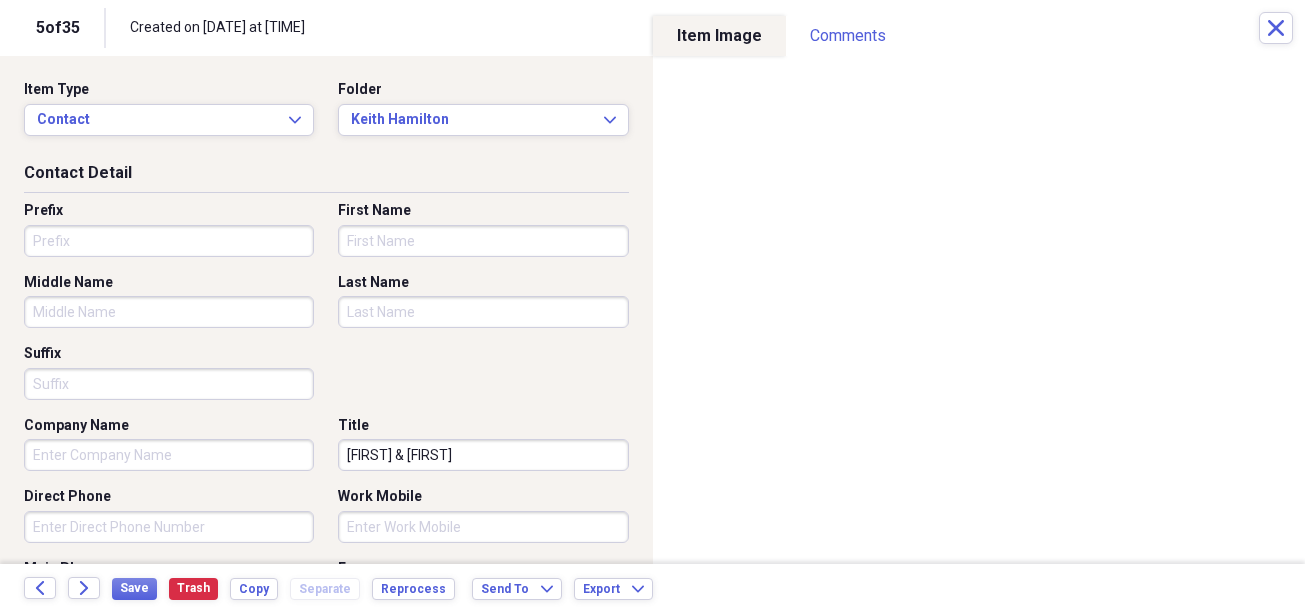 click on "Prefix" at bounding box center (169, 241) 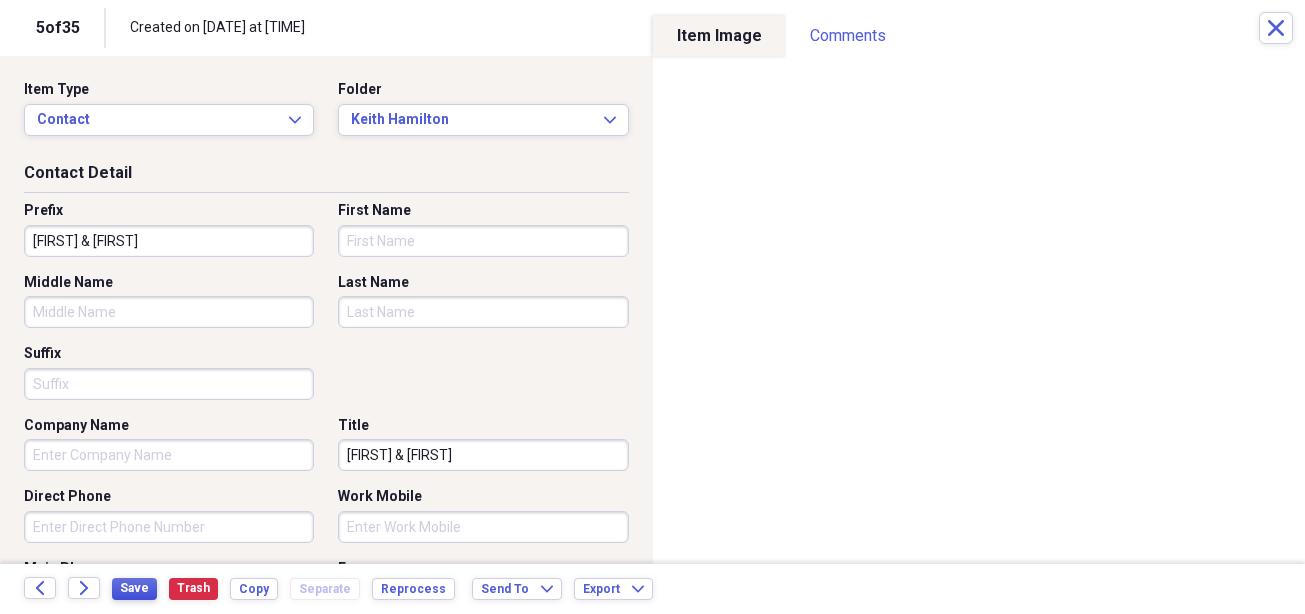 type on "[FIRST] & [FIRST]" 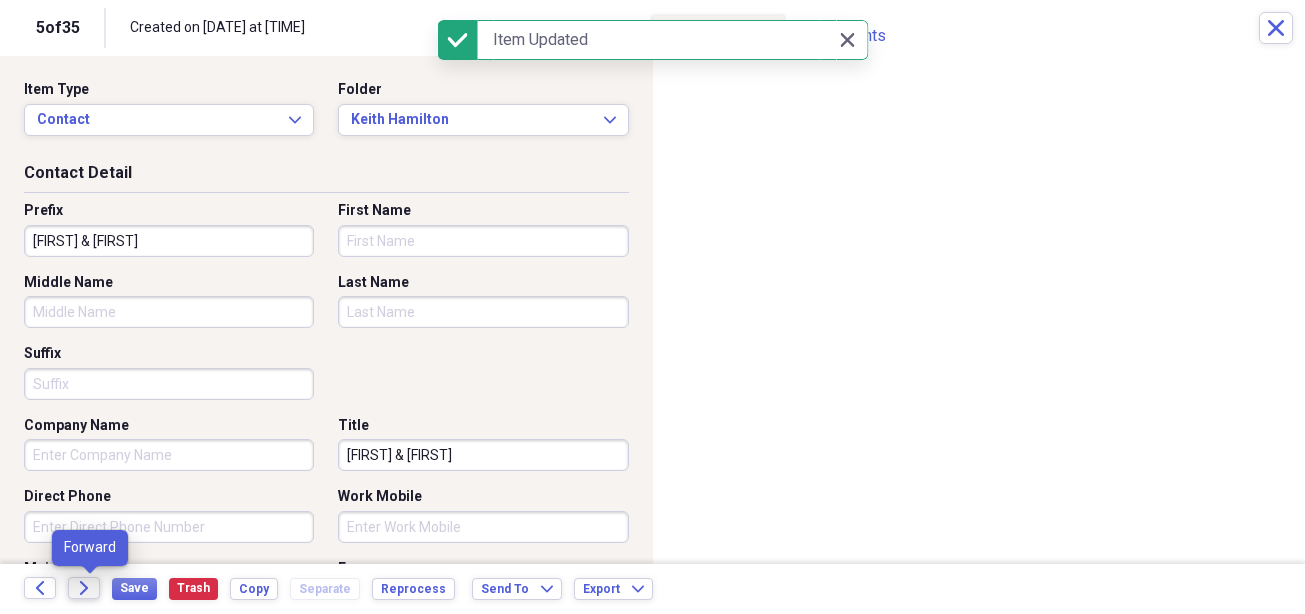 click on "Forward" at bounding box center (84, 588) 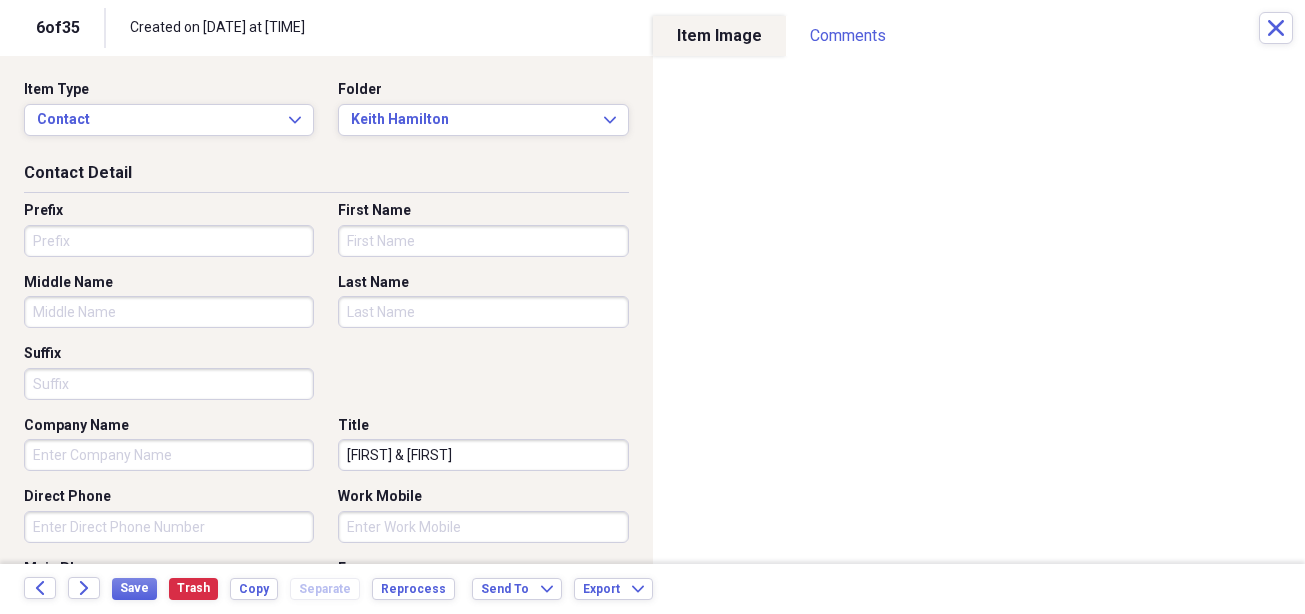 click on "Prefix" at bounding box center [169, 241] 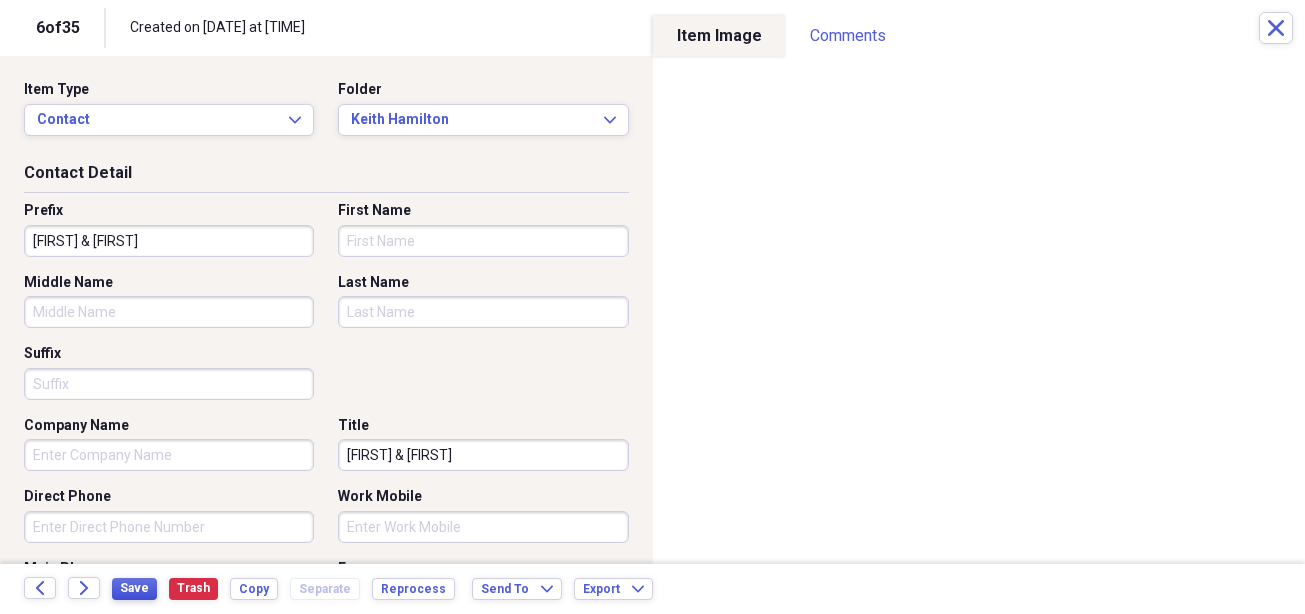 type on "[FIRST] & [FIRST]" 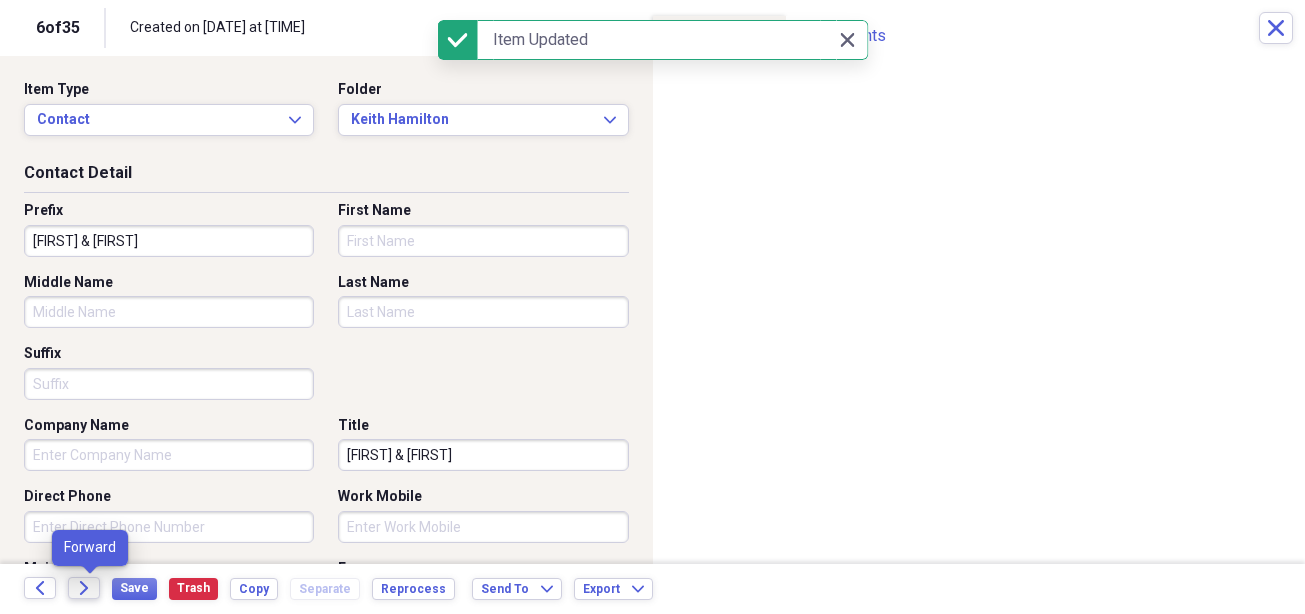 click on "Forward" 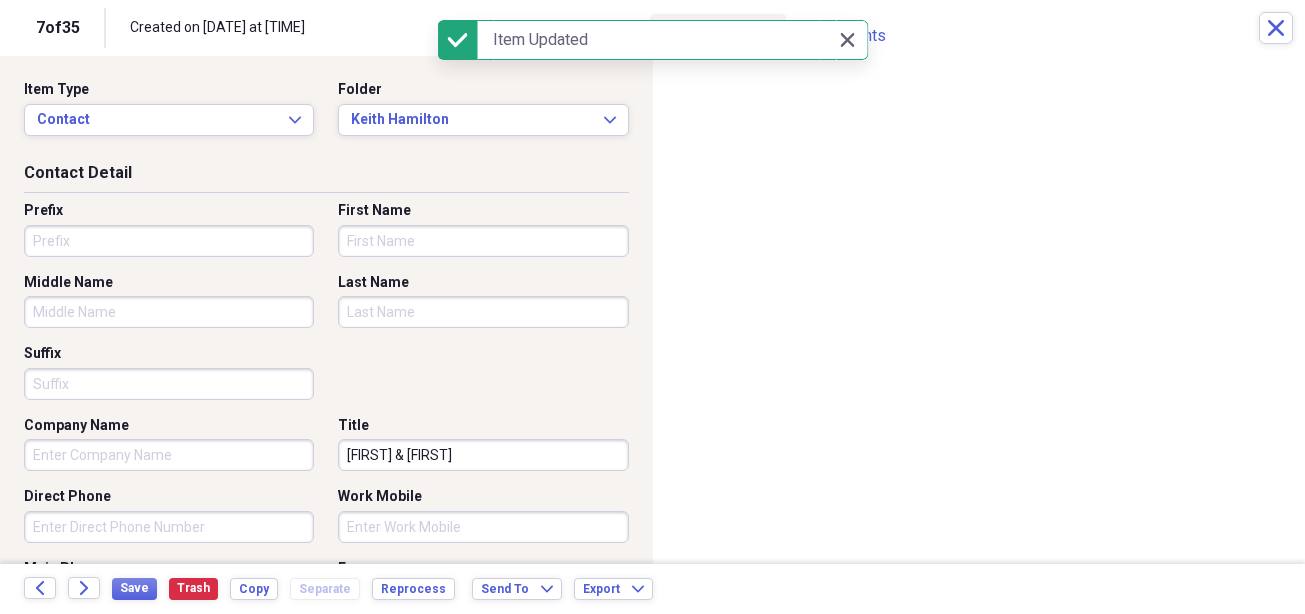 click on "Prefix" at bounding box center (169, 241) 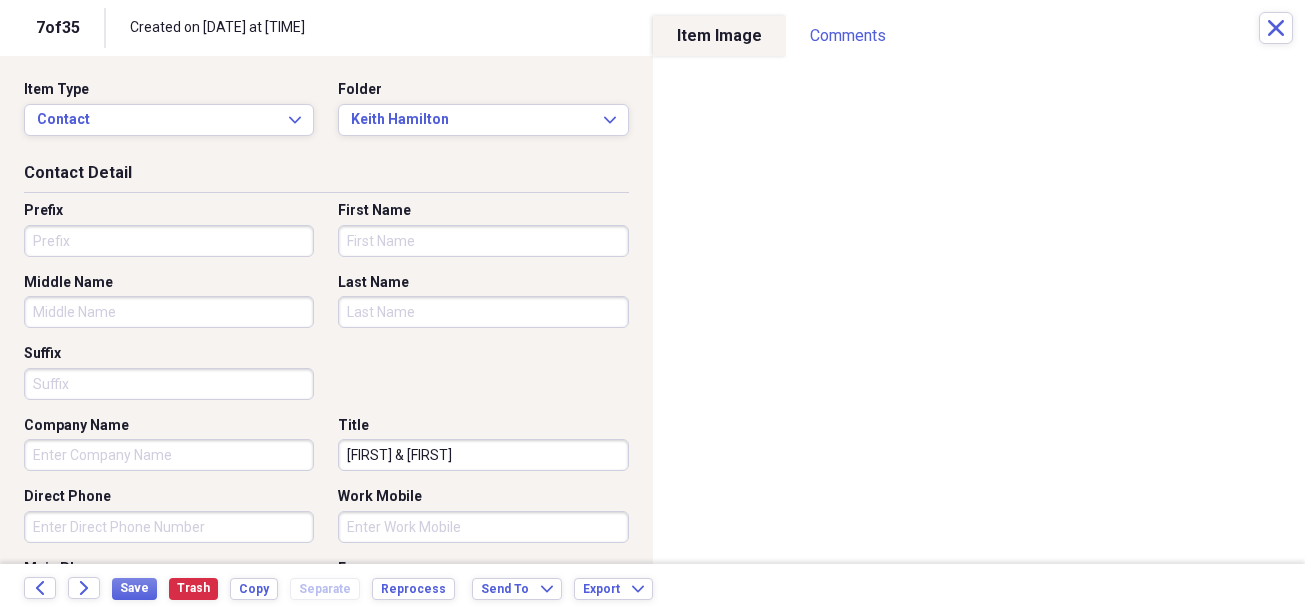paste on "[FIRST] & [FIRST]" 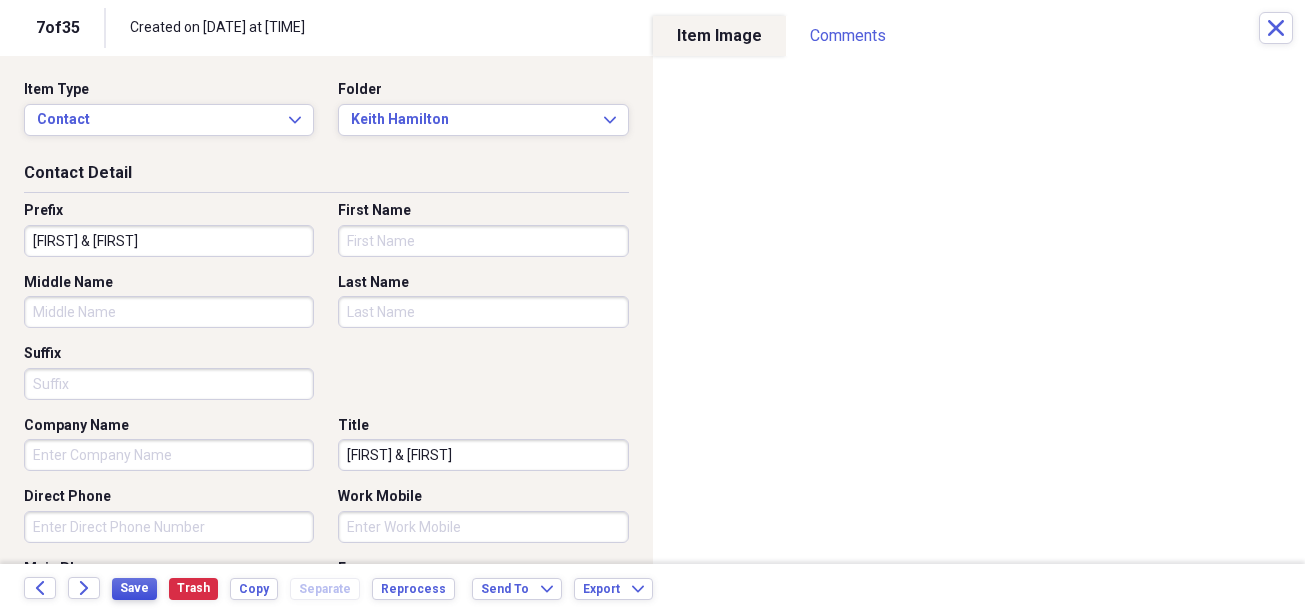 type on "[FIRST] & [FIRST]" 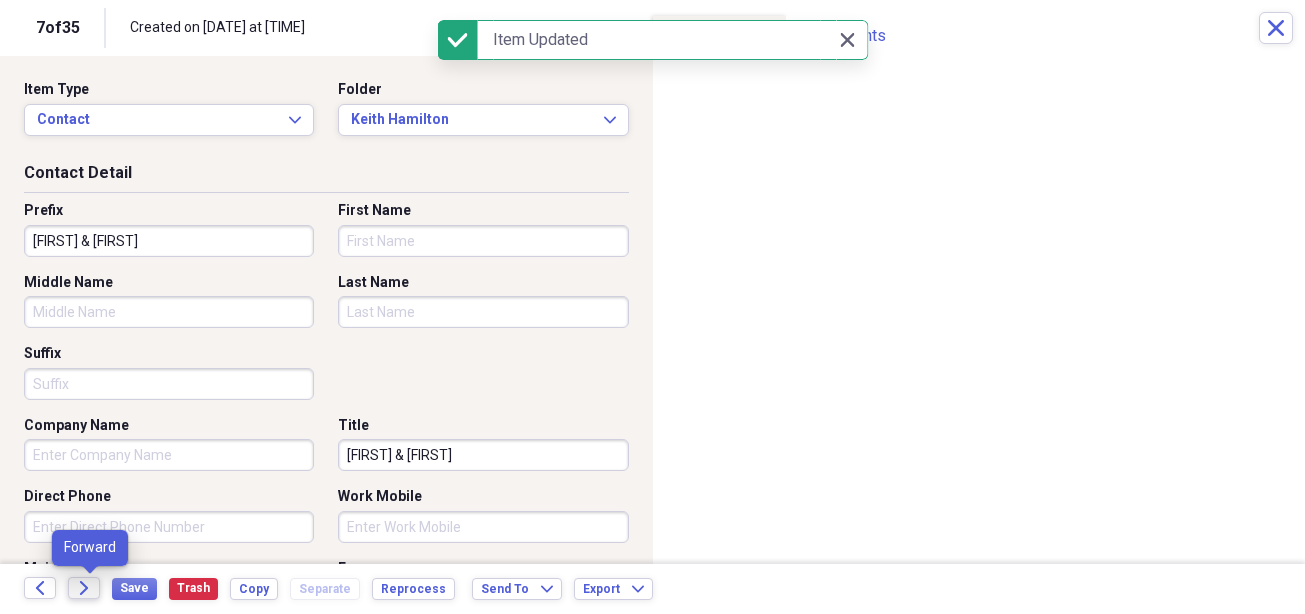 click on "Forward" at bounding box center (84, 588) 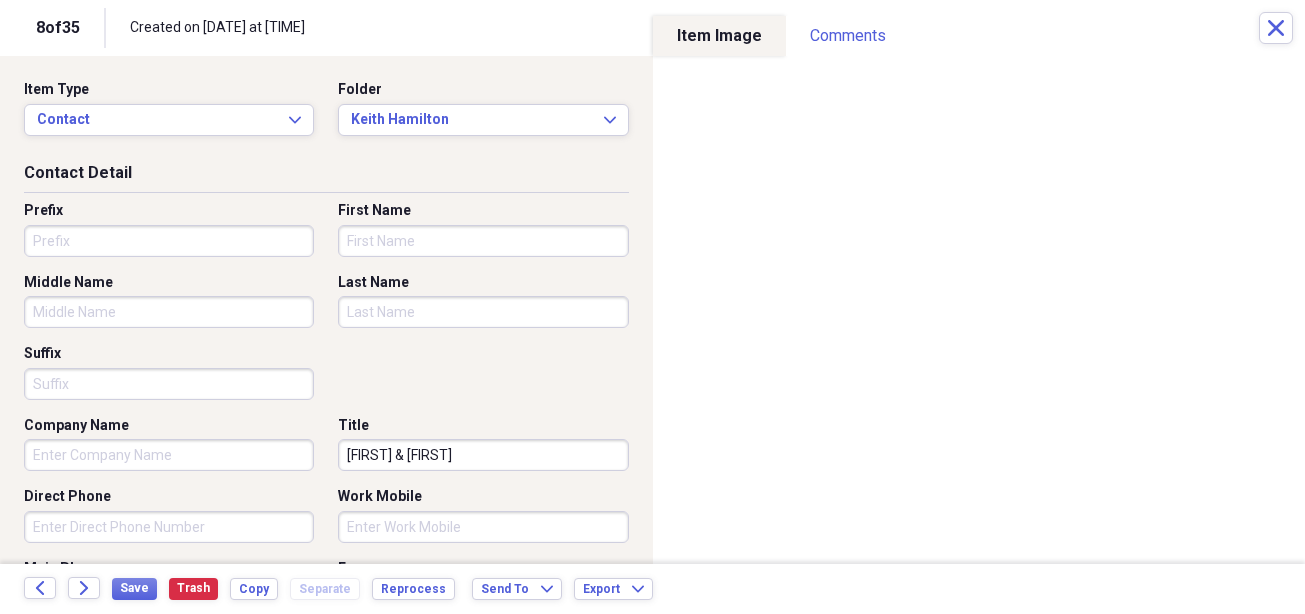 click on "Prefix" at bounding box center (169, 241) 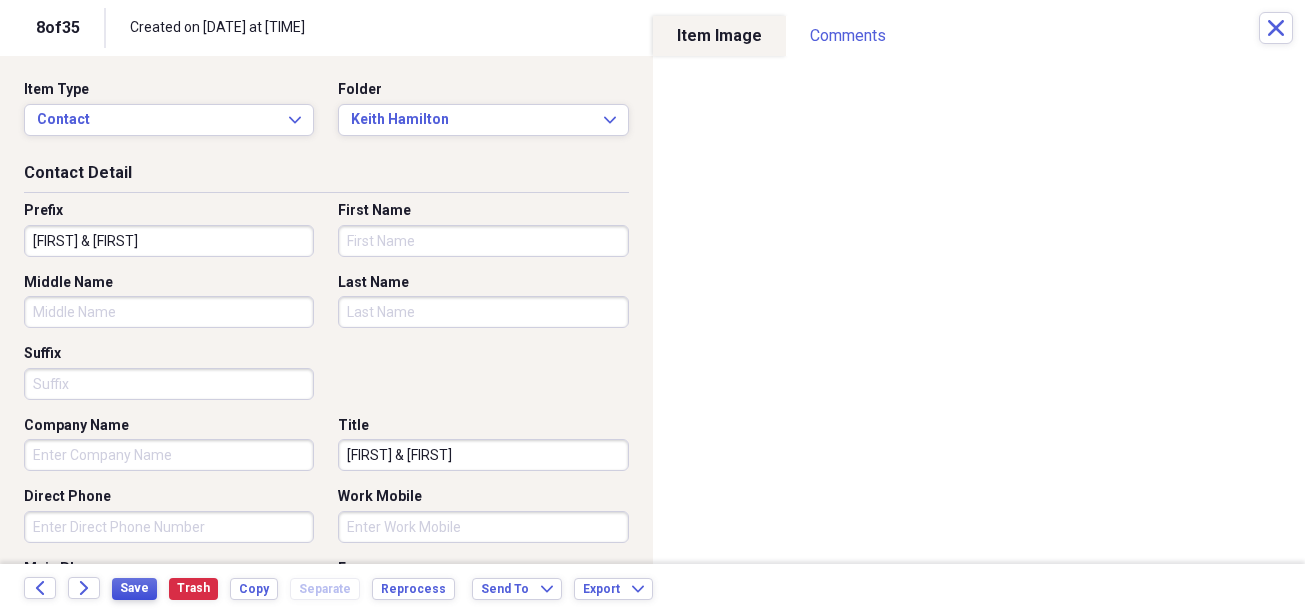 type on "[FIRST] & [FIRST]" 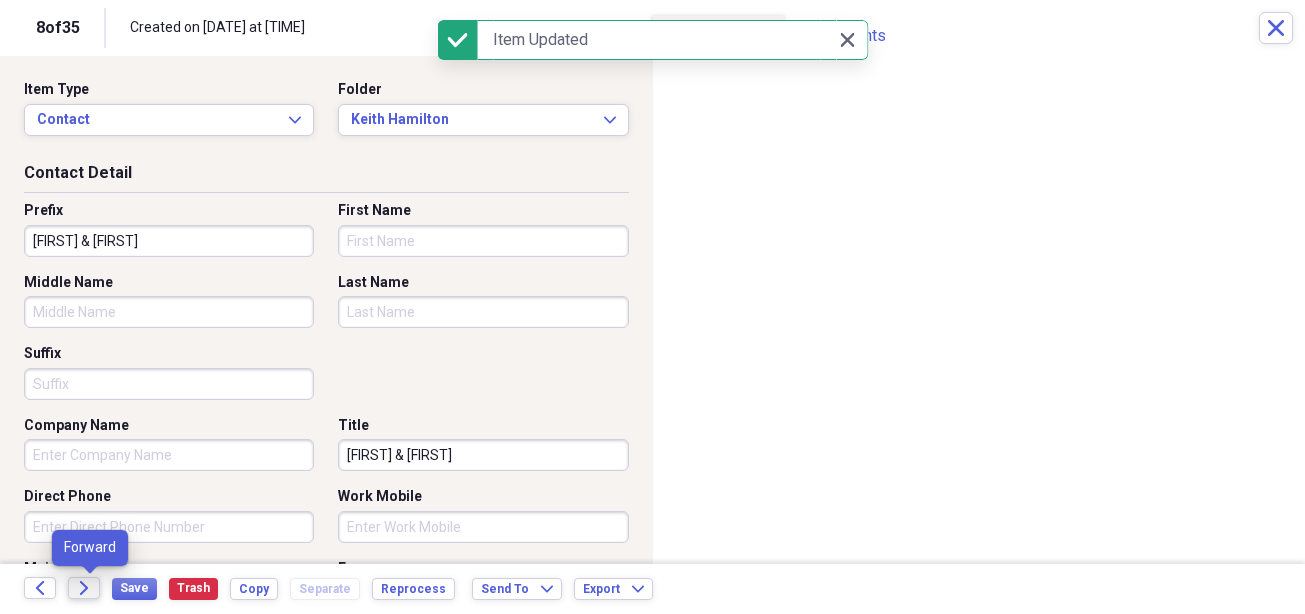 click 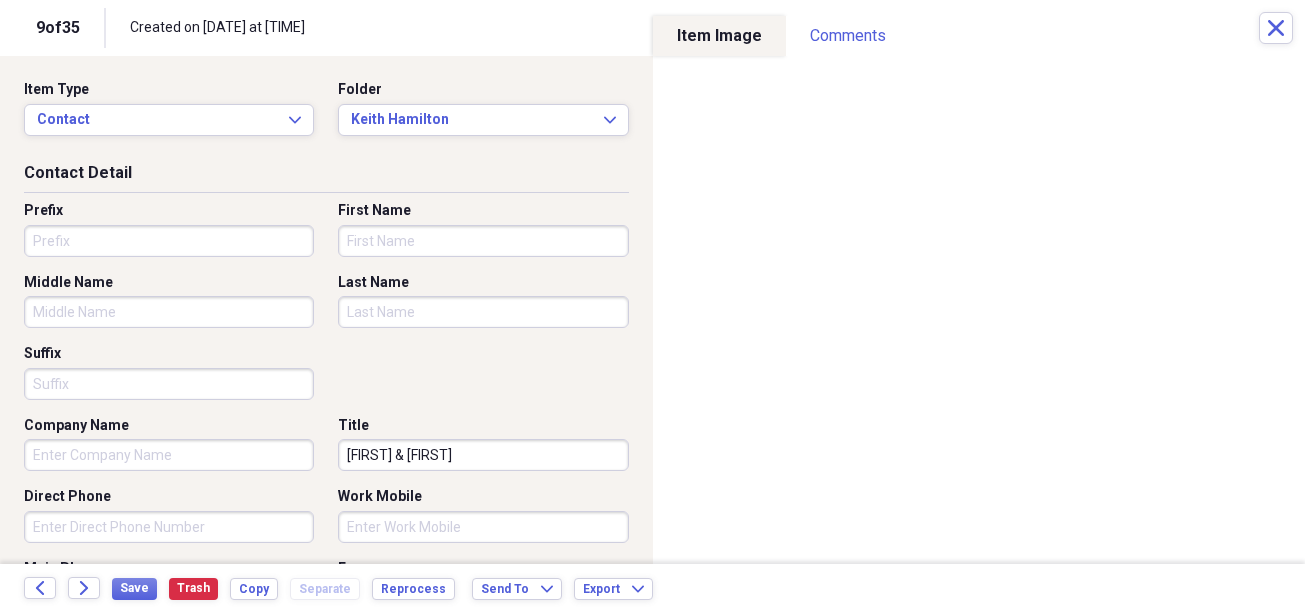 click on "Prefix" at bounding box center (169, 241) 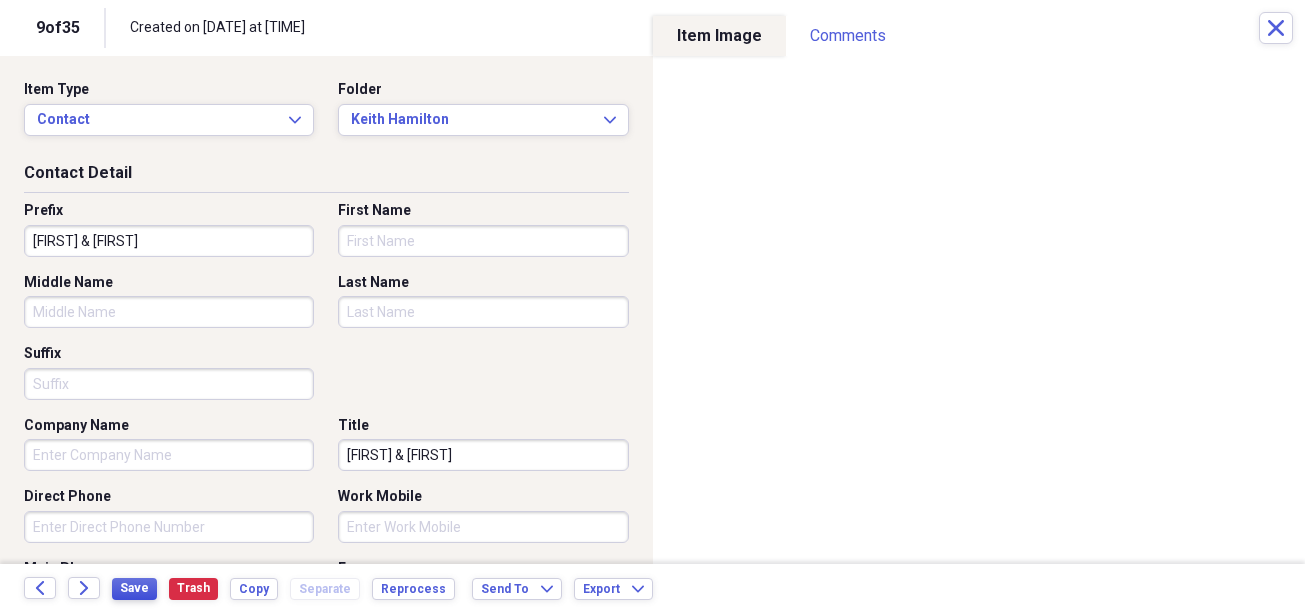 type on "[FIRST] & [FIRST]" 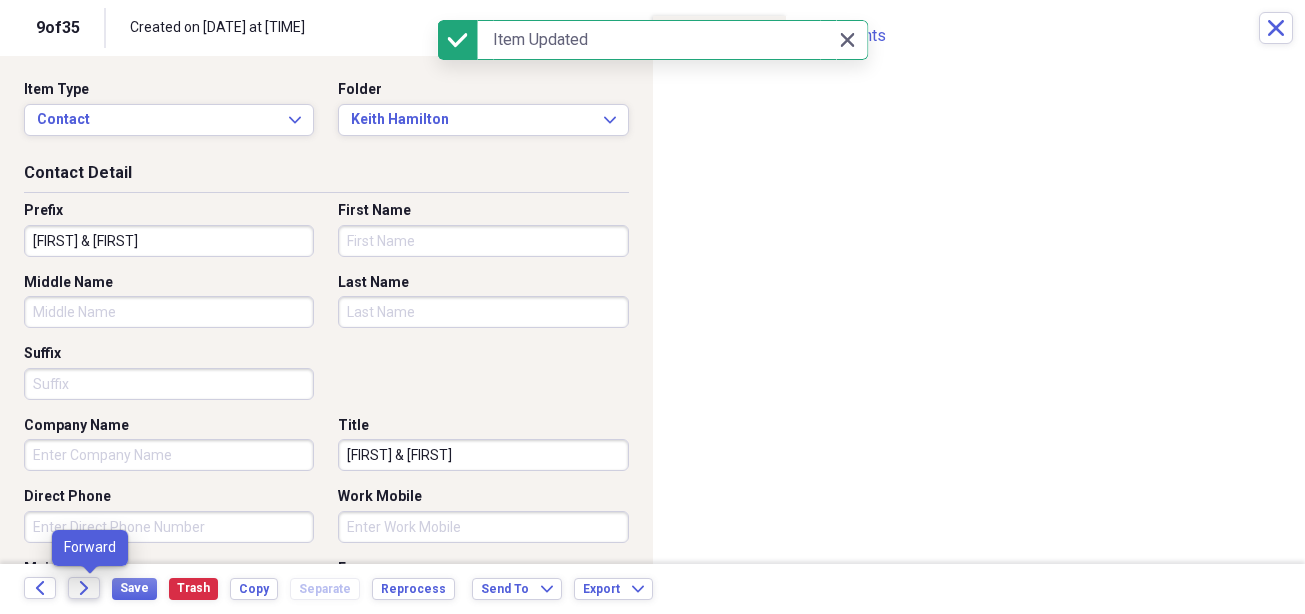click 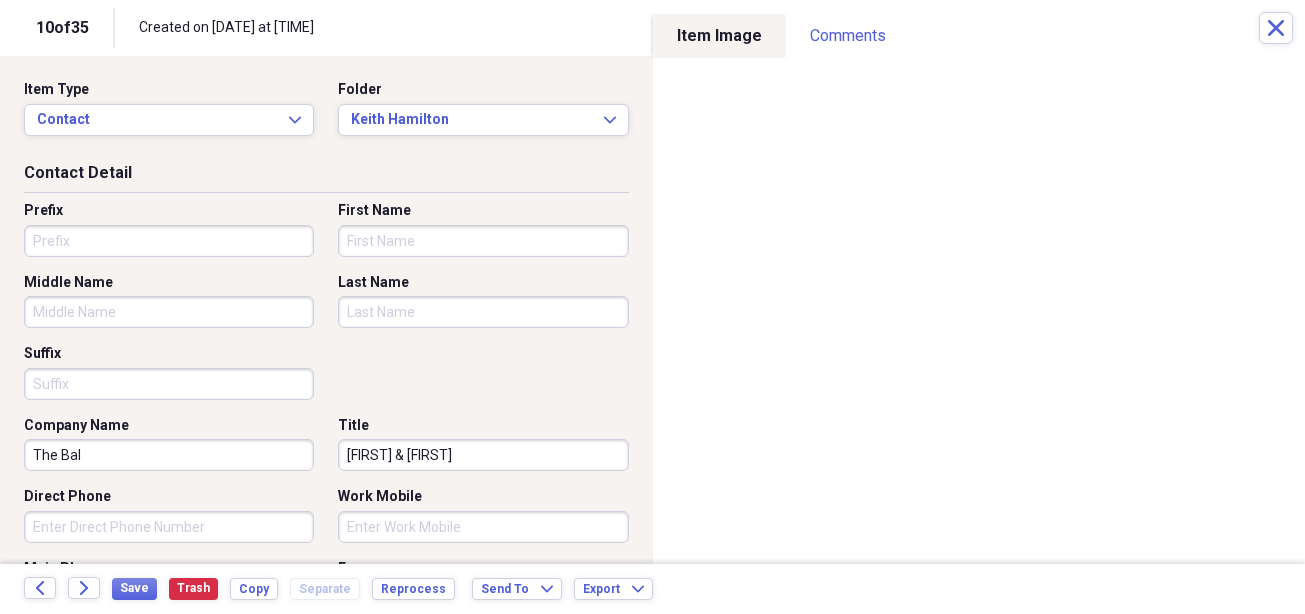 click on "Prefix" at bounding box center [169, 241] 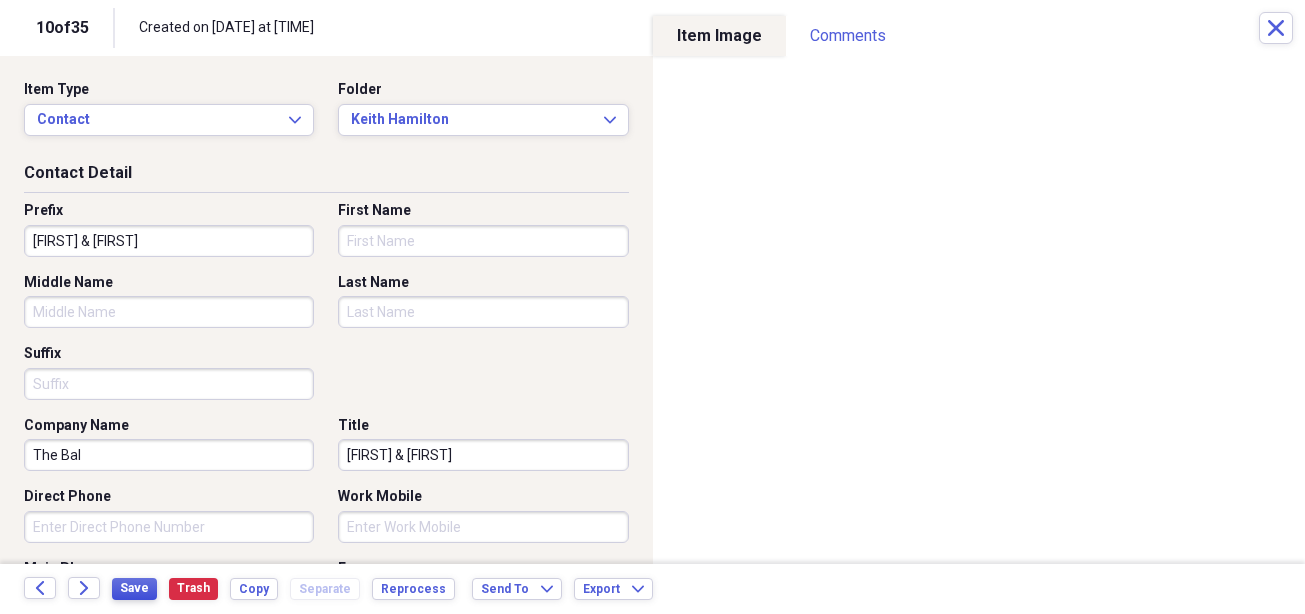 type on "[FIRST] & [FIRST]" 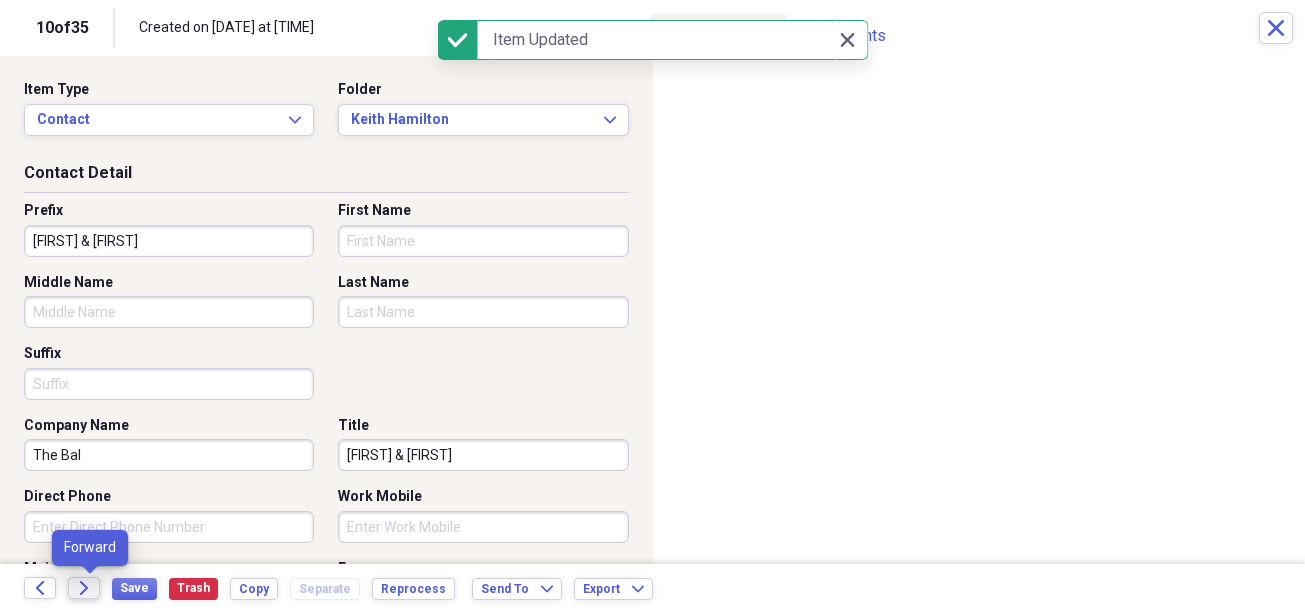 click on "Forward" 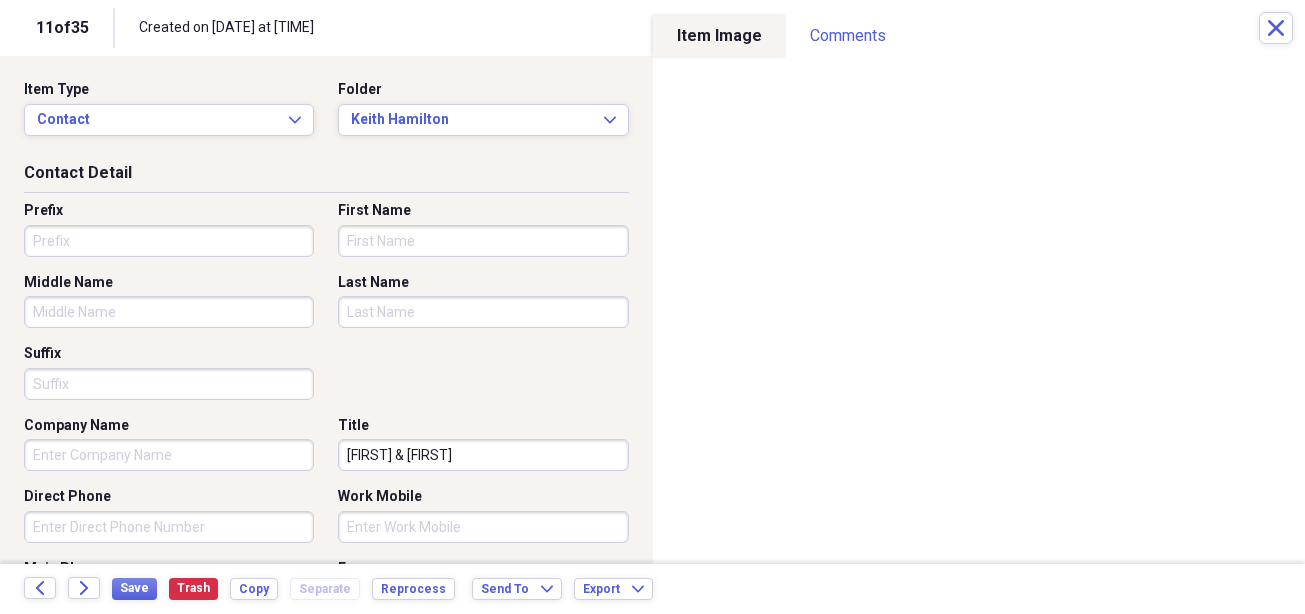 click on "Prefix" at bounding box center (169, 241) 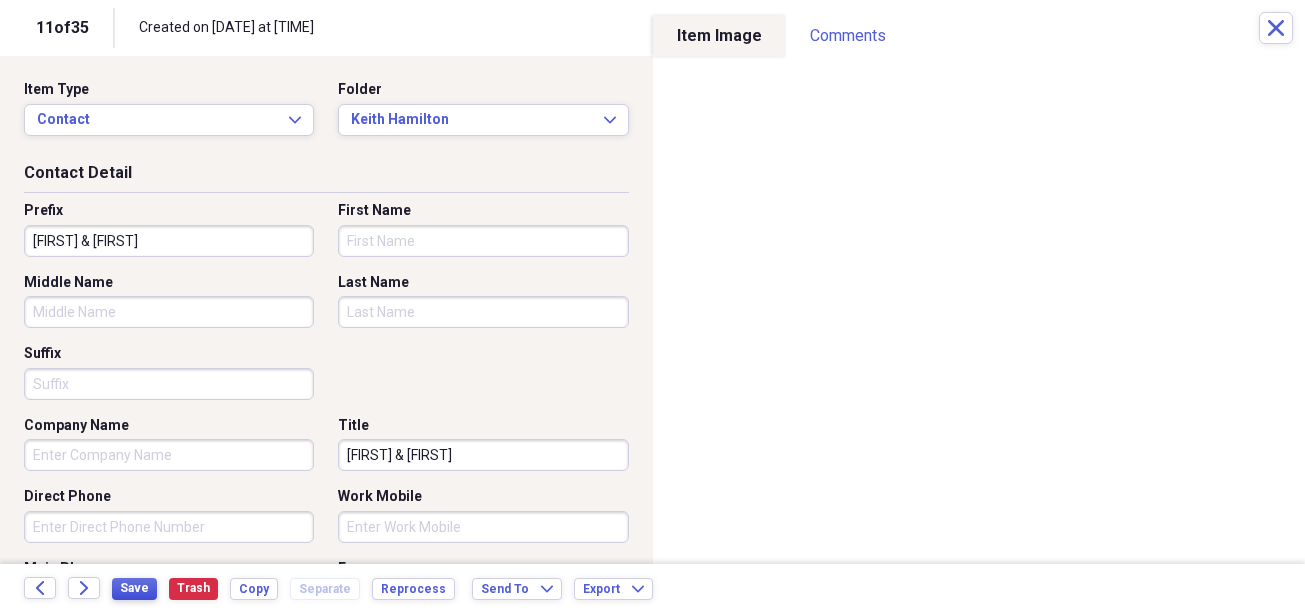 type on "[FIRST] & [FIRST]" 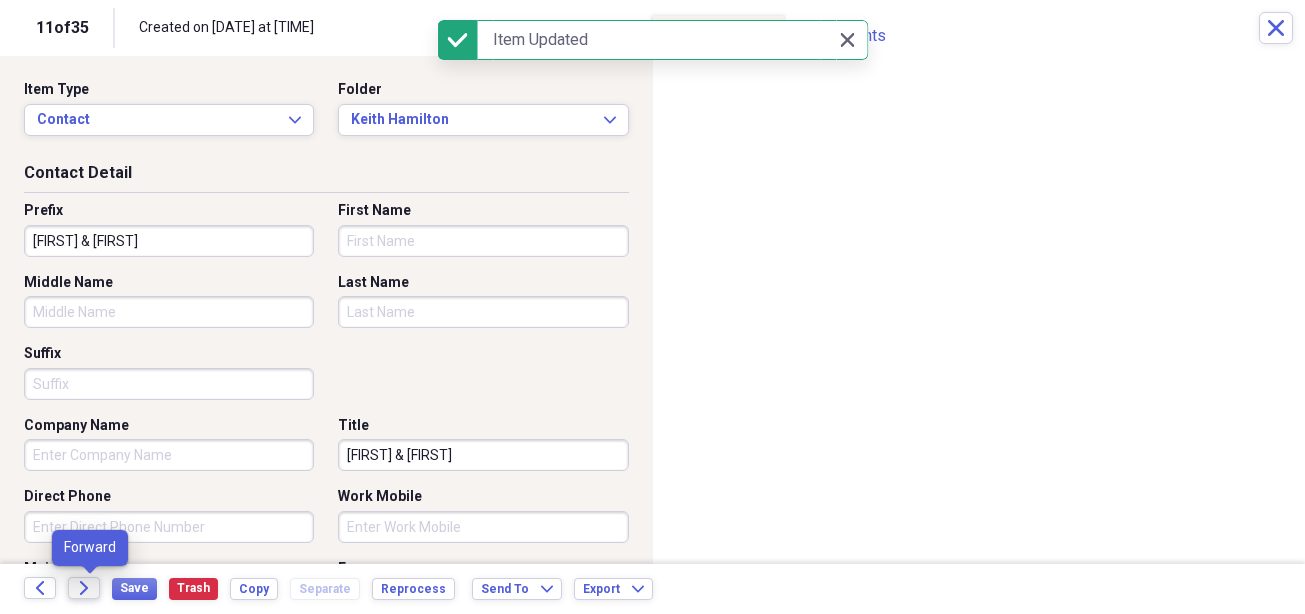 click on "Forward" 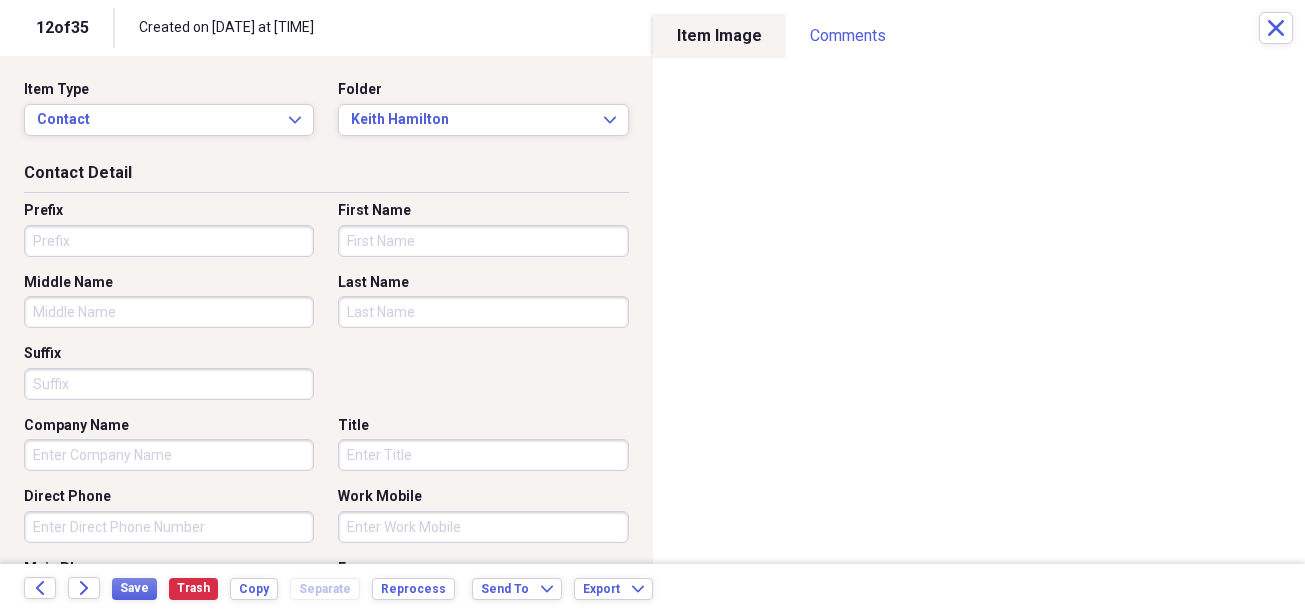 click on "Prefix" at bounding box center [169, 241] 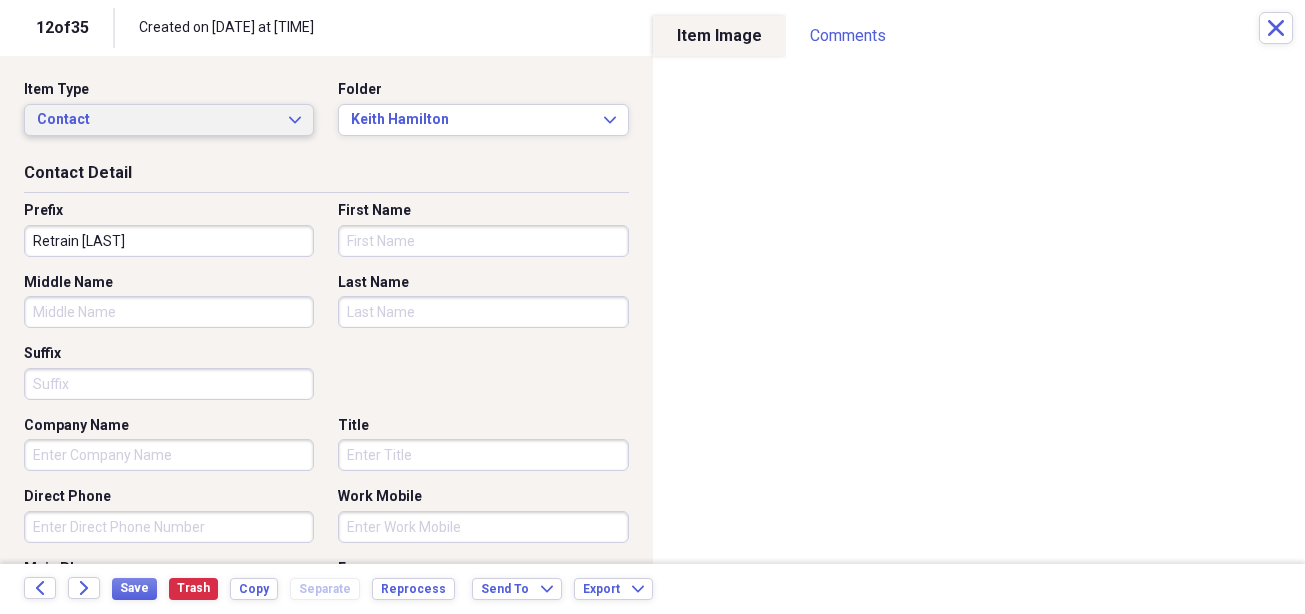 type on "Retrain [LAST]" 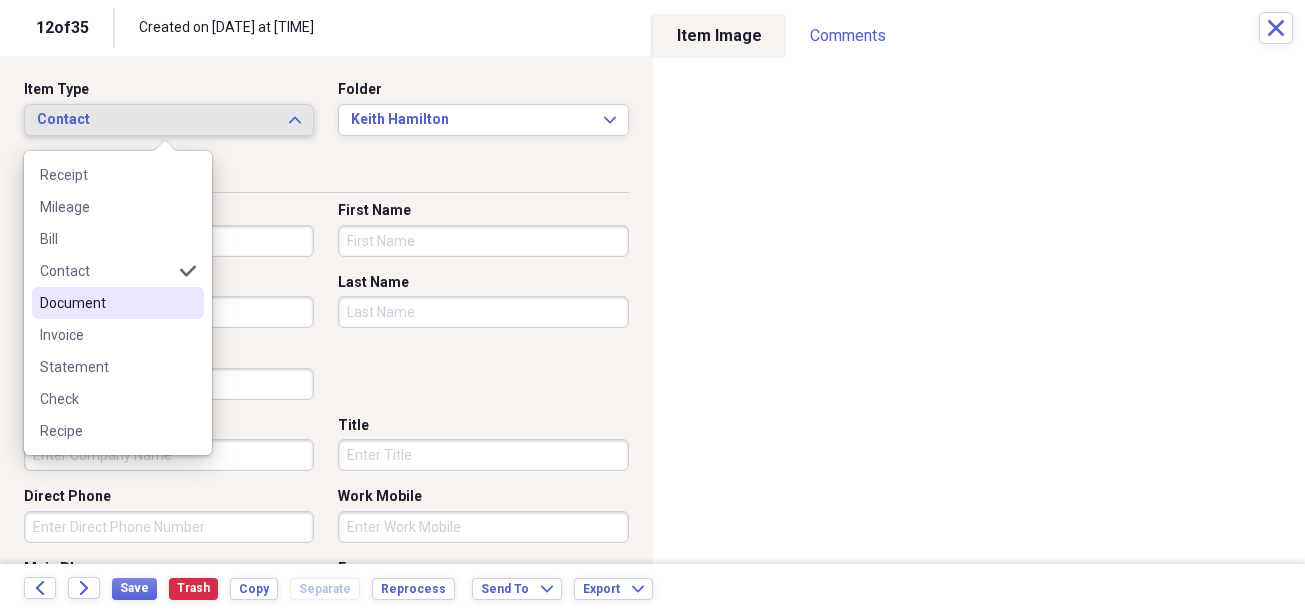click on "Document" at bounding box center [106, 303] 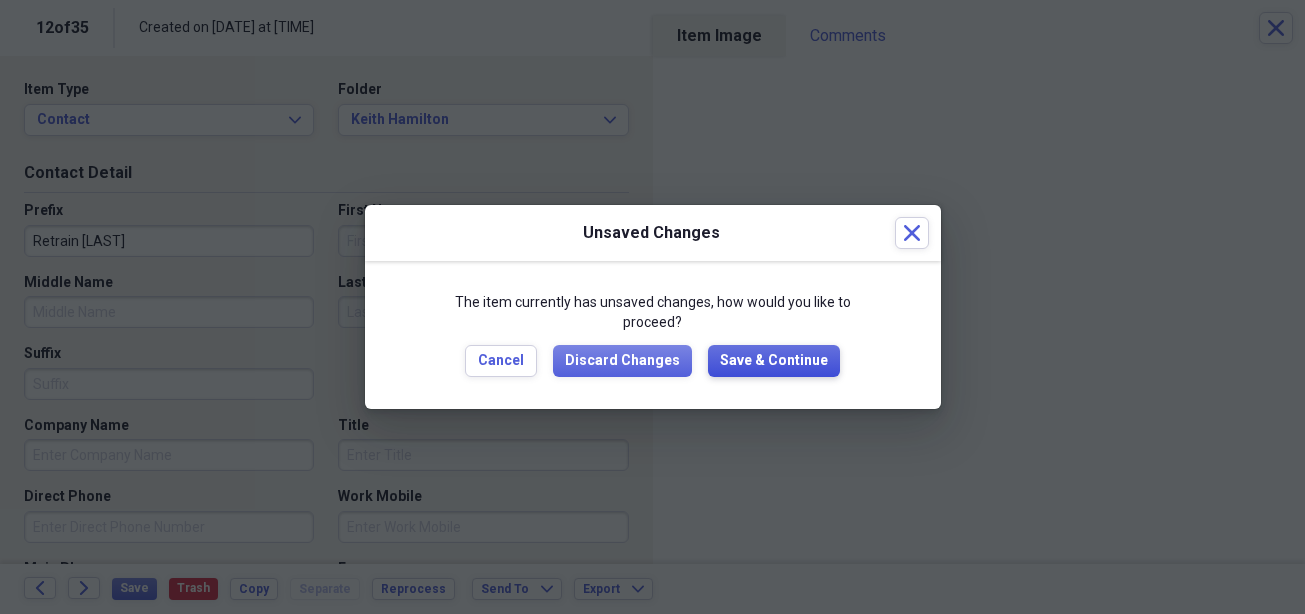 click on "Save & Continue" at bounding box center [774, 361] 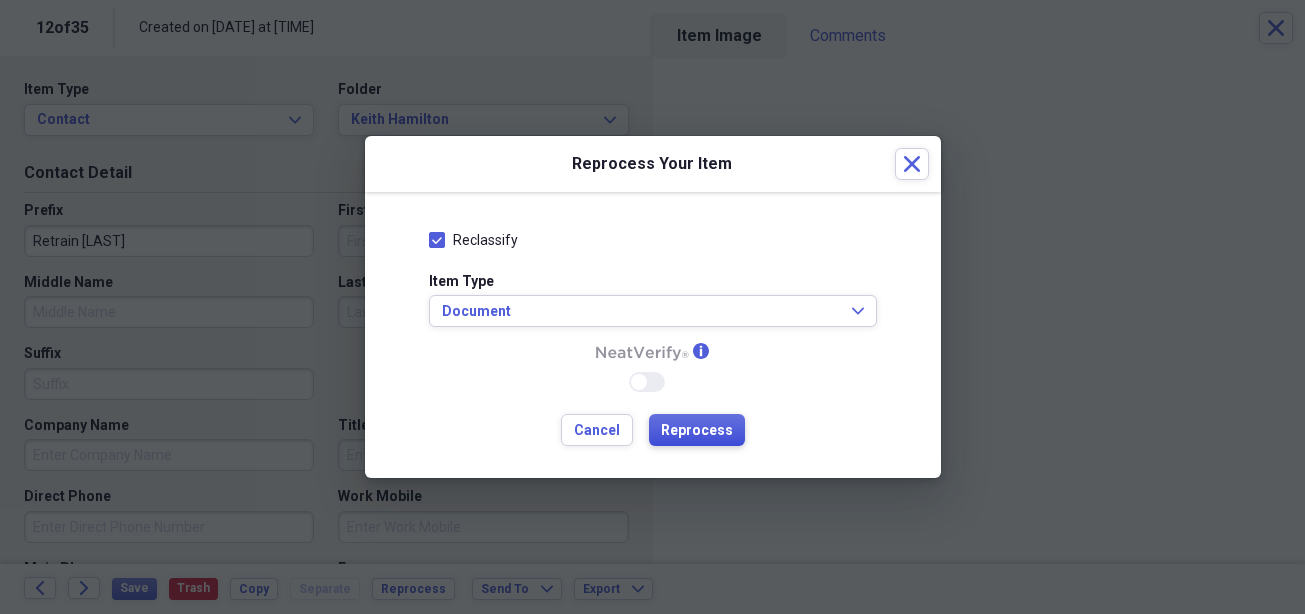 click on "Reprocess" at bounding box center (697, 431) 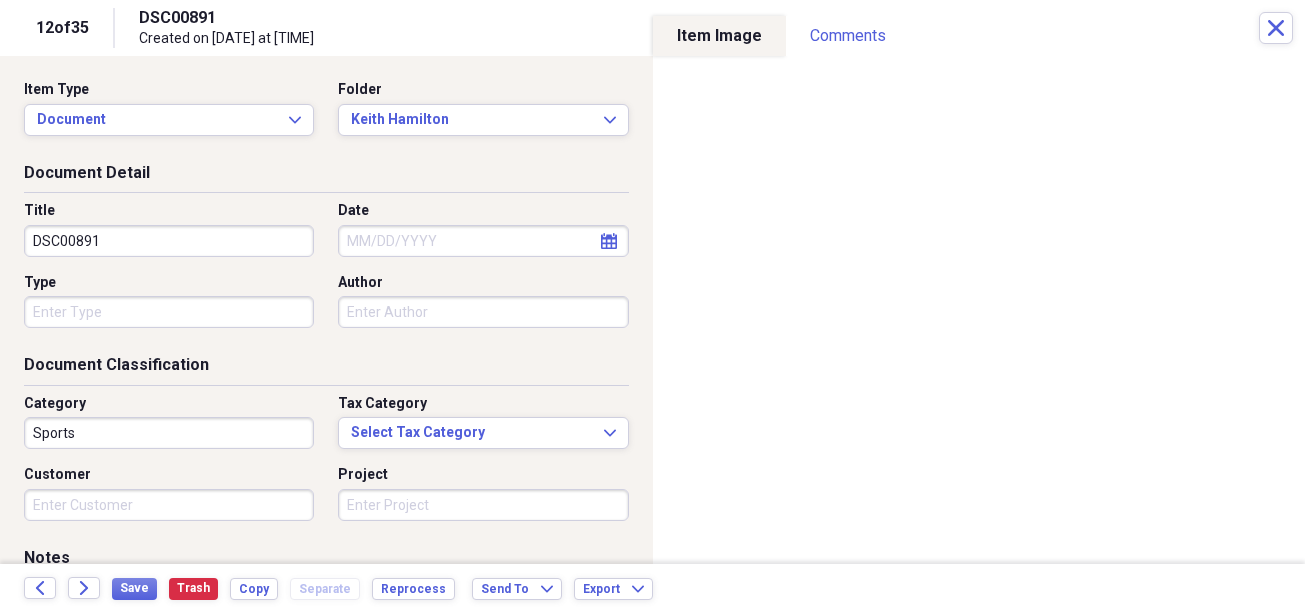 type on "Sports" 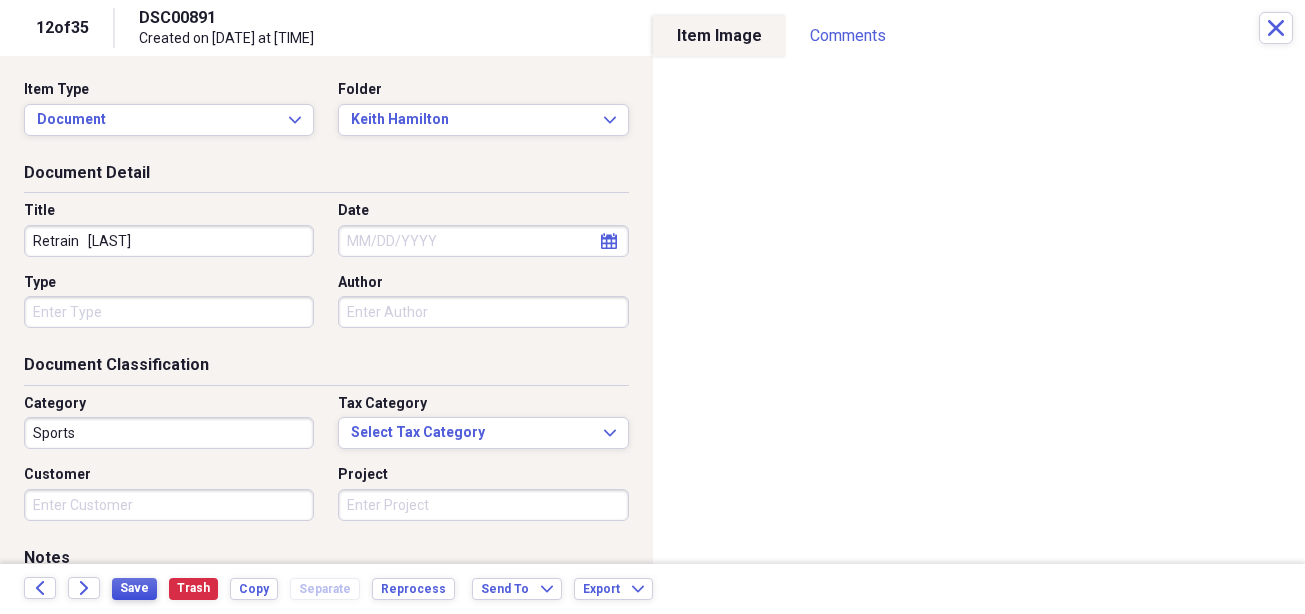 type on "Retrain   [LAST]" 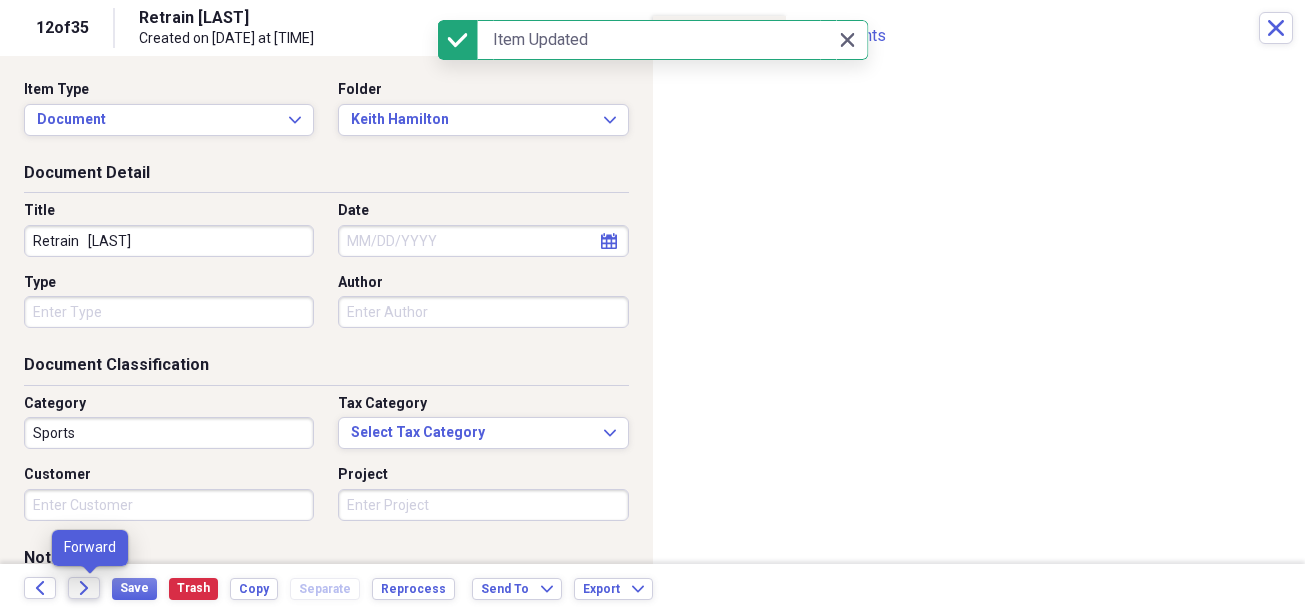 click on "Forward" 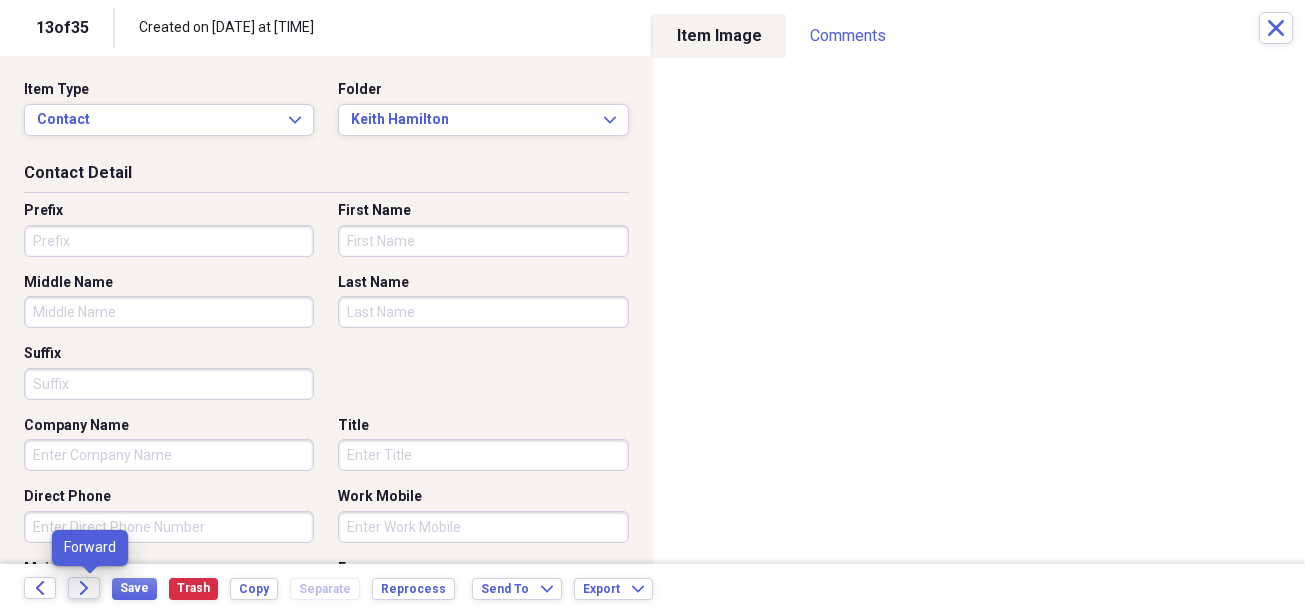 click on "Forward" at bounding box center [84, 588] 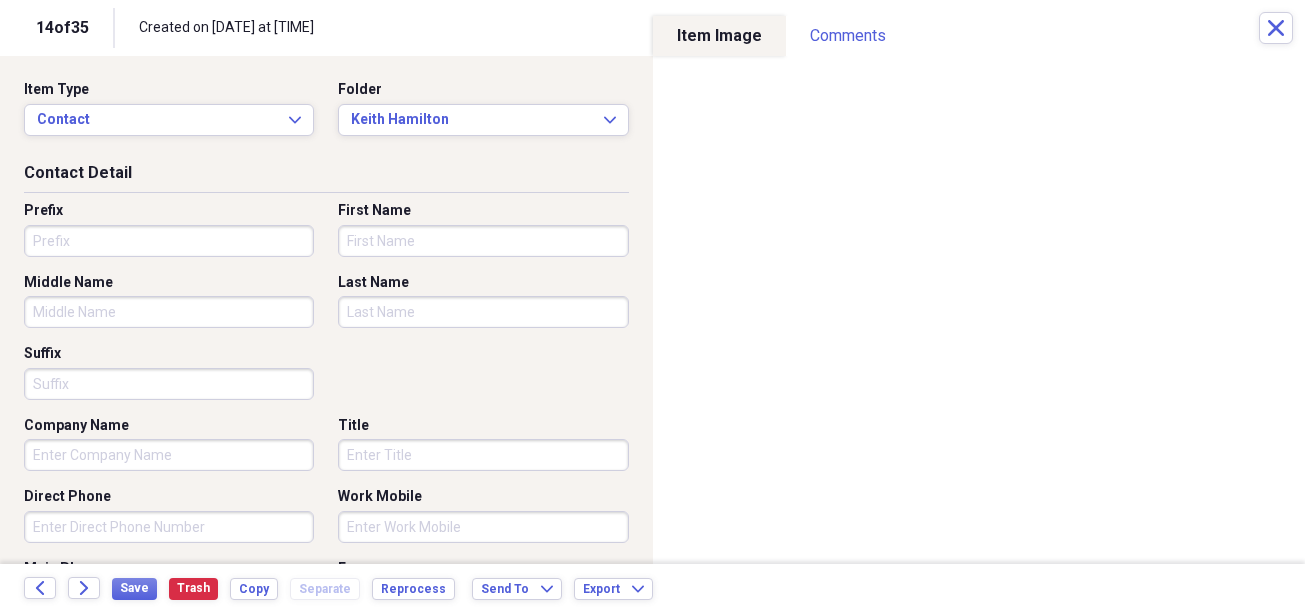 click on "Prefix" at bounding box center [169, 241] 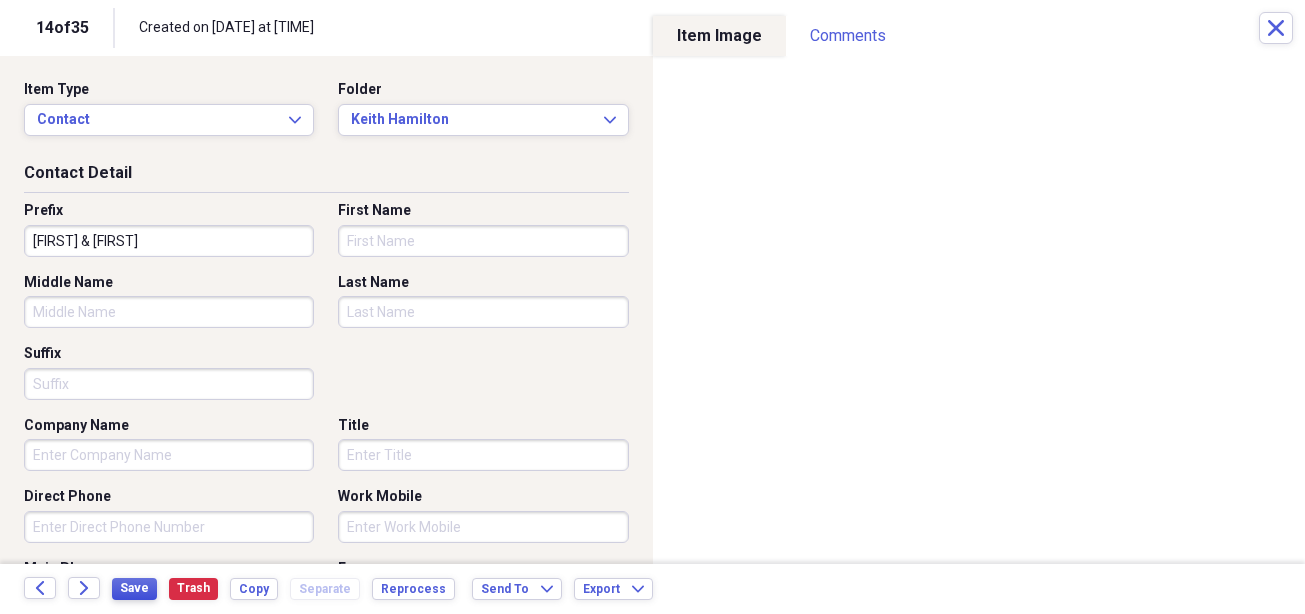 type on "[FIRST] & [FIRST]" 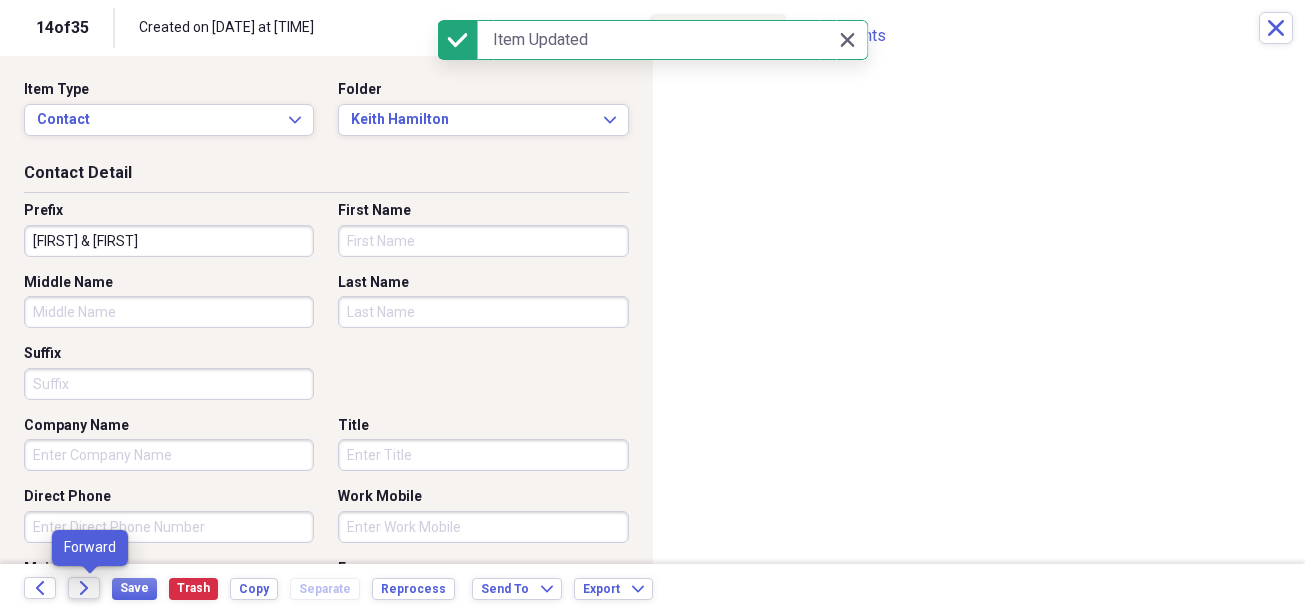 click on "Forward" at bounding box center [84, 588] 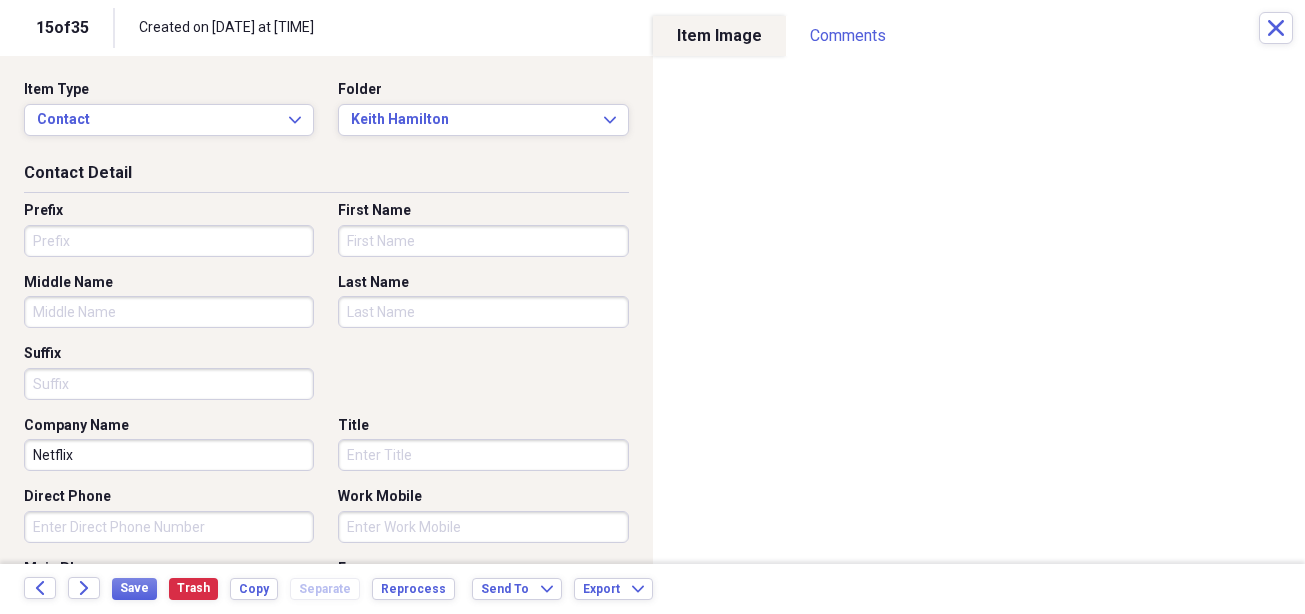 click on "Prefix" at bounding box center (169, 241) 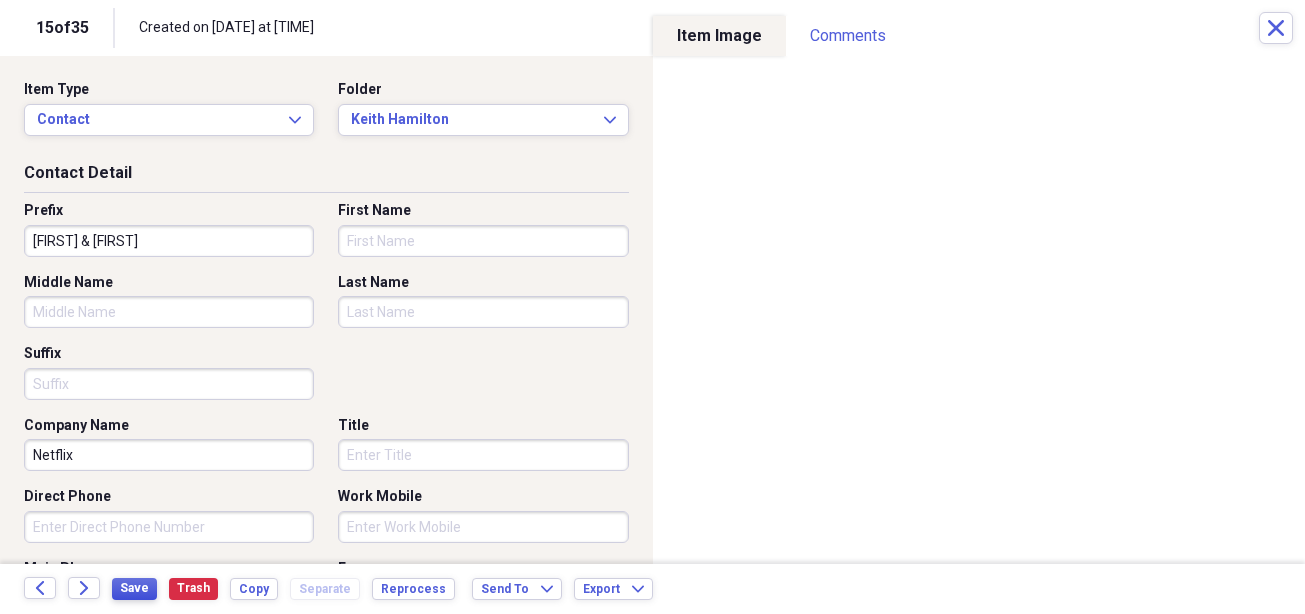 type on "[FIRST] & [FIRST]" 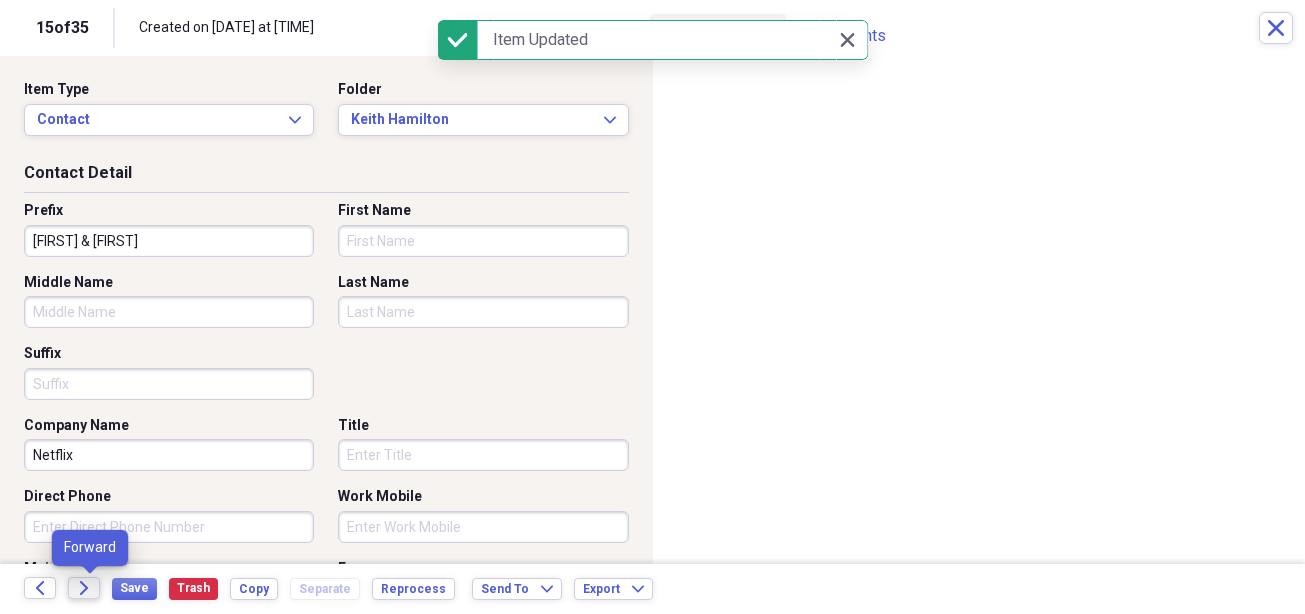 click on "Forward" 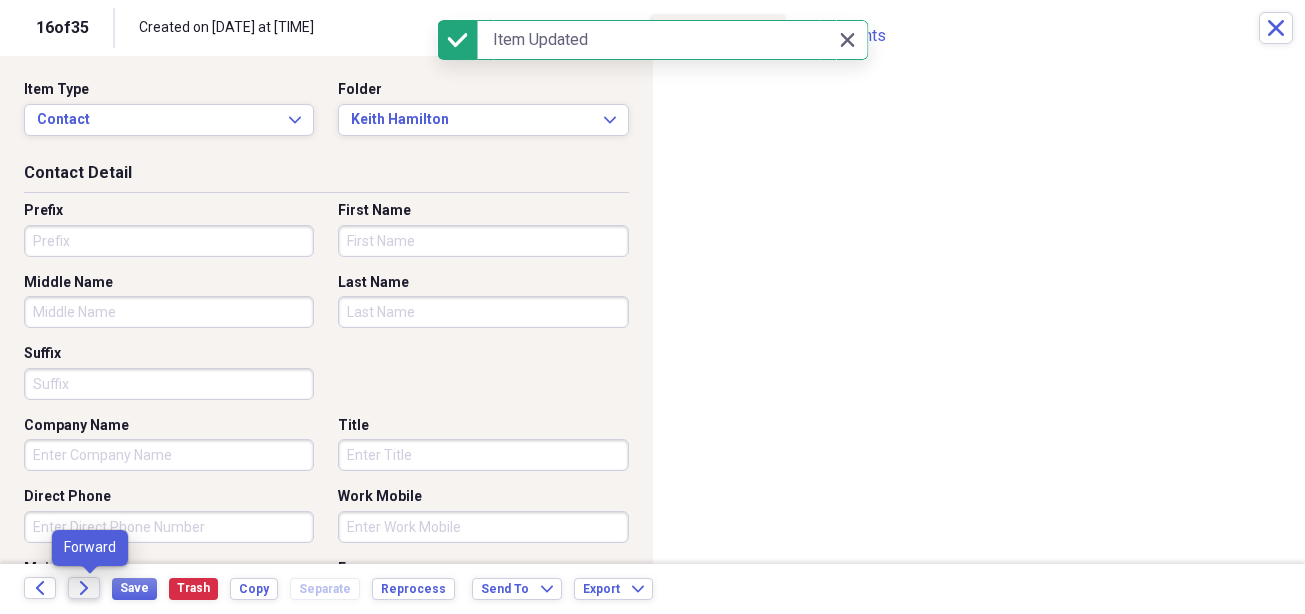 click on "Forward" 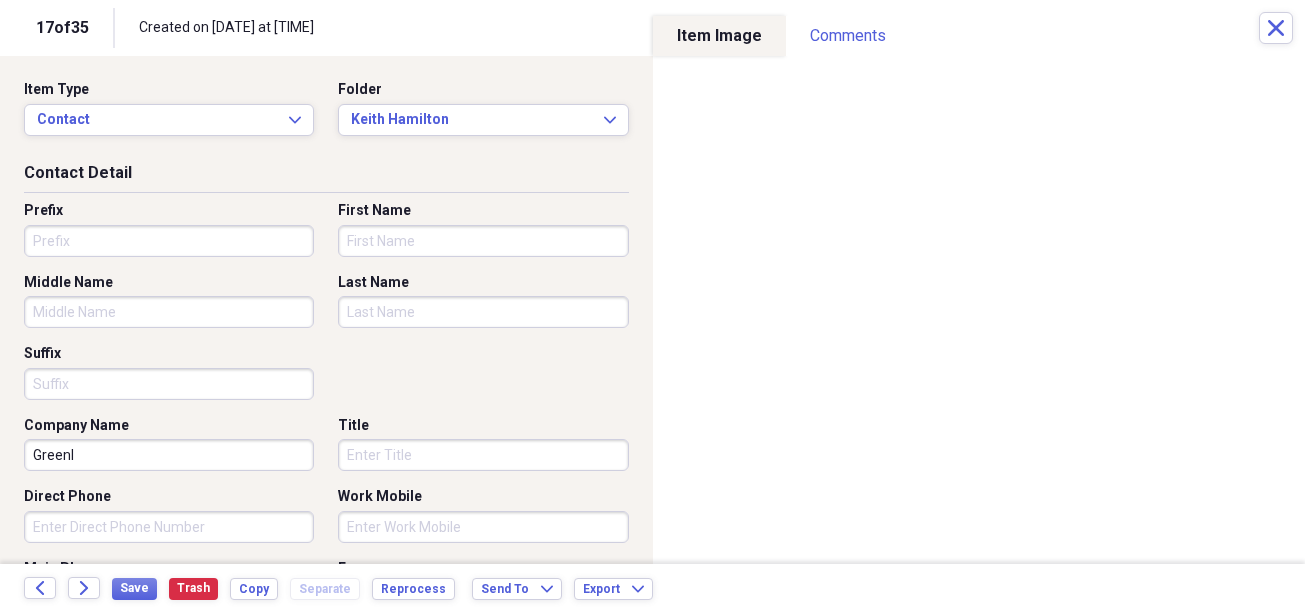 click on "Prefix" at bounding box center [169, 241] 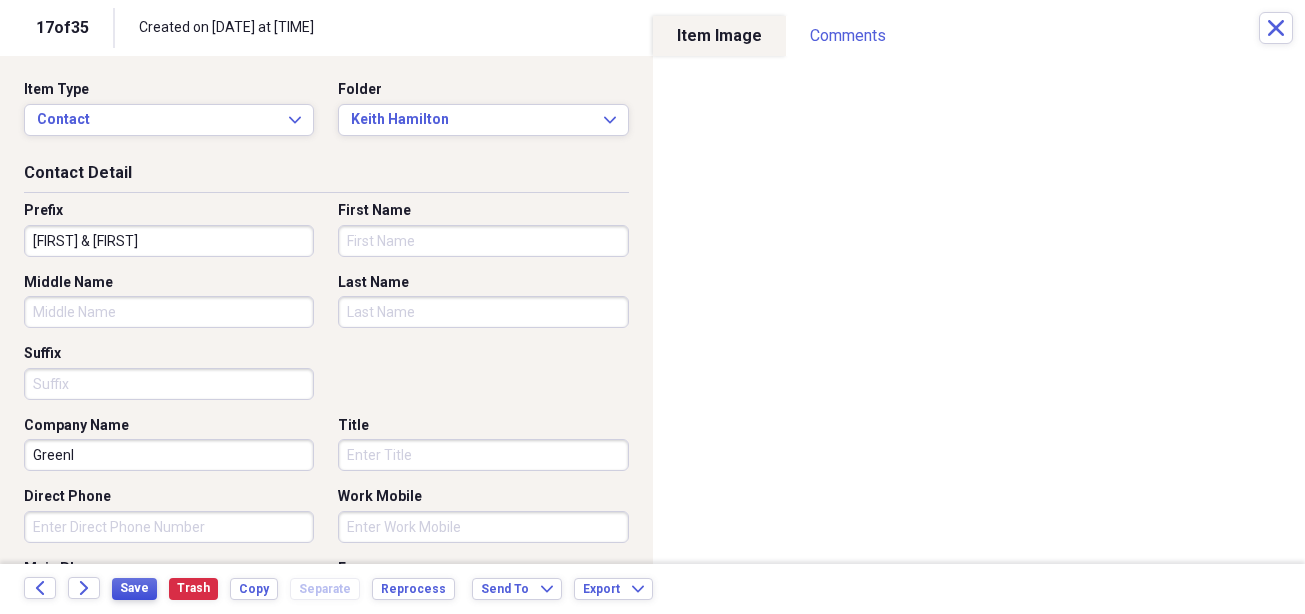 type on "[FIRST] & [FIRST]" 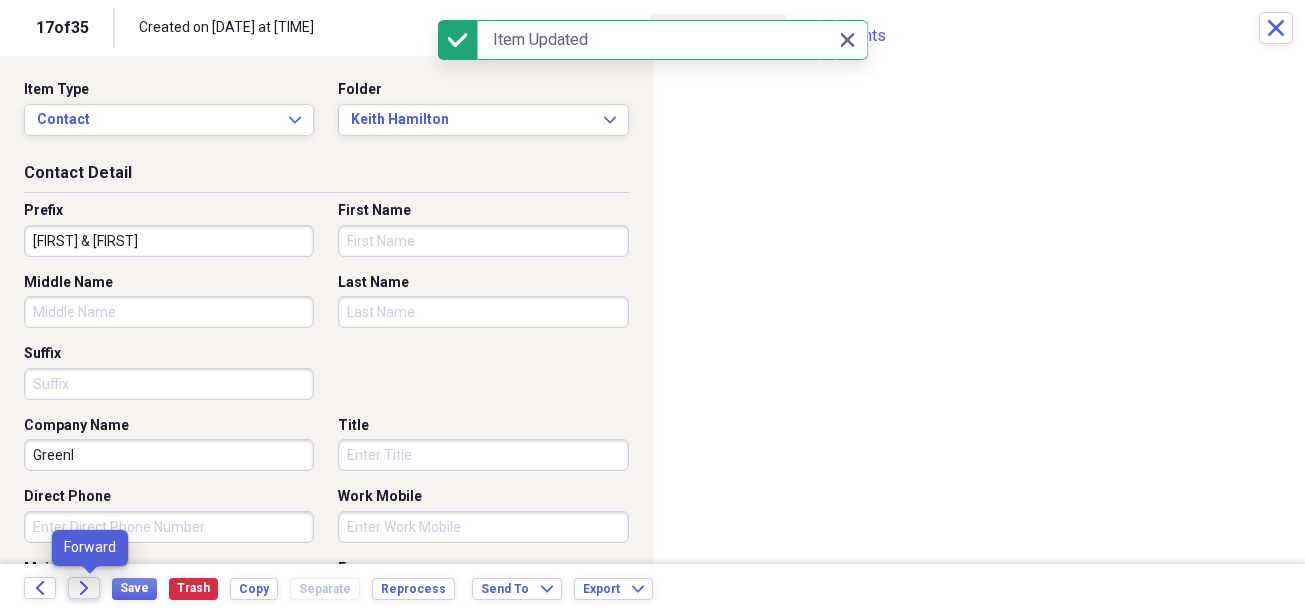 click on "Forward" at bounding box center (84, 588) 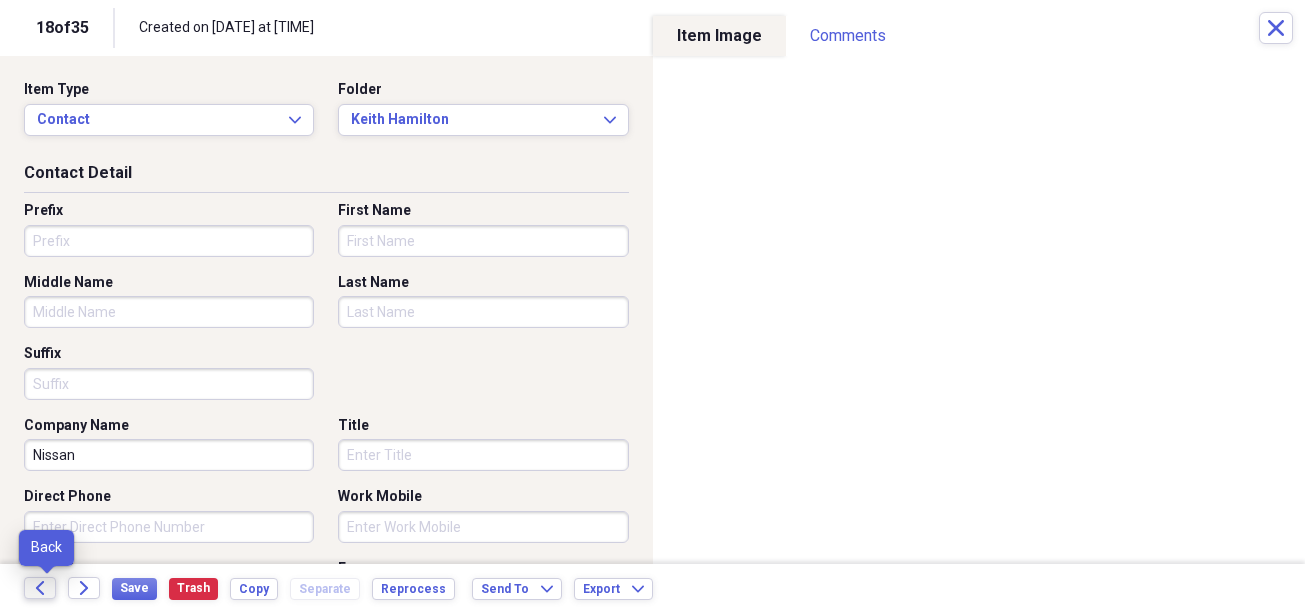 click on "Back" 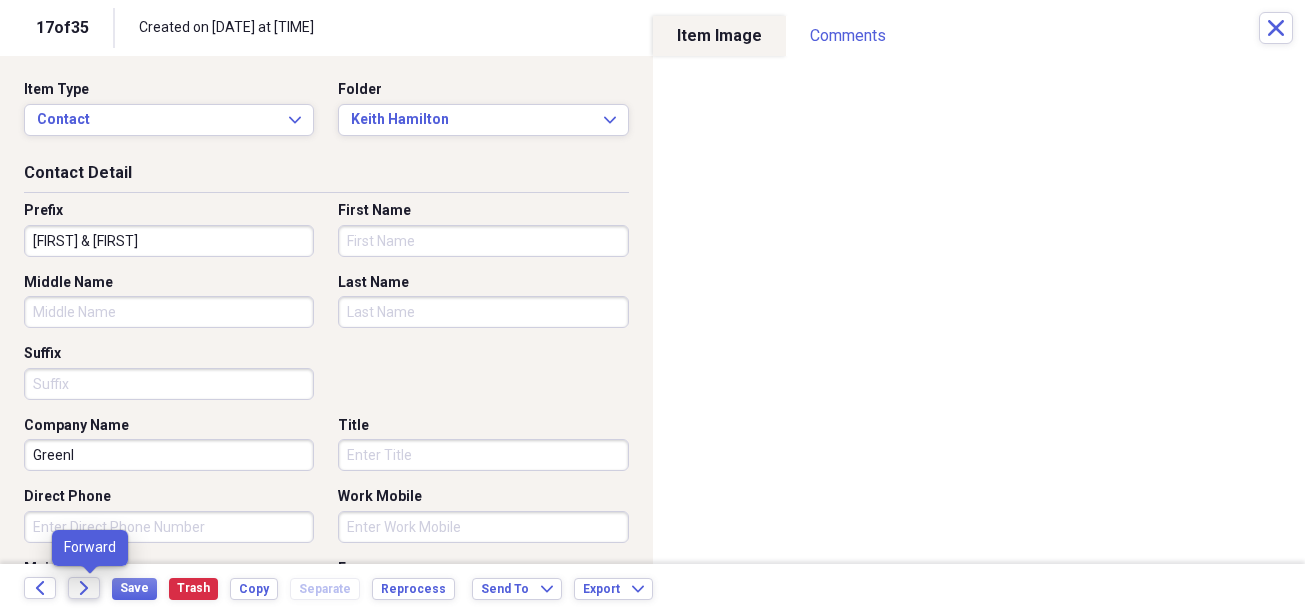 click on "Forward" 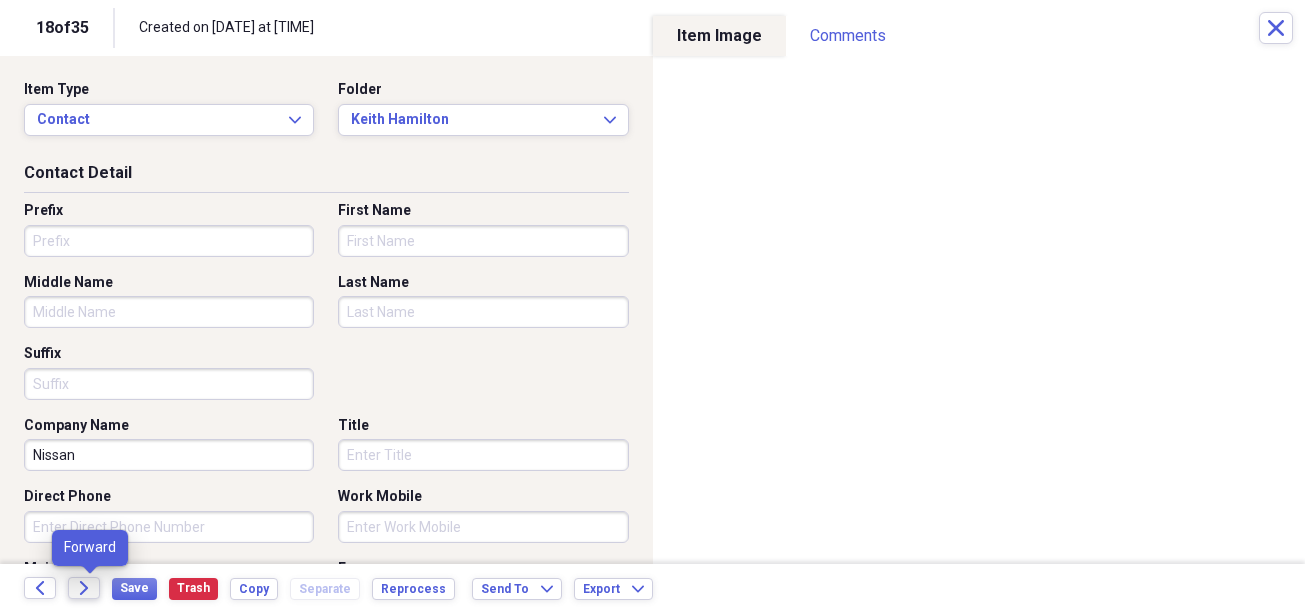 click on "Forward" 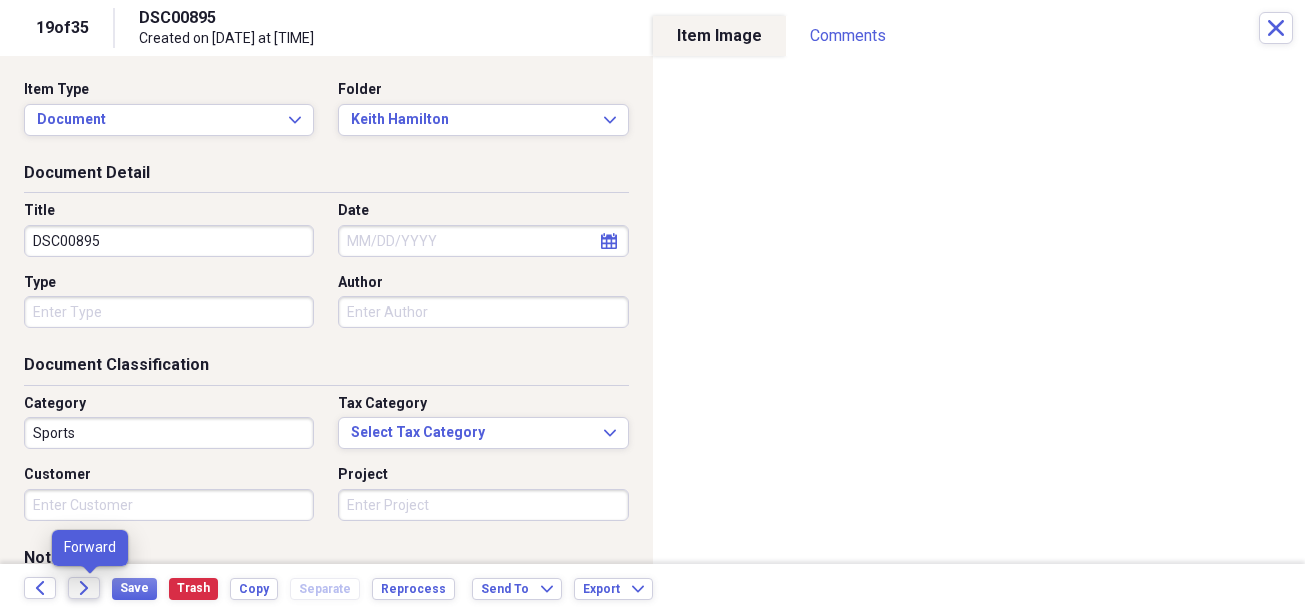 click on "Forward" 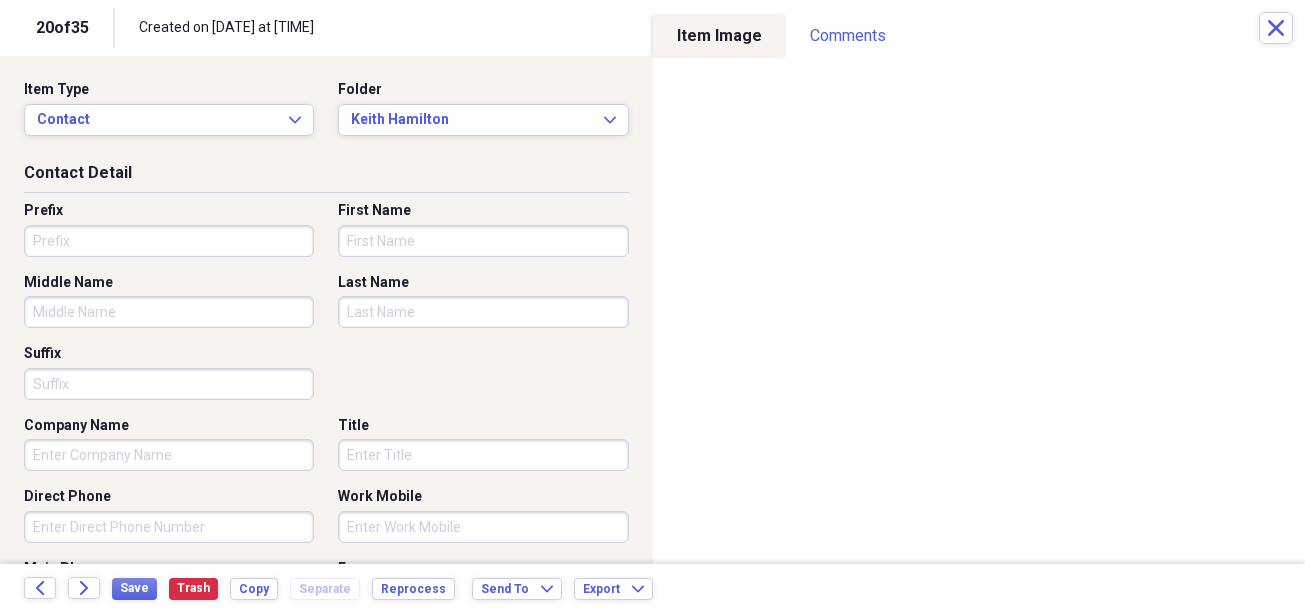 click on "Prefix" at bounding box center (169, 241) 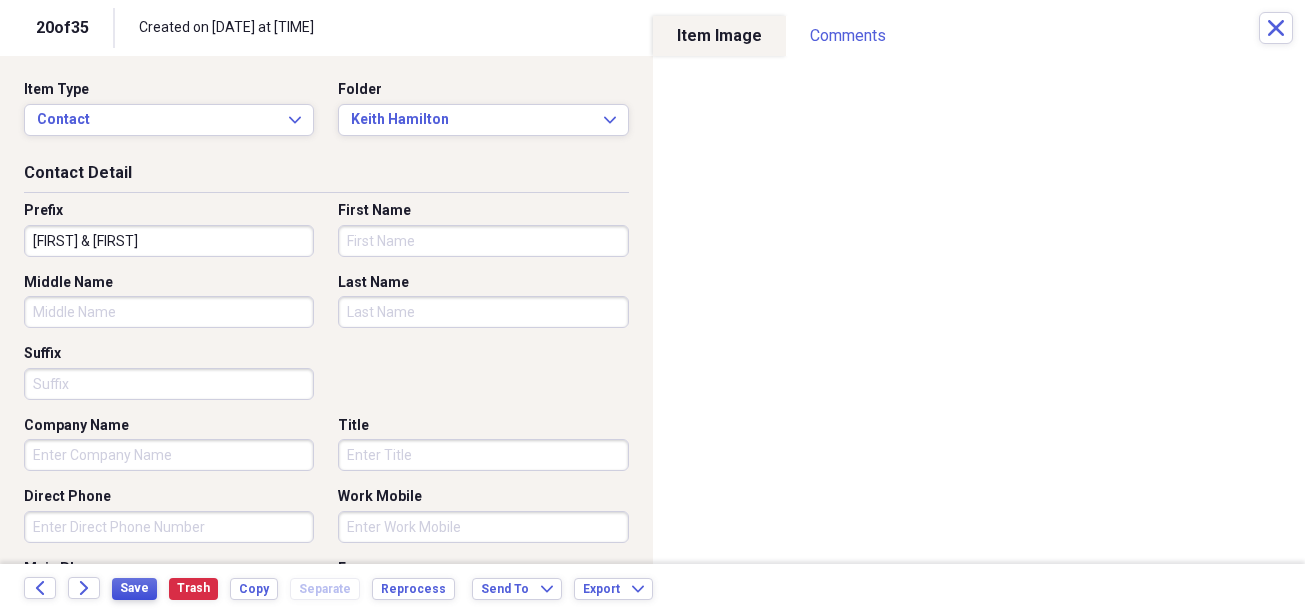 type on "[FIRST] & [FIRST]" 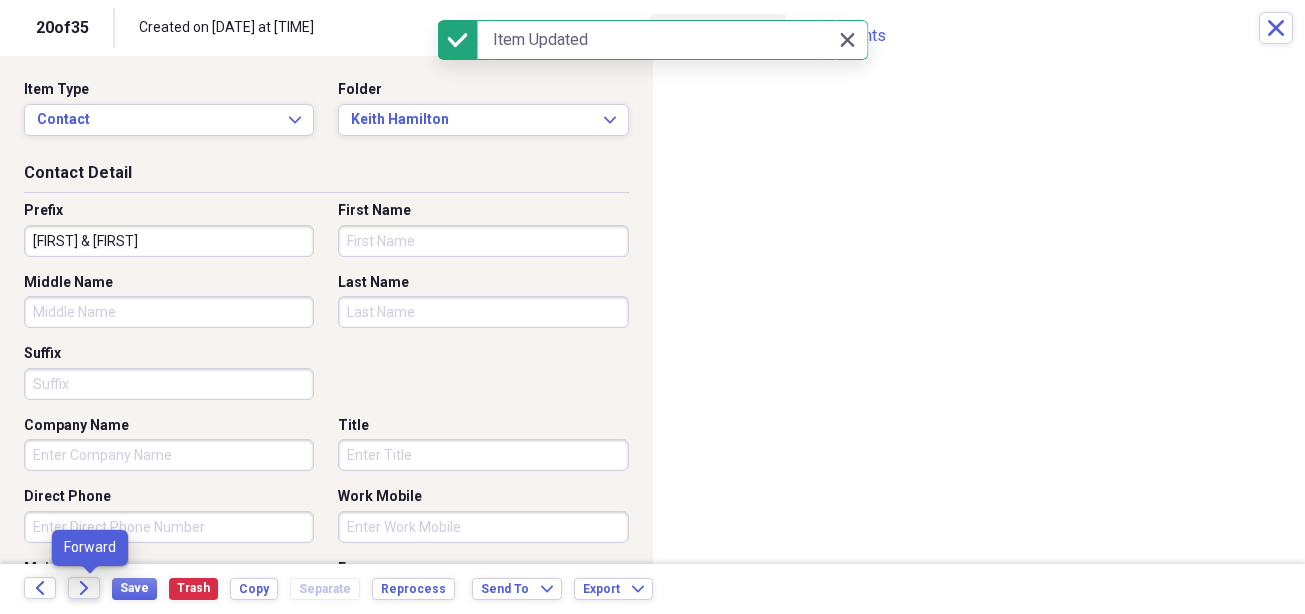 click on "Forward" 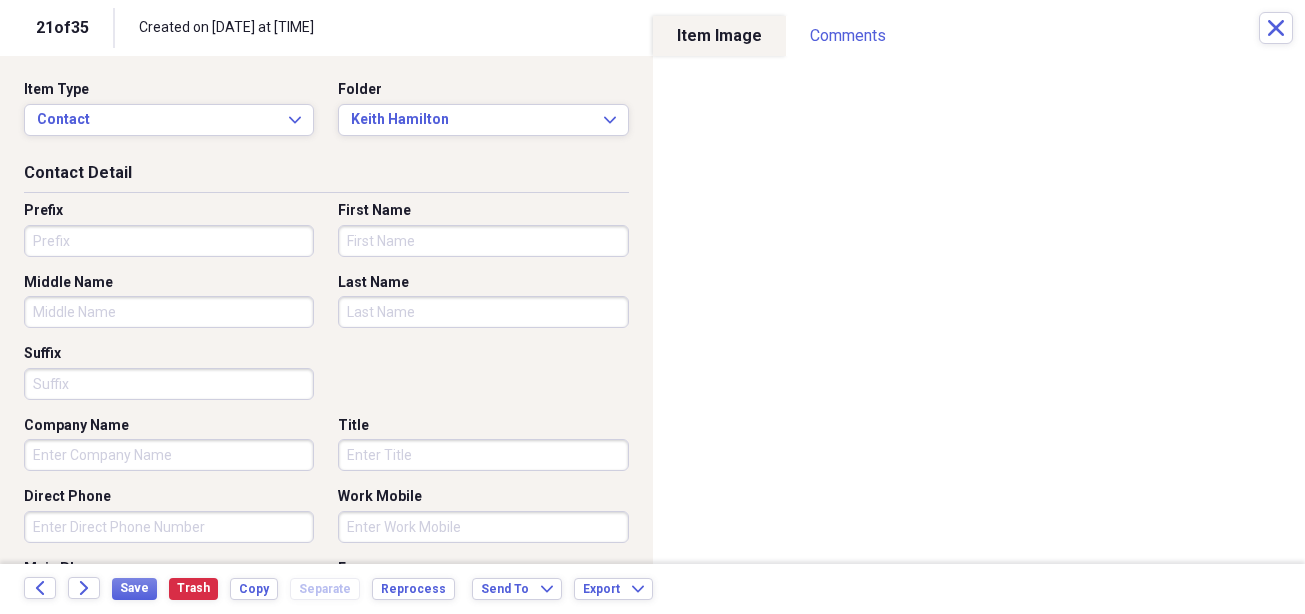 click on "Prefix" at bounding box center [169, 241] 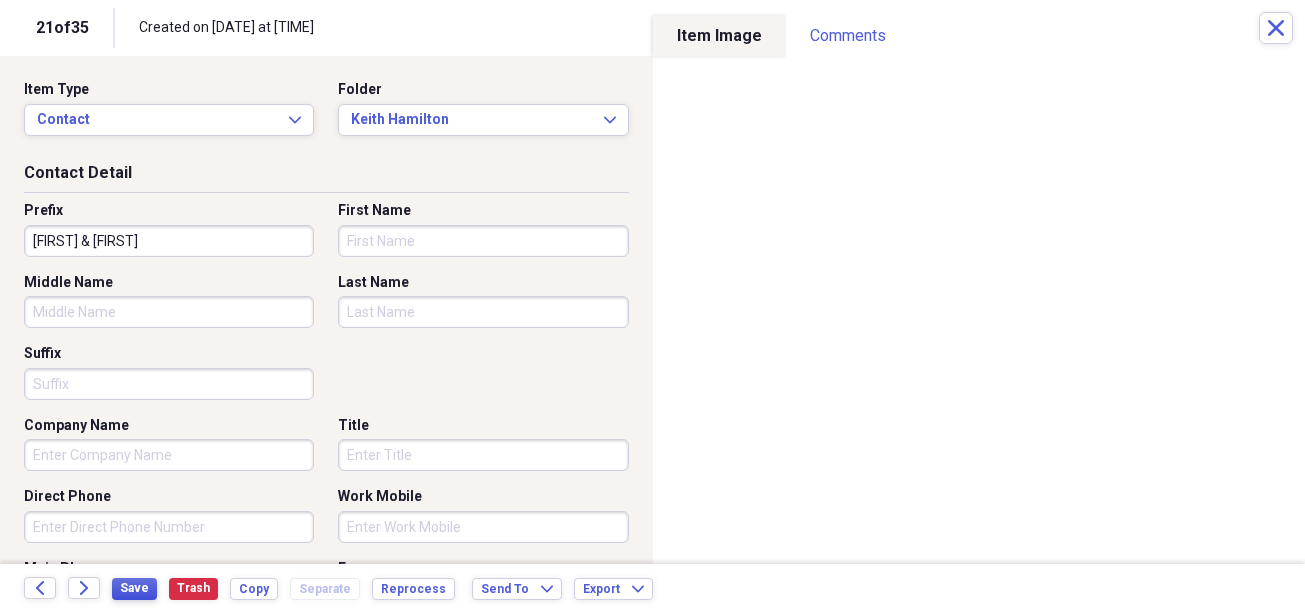 type on "[FIRST] & [FIRST]" 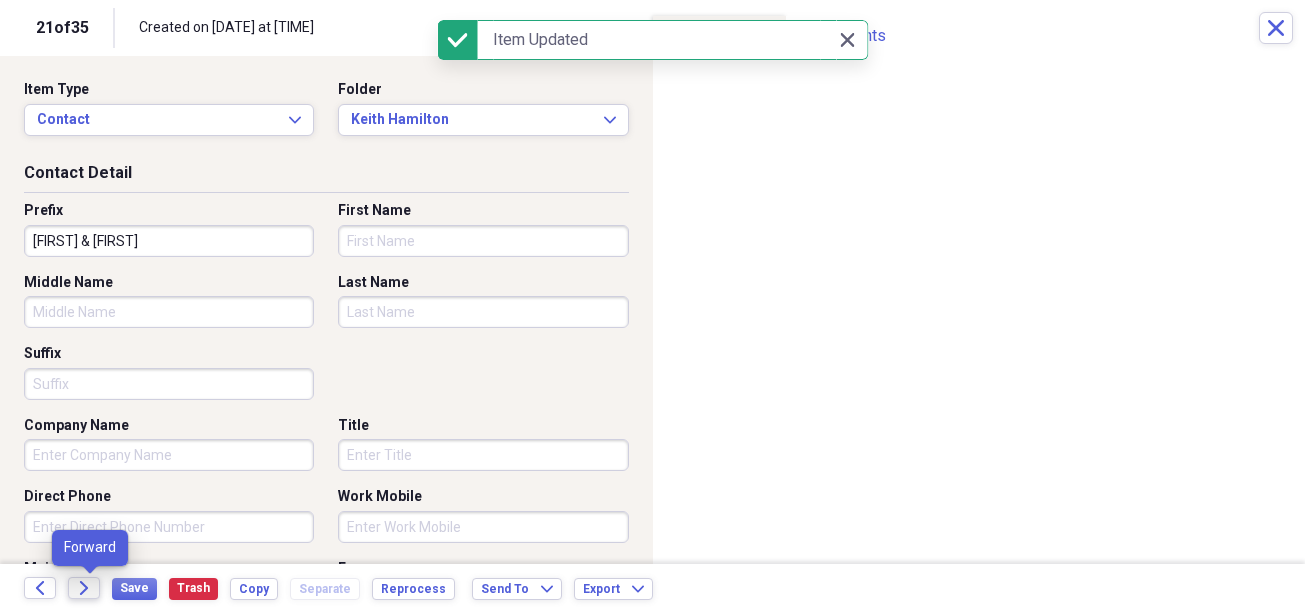 click on "Forward" 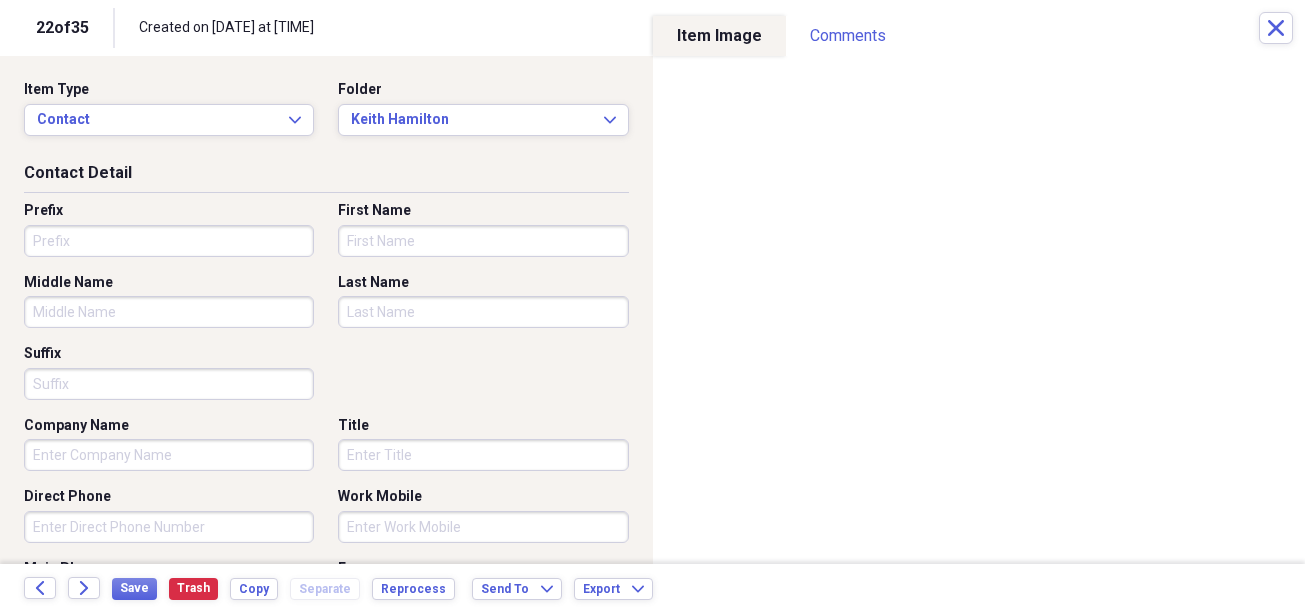 click on "Prefix" at bounding box center [169, 241] 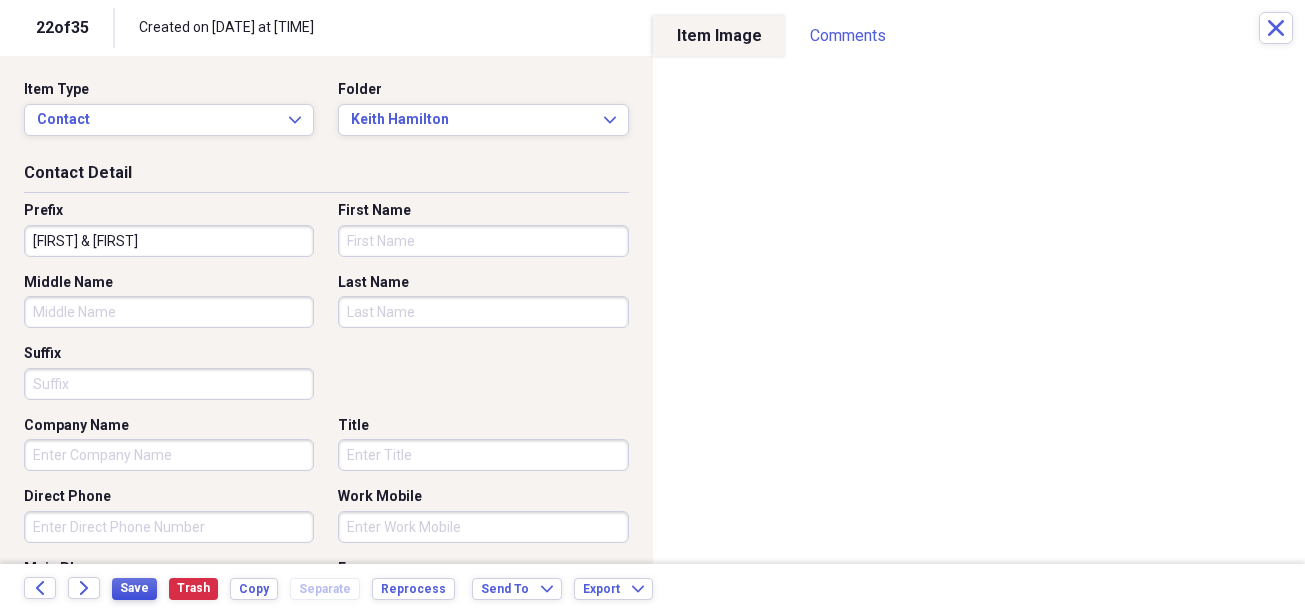 type on "[FIRST] & [FIRST]" 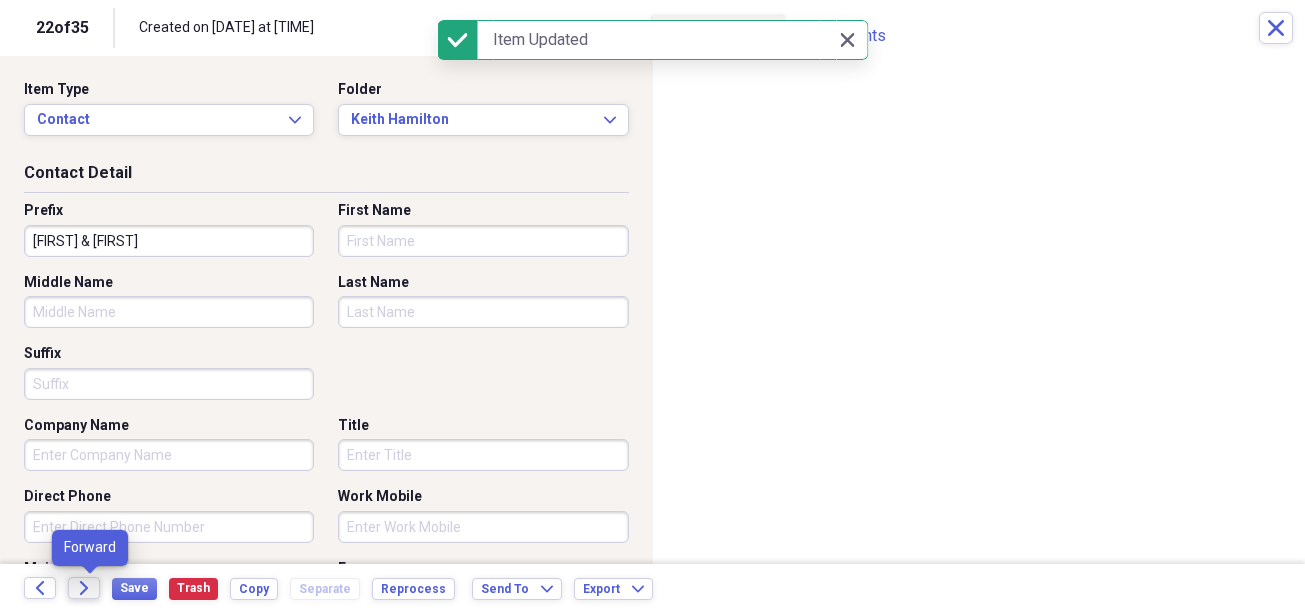 click 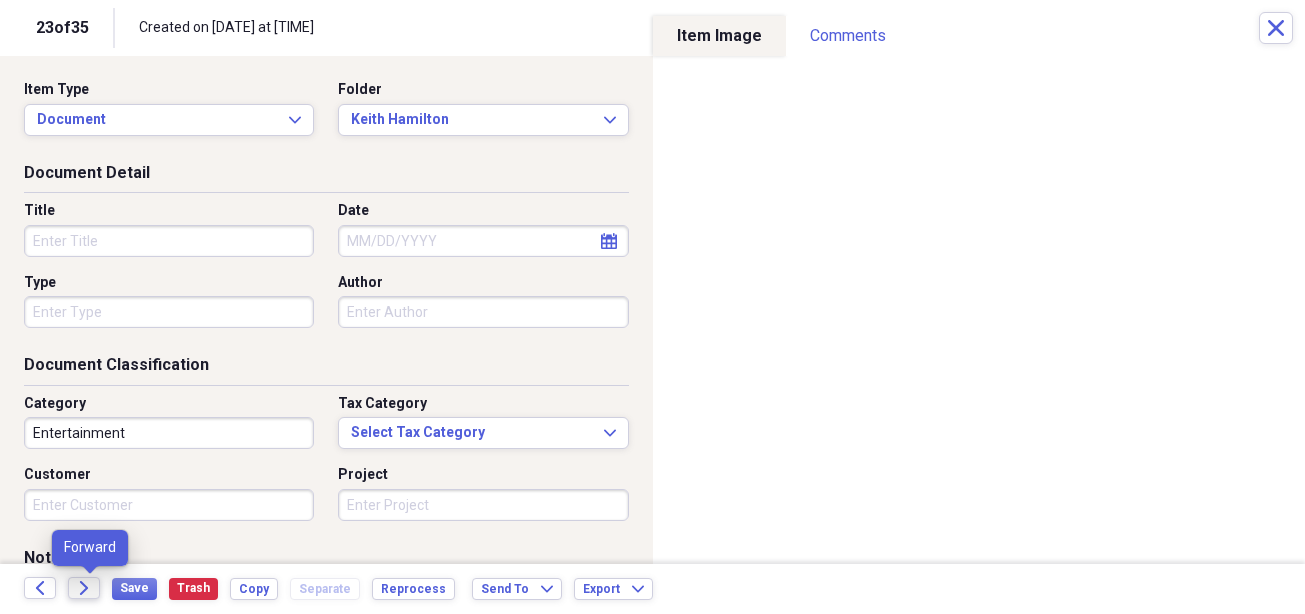 click on "Forward" at bounding box center [84, 588] 